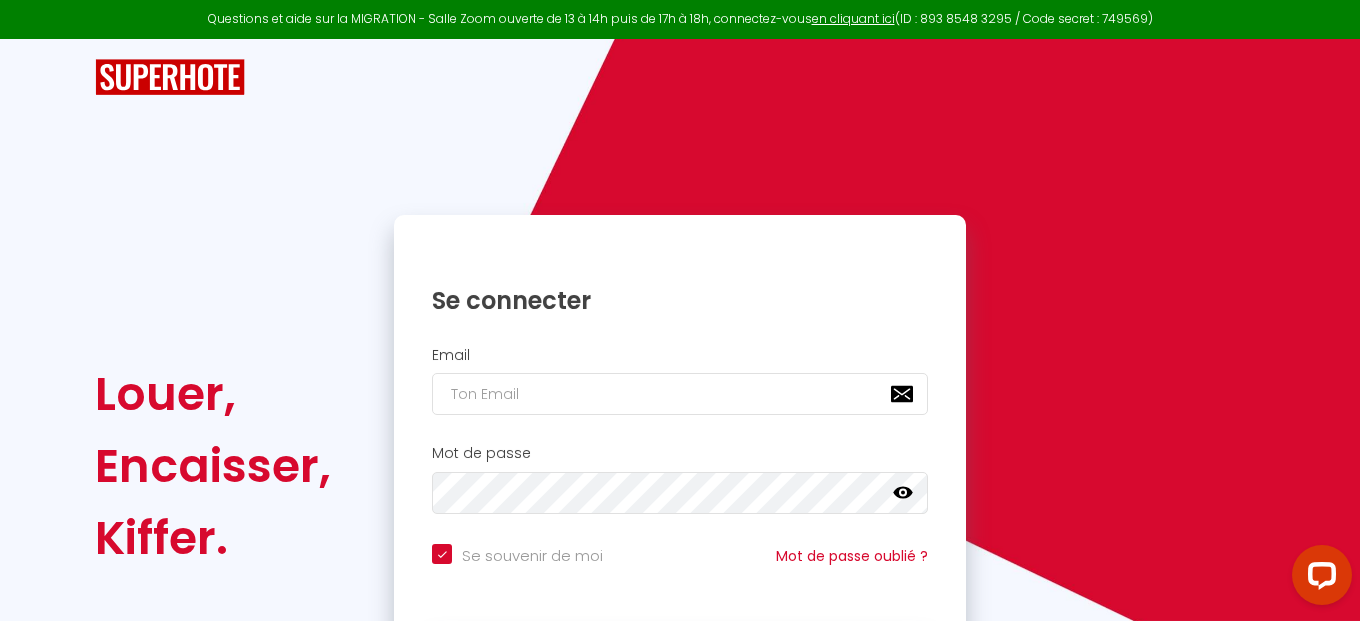 scroll, scrollTop: 0, scrollLeft: 0, axis: both 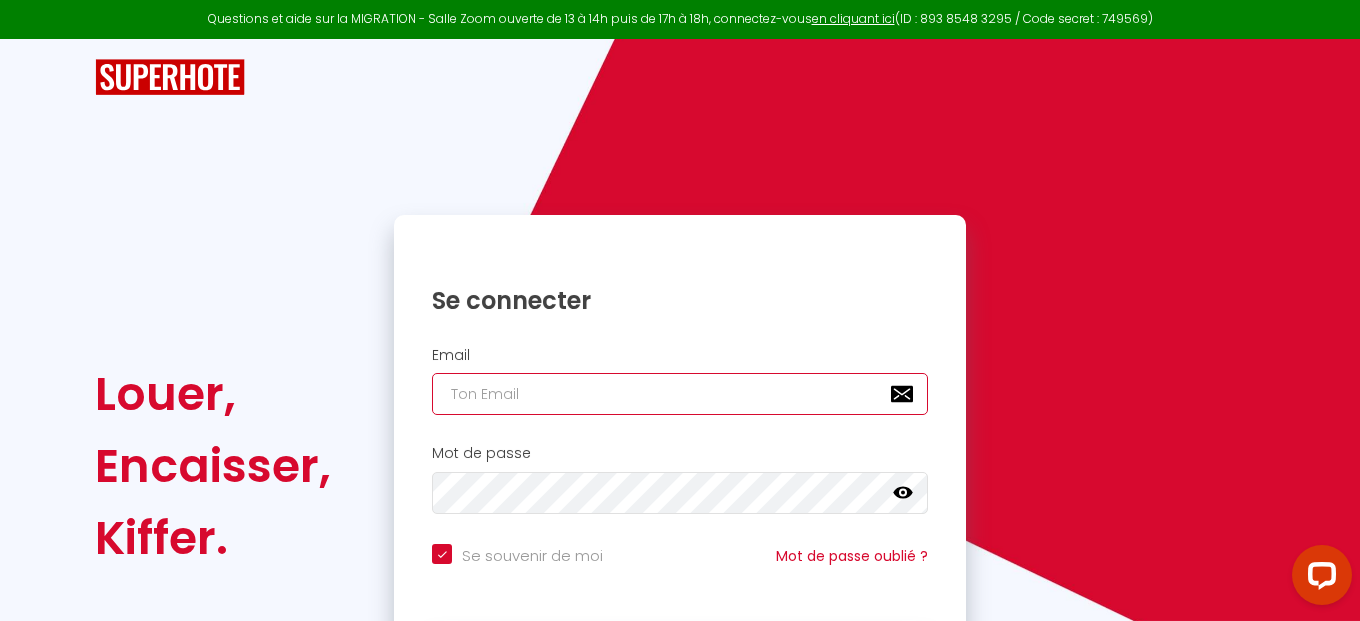 click at bounding box center [680, 394] 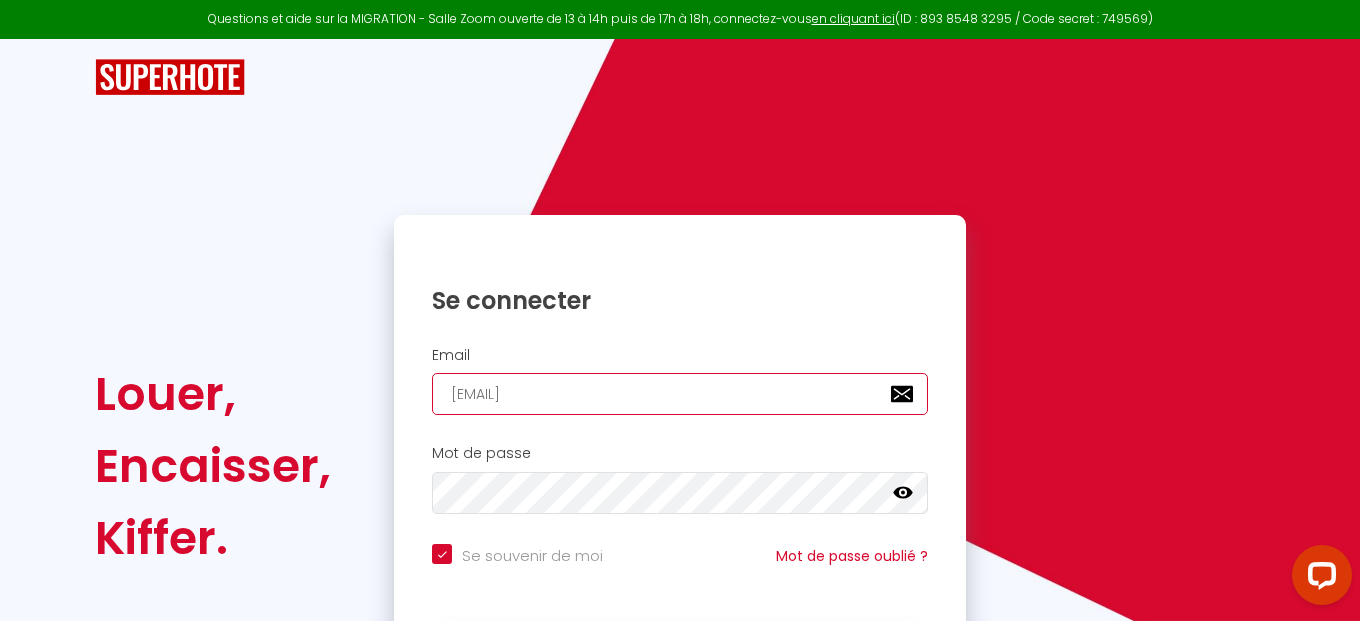 checkbox on "true" 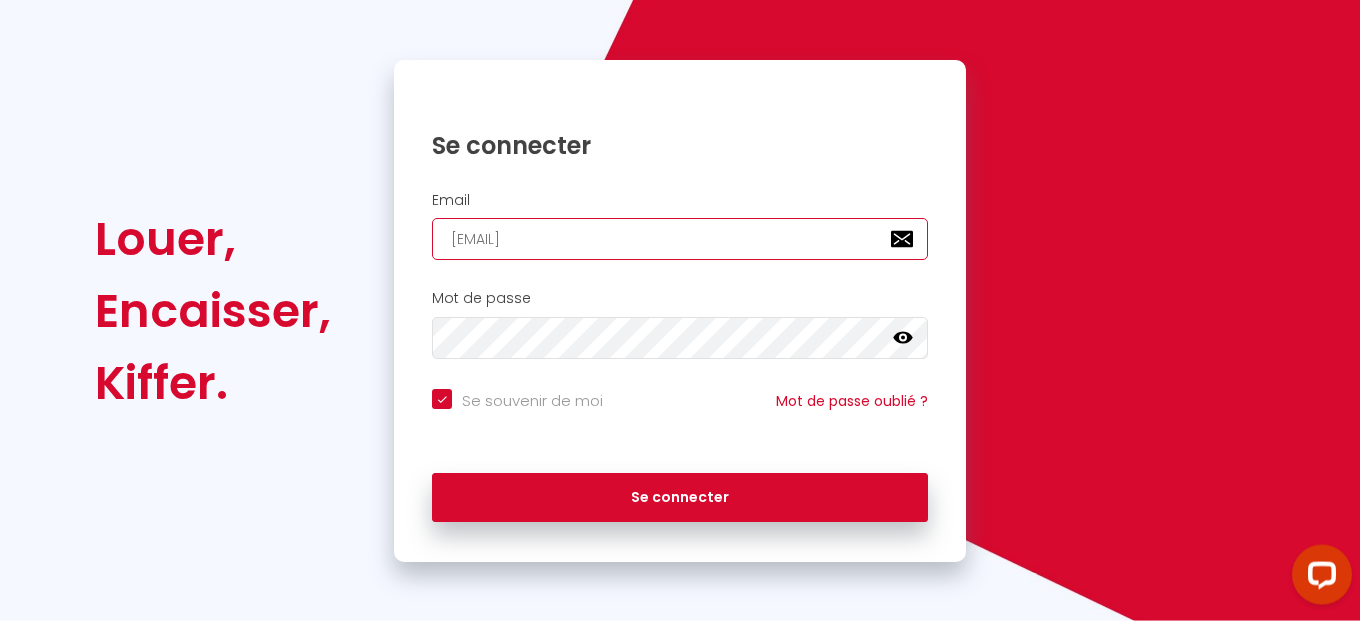 scroll, scrollTop: 156, scrollLeft: 0, axis: vertical 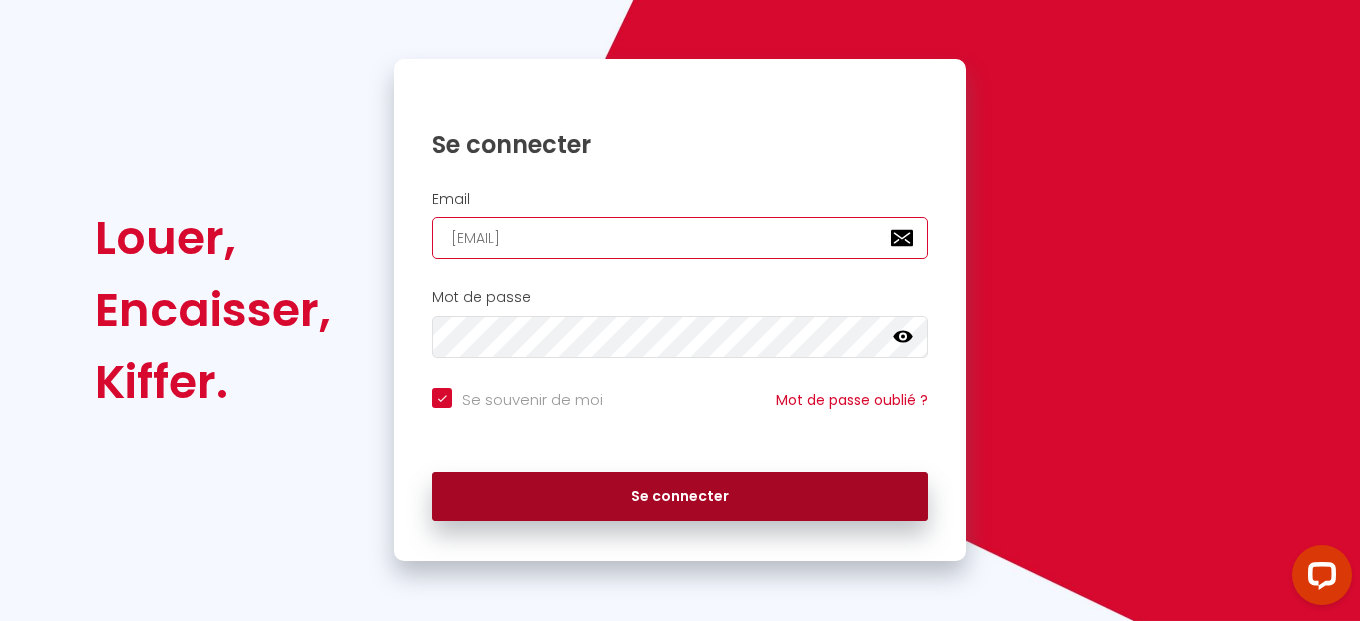 type on "[EMAIL]" 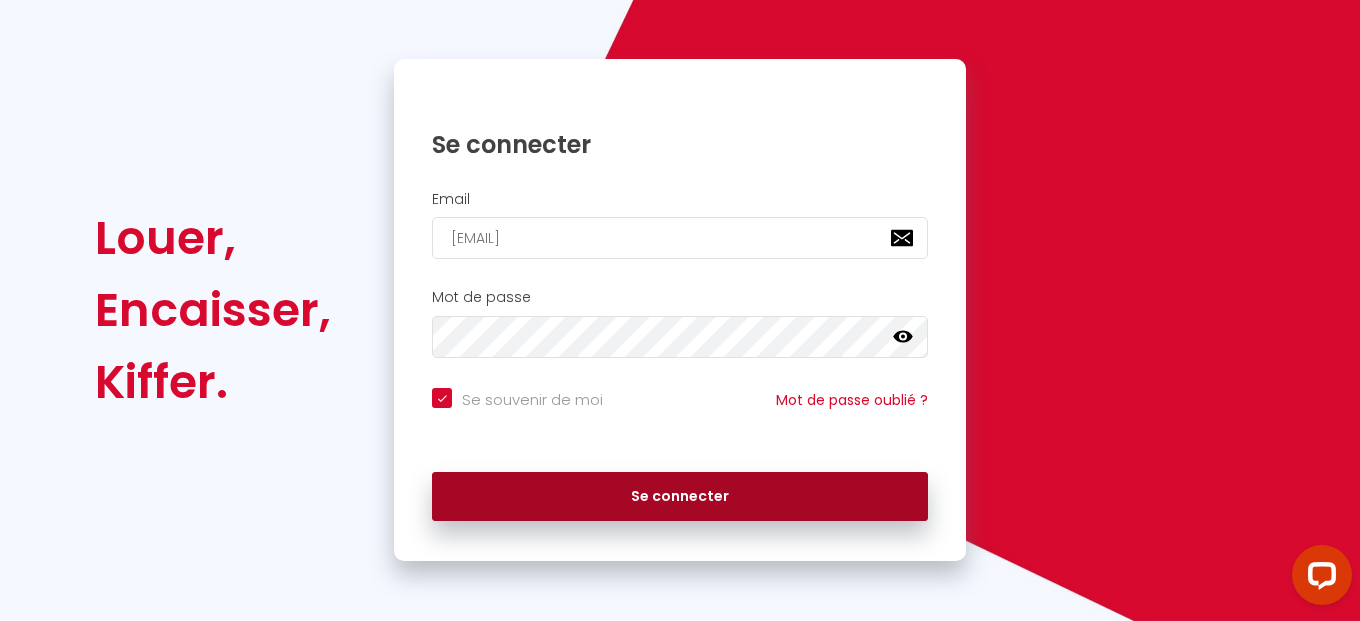 click on "Se connecter" at bounding box center (680, 497) 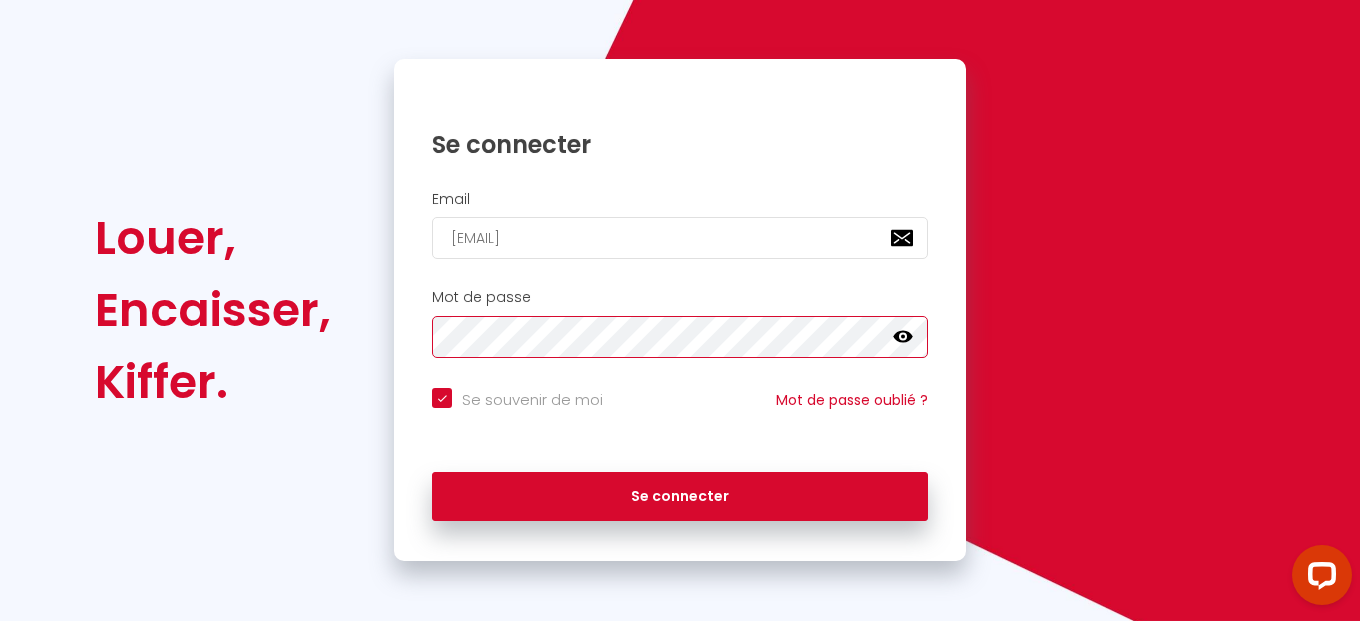 click on "Se connecter" at bounding box center (680, 497) 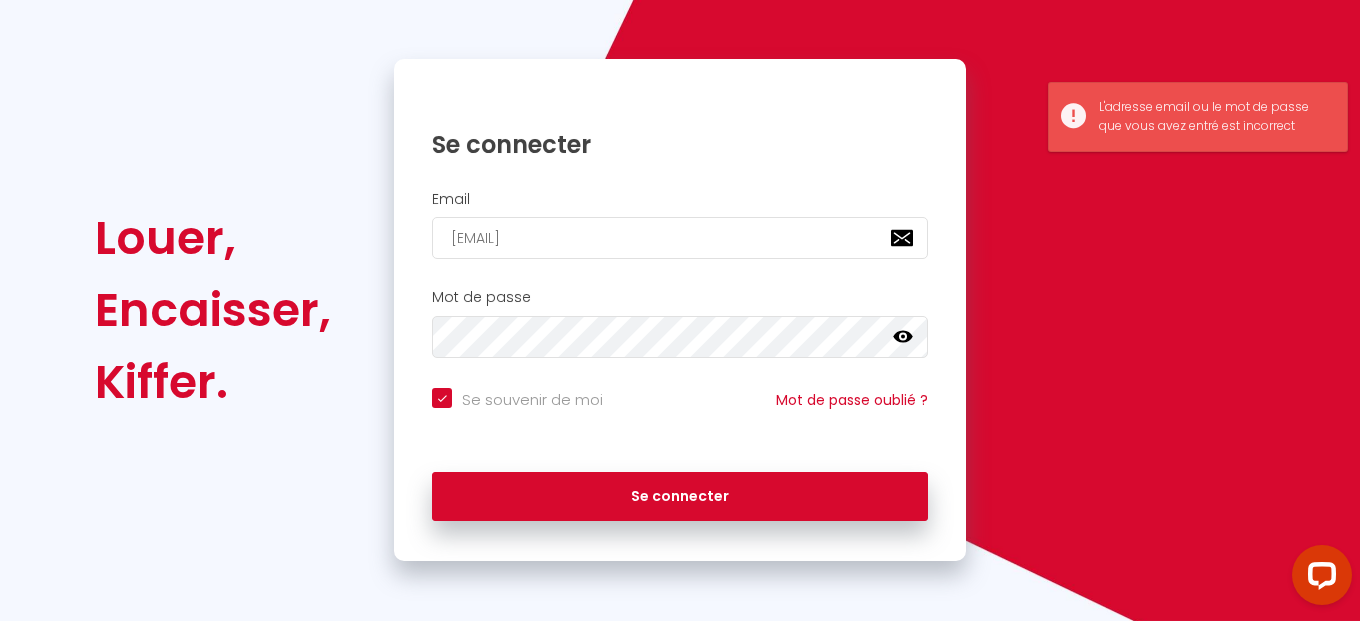 click 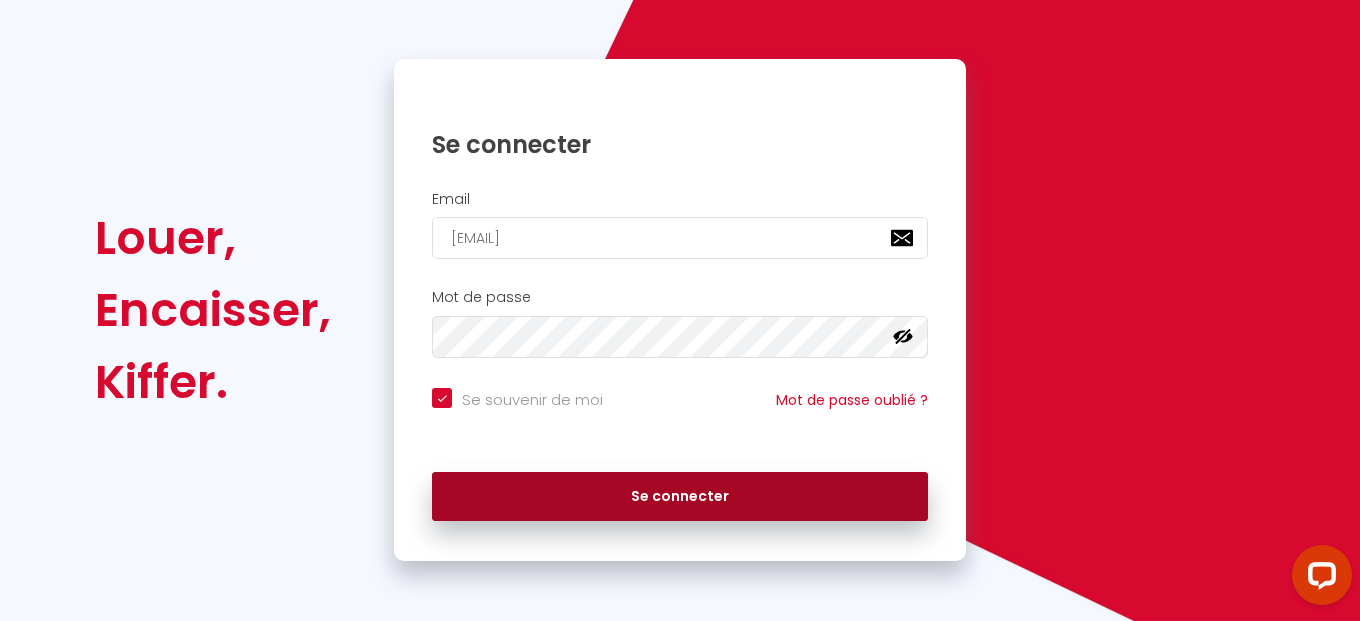 click on "Se connecter" at bounding box center [680, 497] 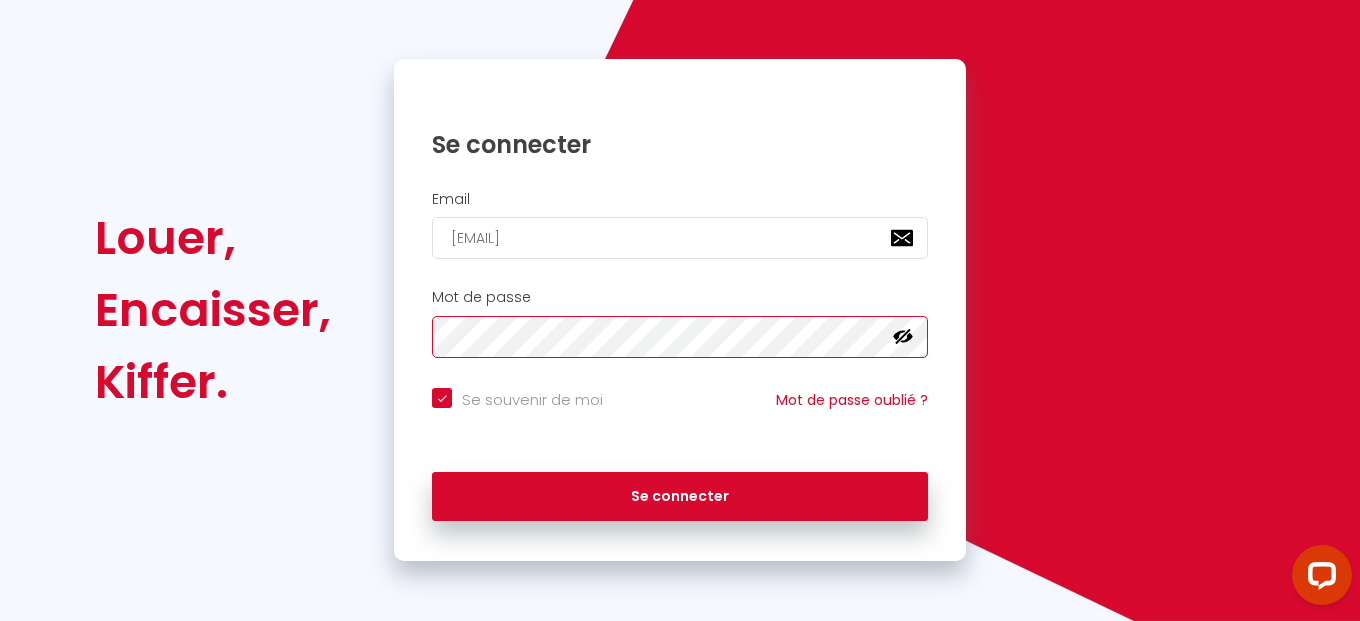 click on "Se connecter" at bounding box center (680, 497) 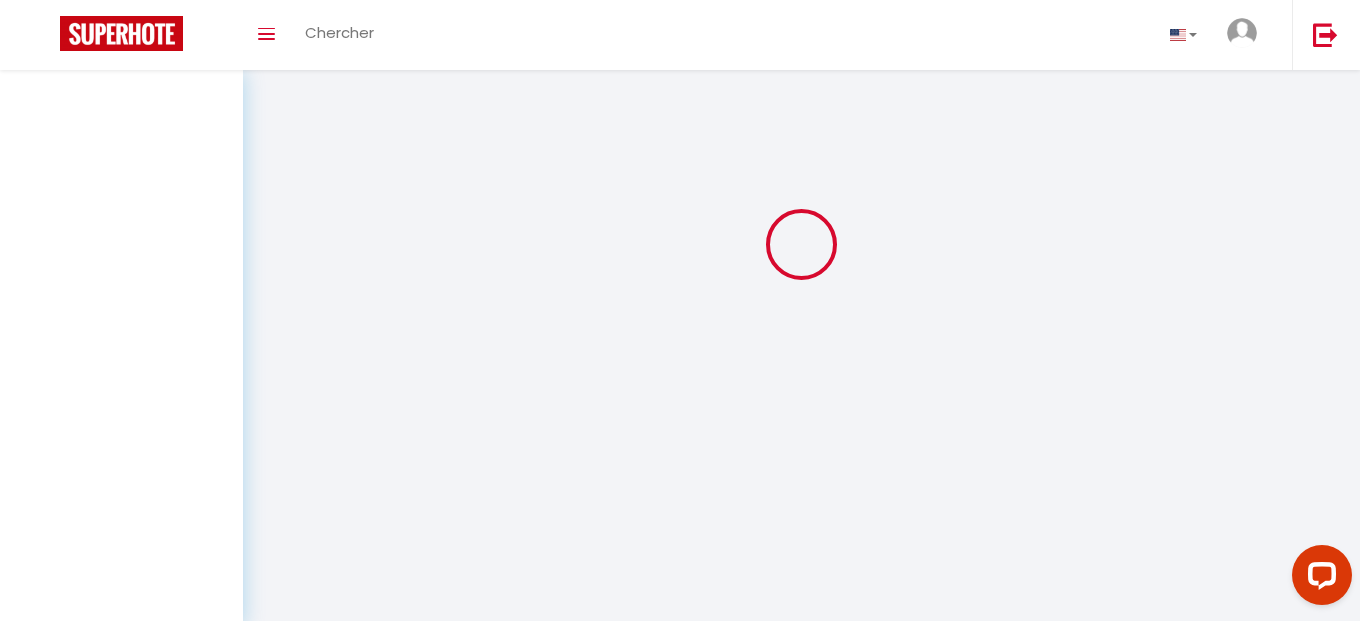 scroll, scrollTop: 0, scrollLeft: 0, axis: both 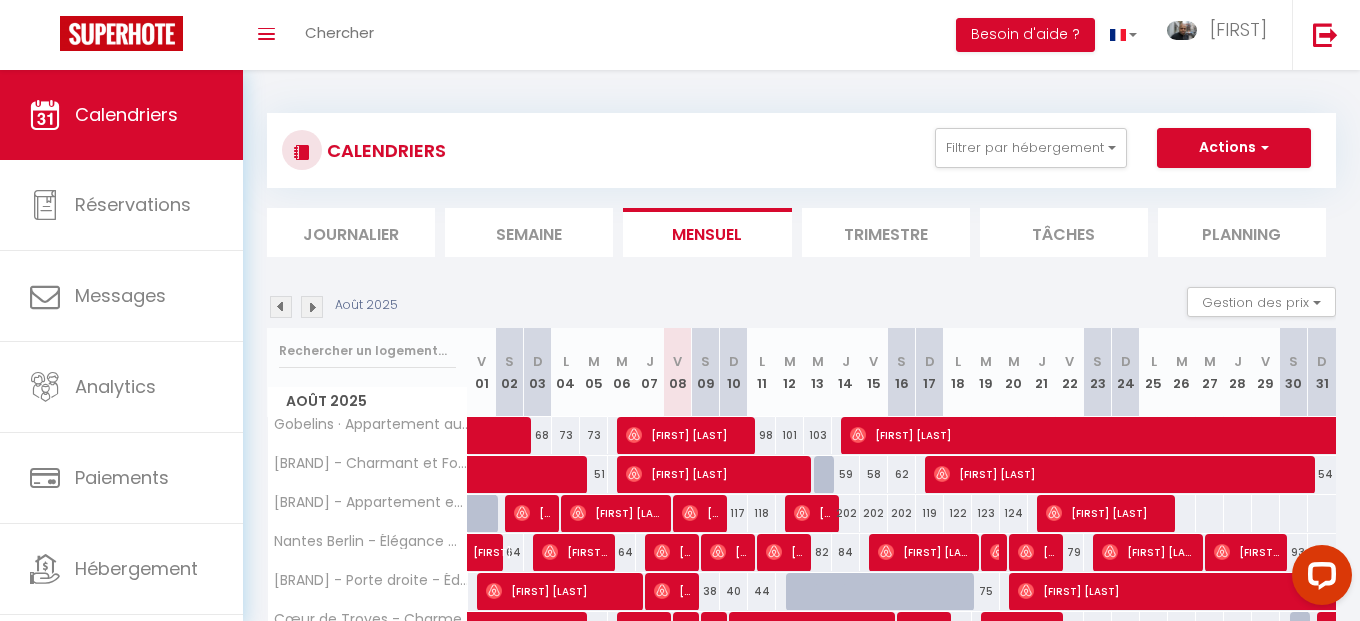 click on "Planning" at bounding box center [1242, 232] 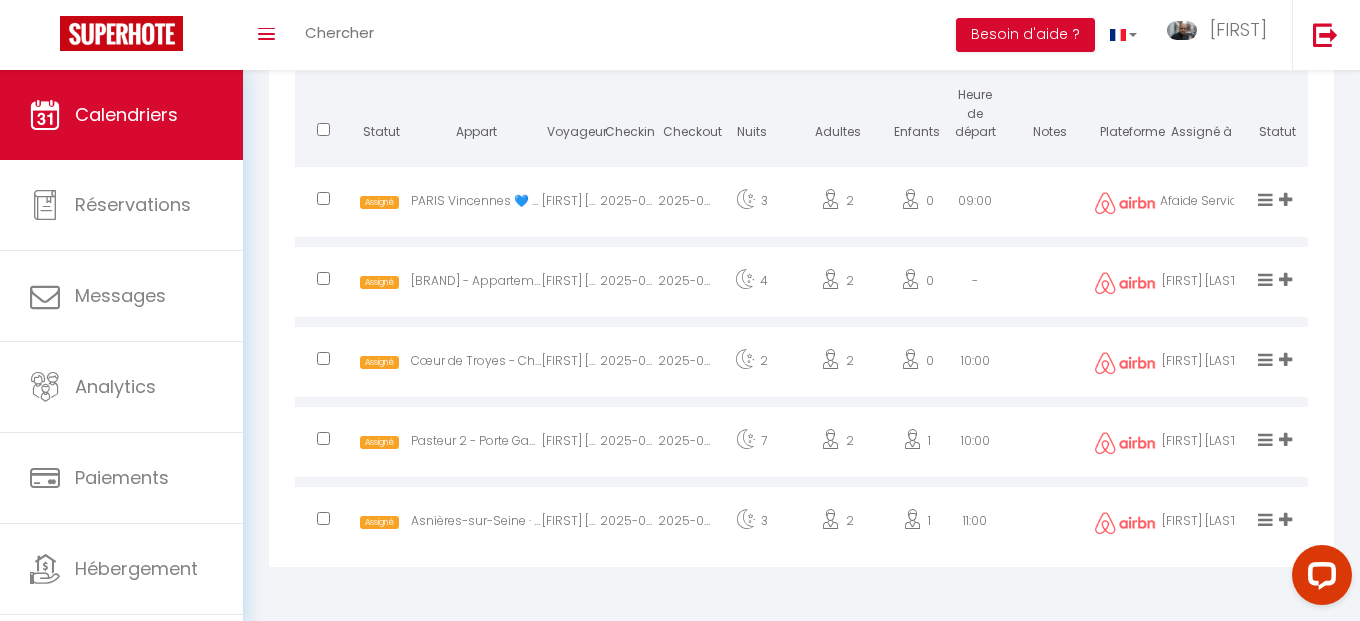 scroll, scrollTop: 287, scrollLeft: 0, axis: vertical 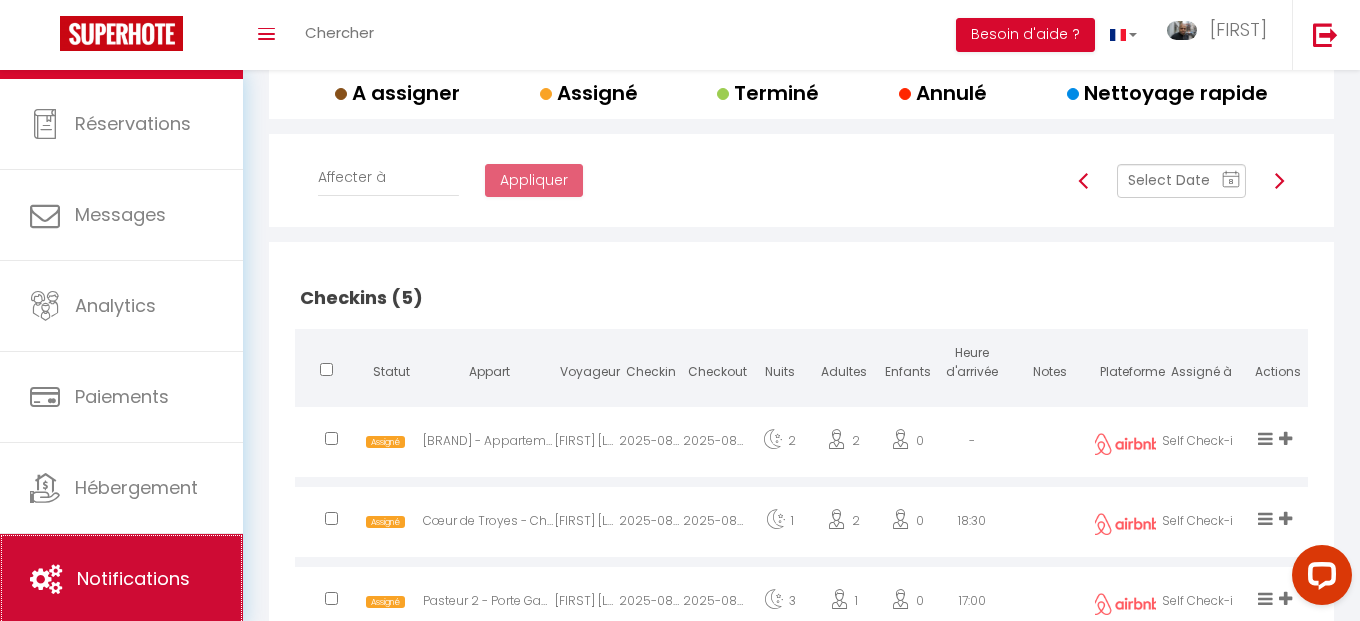 click on "Notifications" at bounding box center [133, 578] 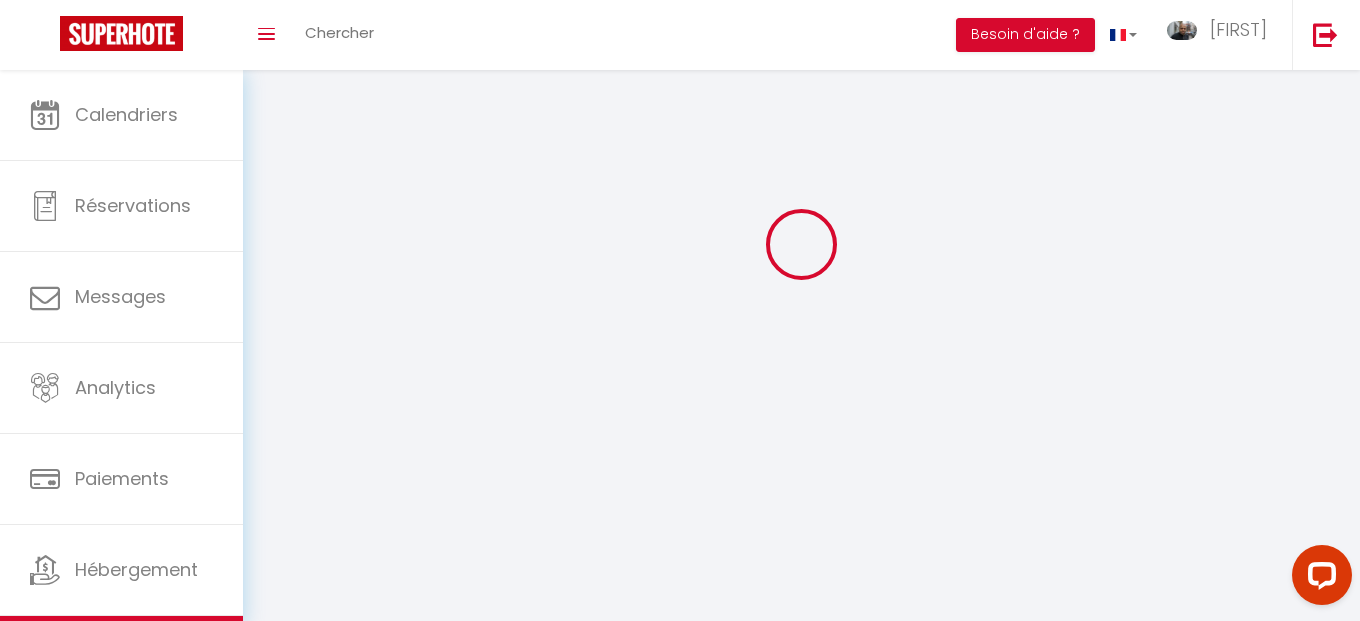 scroll, scrollTop: 0, scrollLeft: 0, axis: both 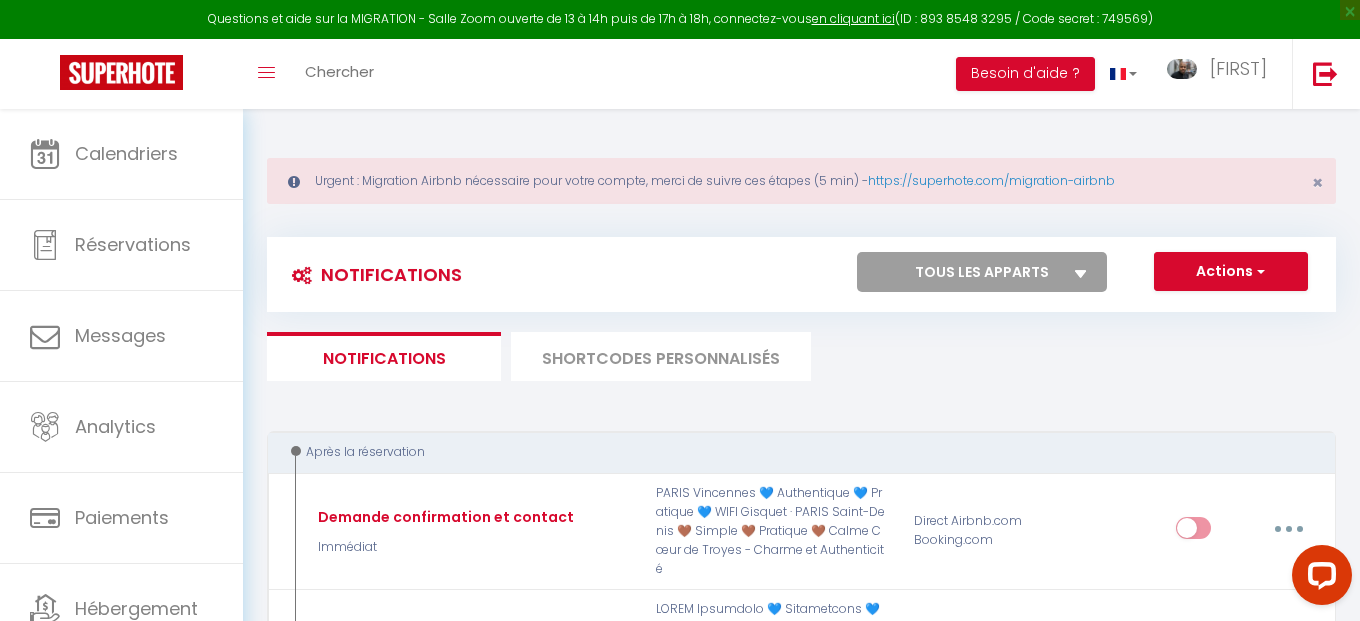 select on "[NUMBER]" 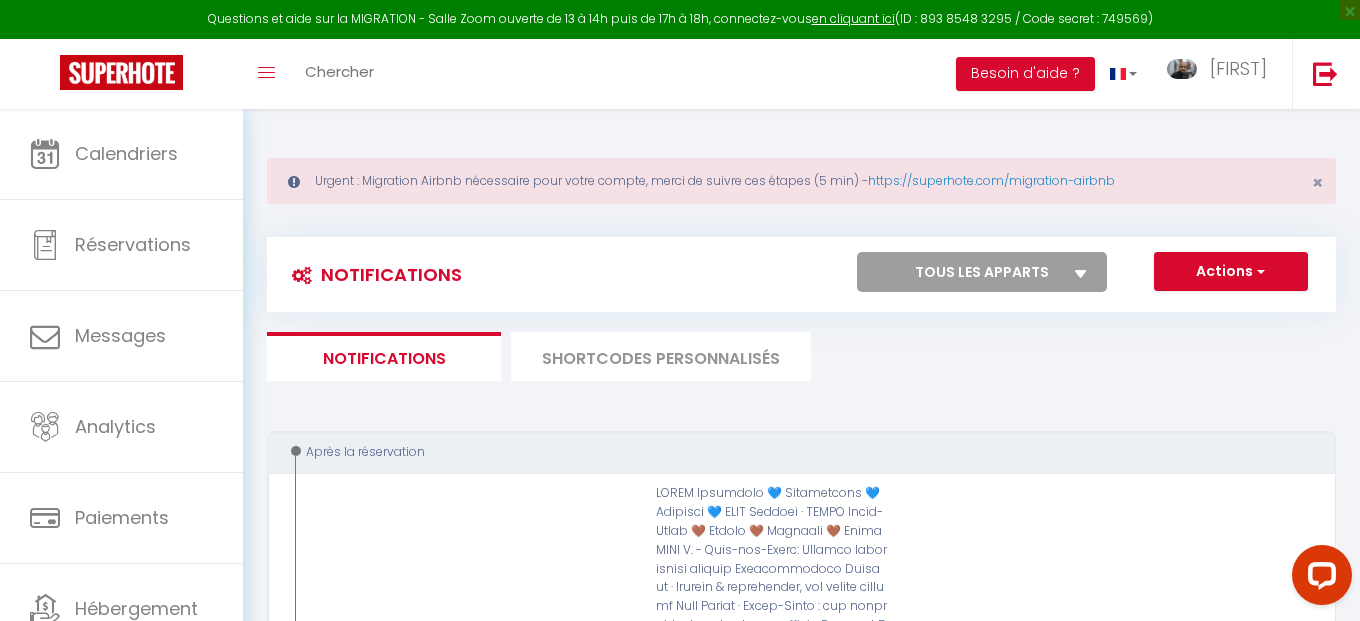 click on "Notifications   SHORTCODES PERSONNALISÉS" at bounding box center (801, 356) 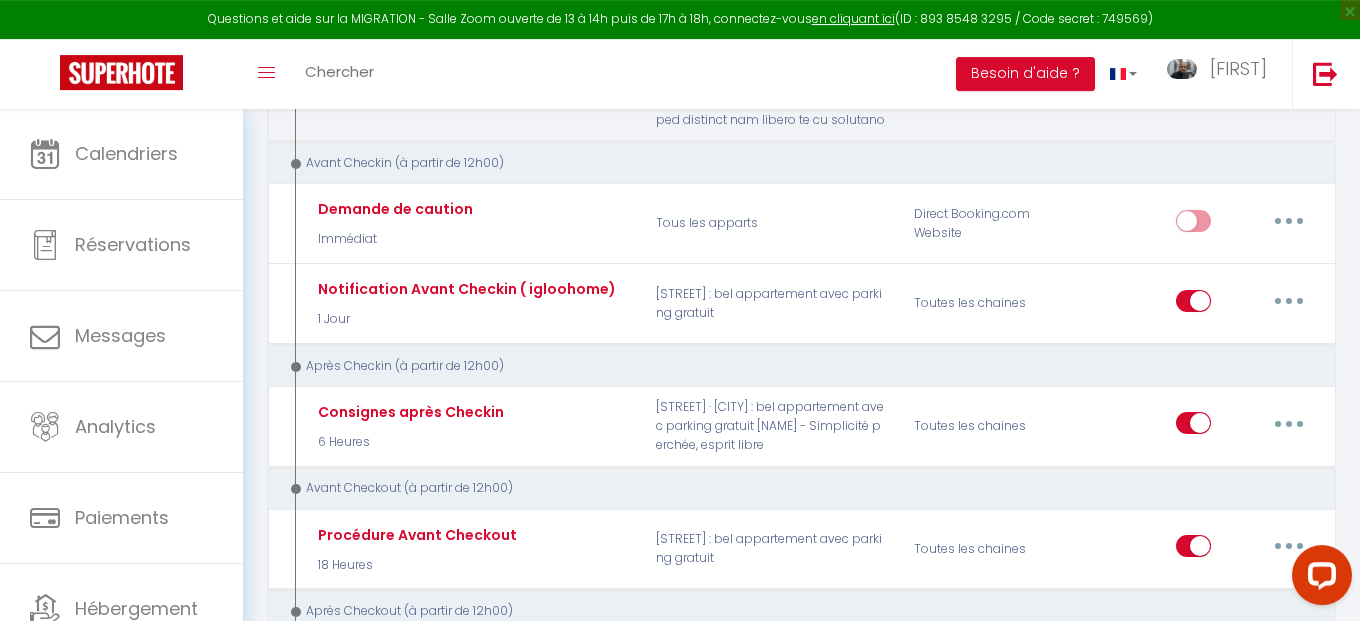 scroll, scrollTop: 912, scrollLeft: 0, axis: vertical 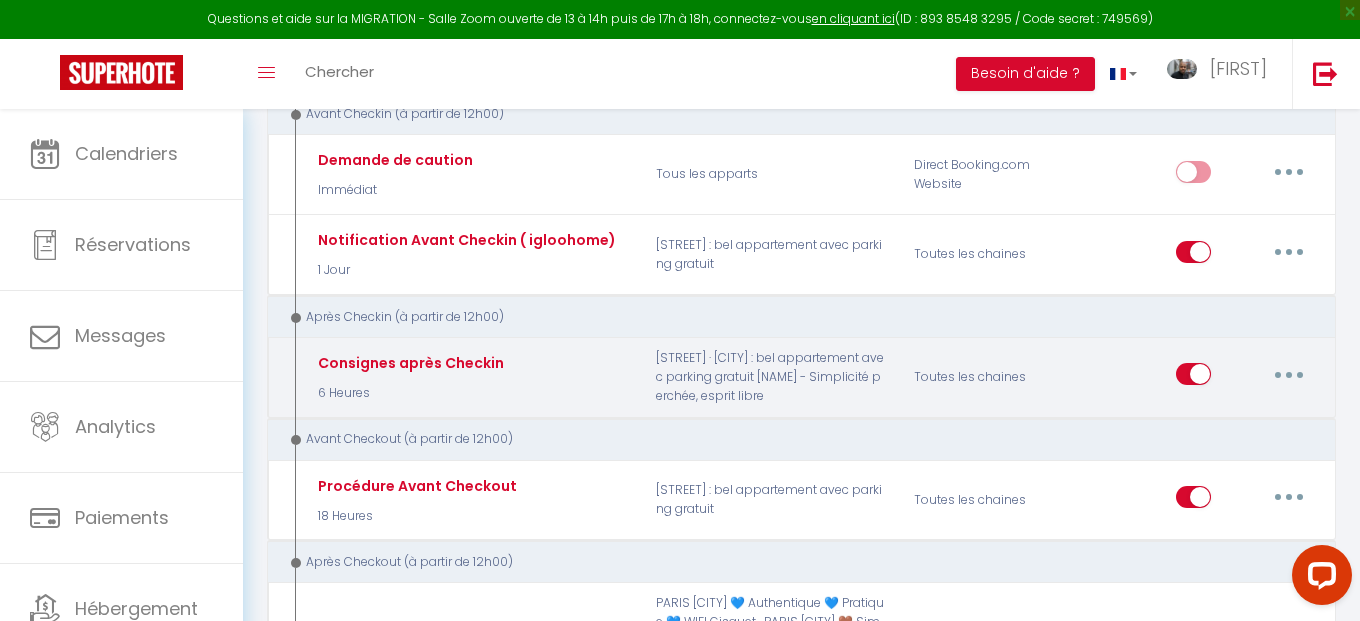 click at bounding box center [1289, 374] 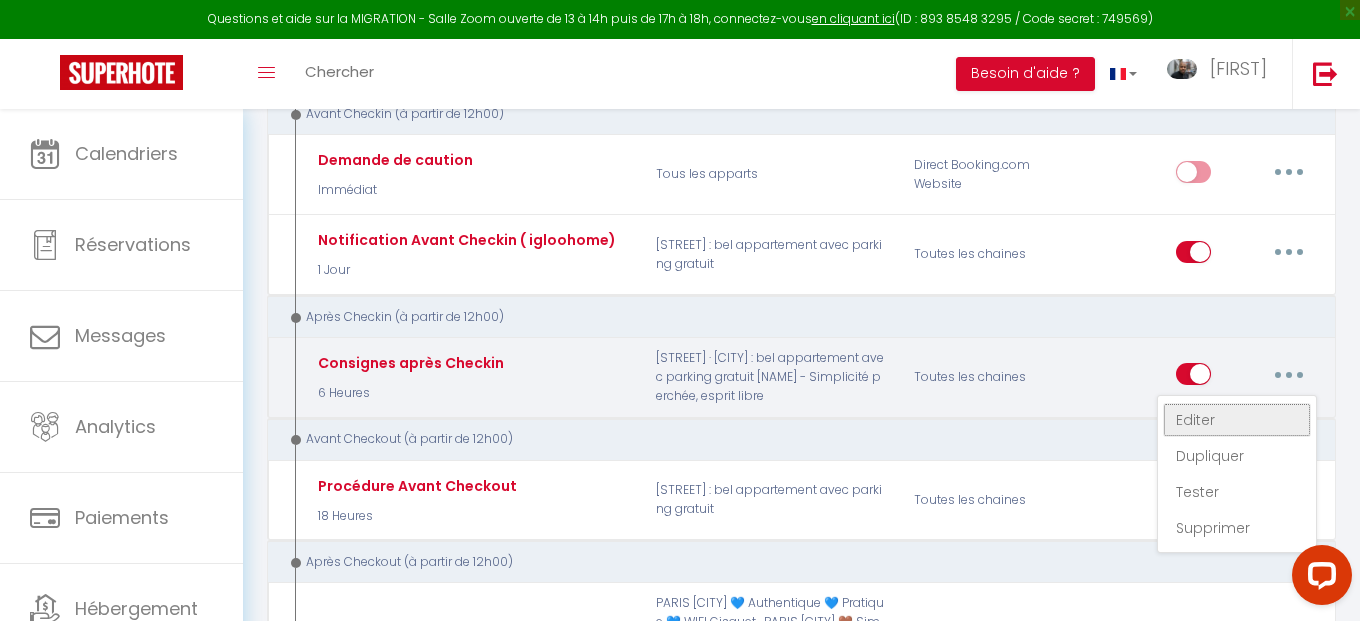 click on "Editer" at bounding box center (1237, 420) 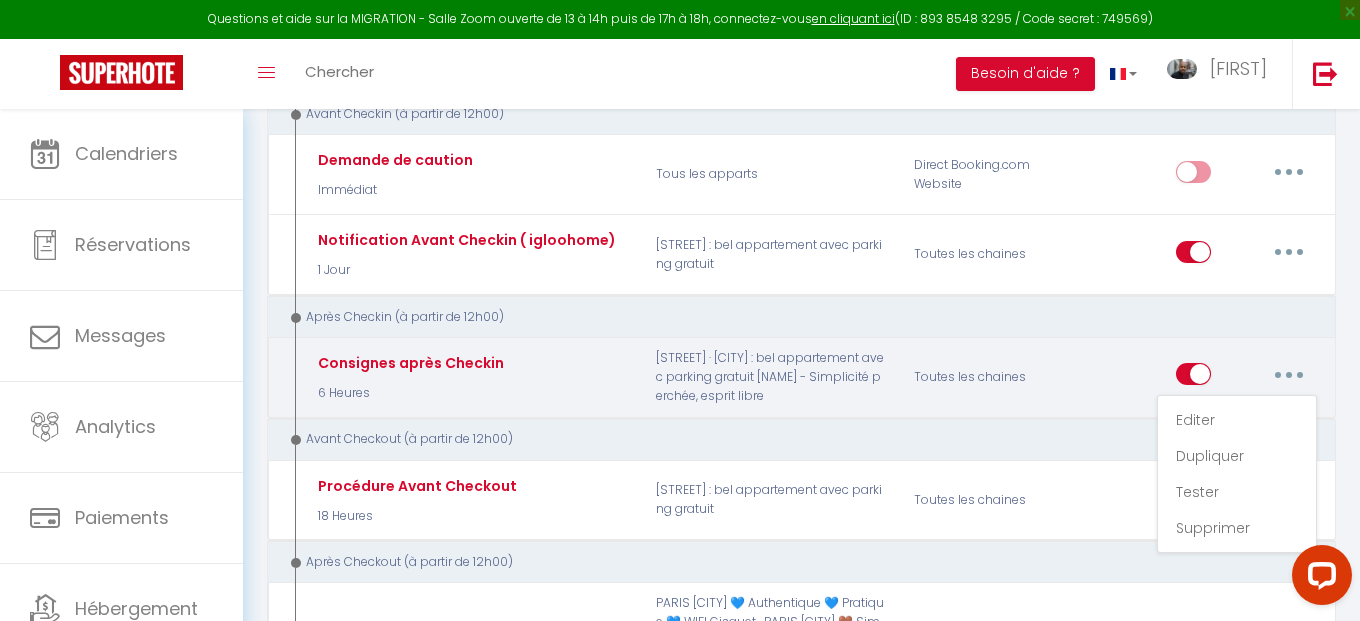 type on "Consignes après Checkin" 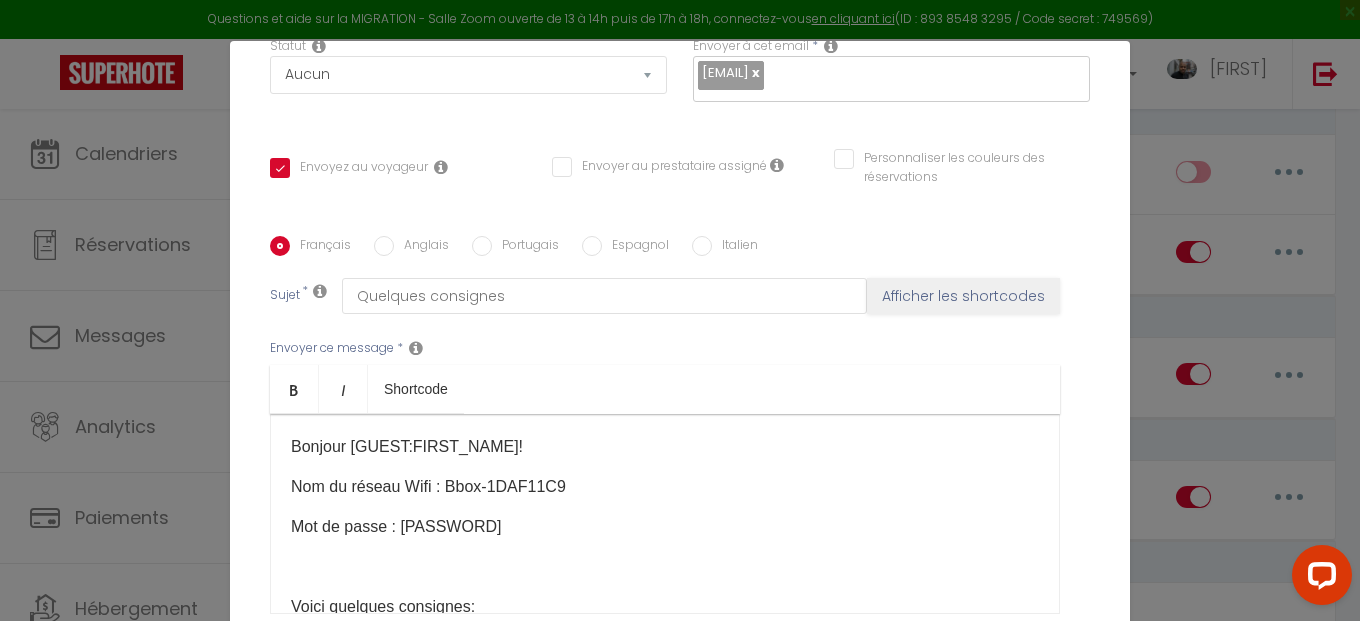 scroll, scrollTop: 510, scrollLeft: 0, axis: vertical 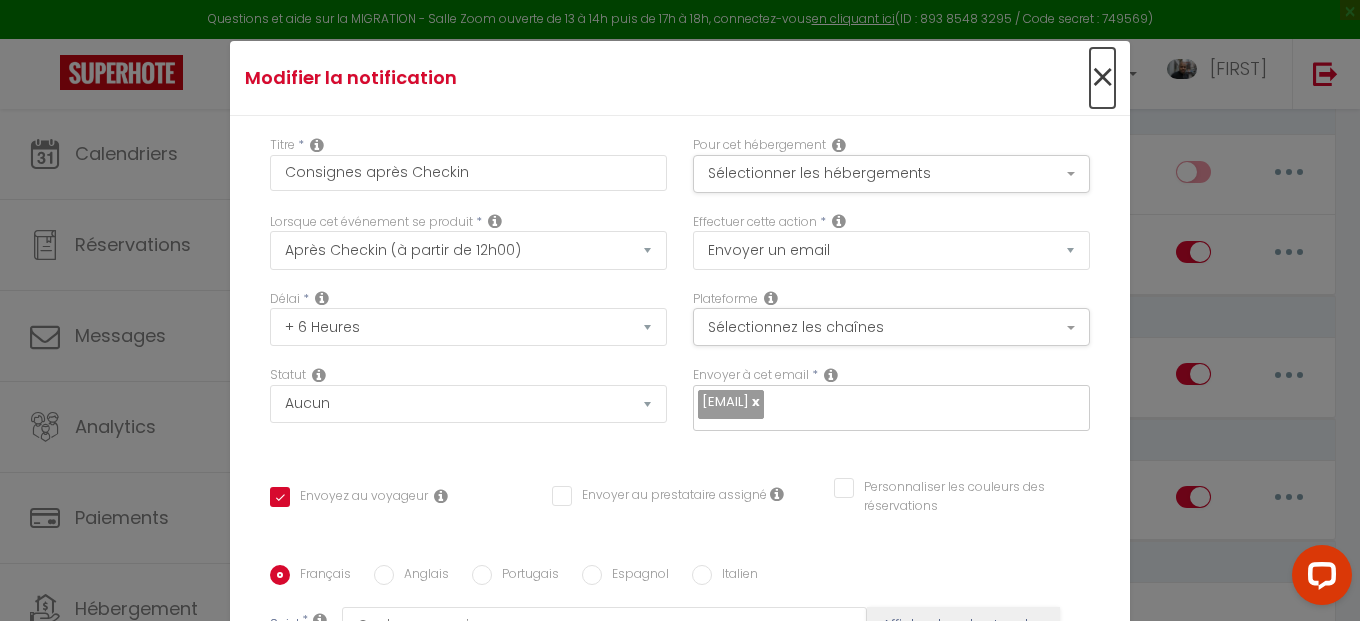 click on "×" at bounding box center [1102, 78] 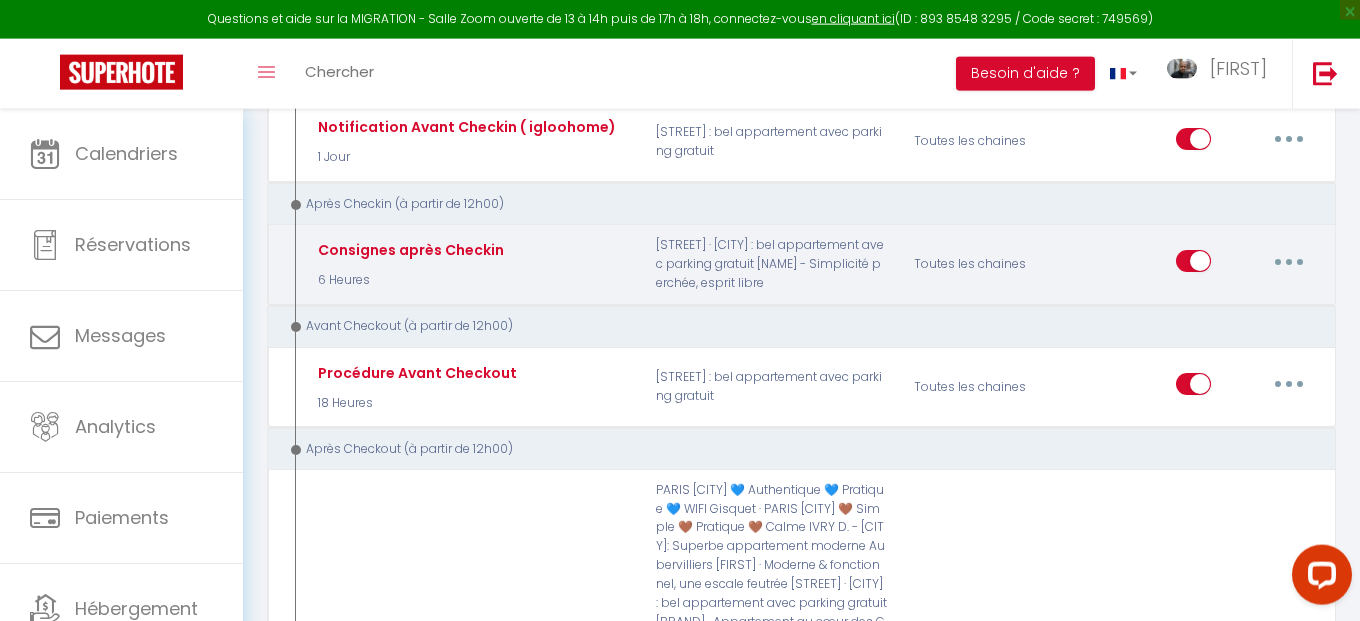 scroll, scrollTop: 1026, scrollLeft: 0, axis: vertical 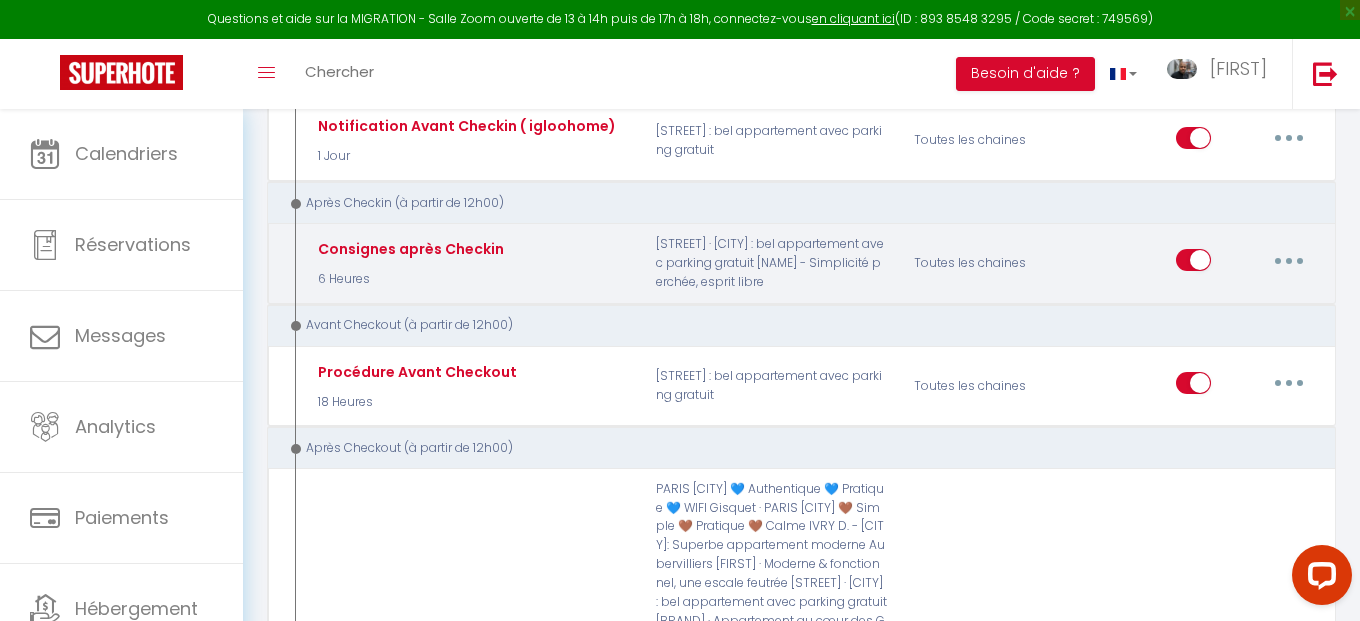 click at bounding box center (1289, 260) 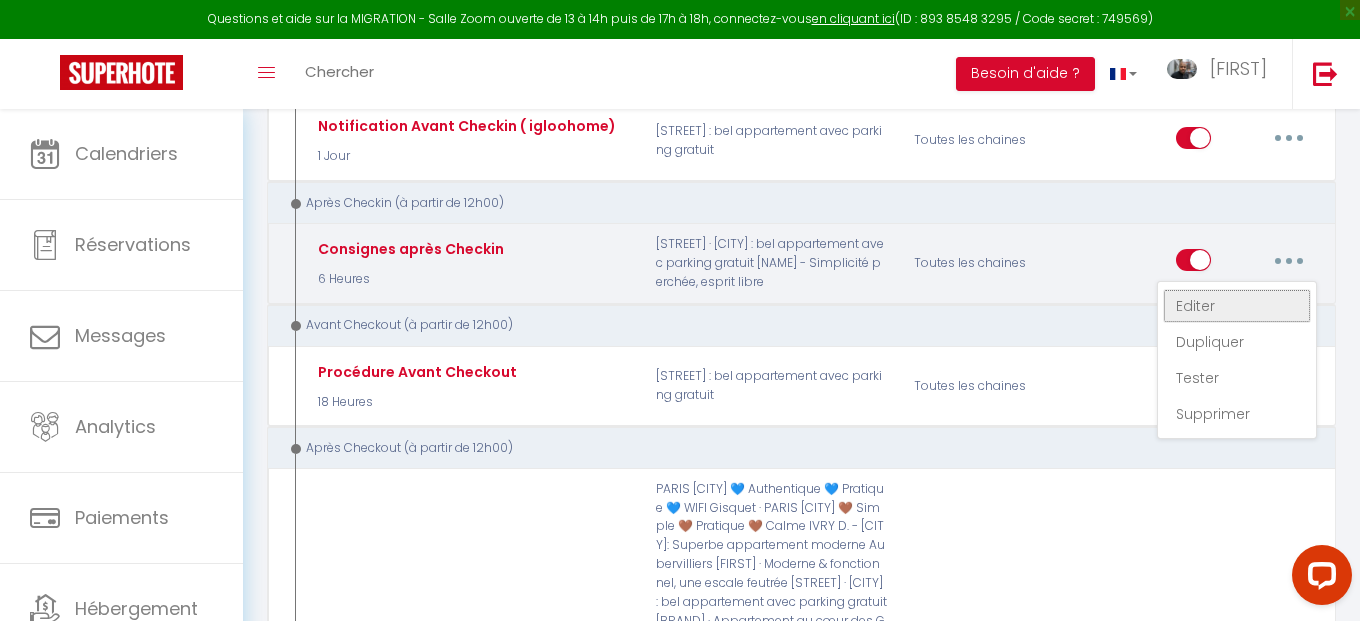 click on "Editer" at bounding box center [1237, 306] 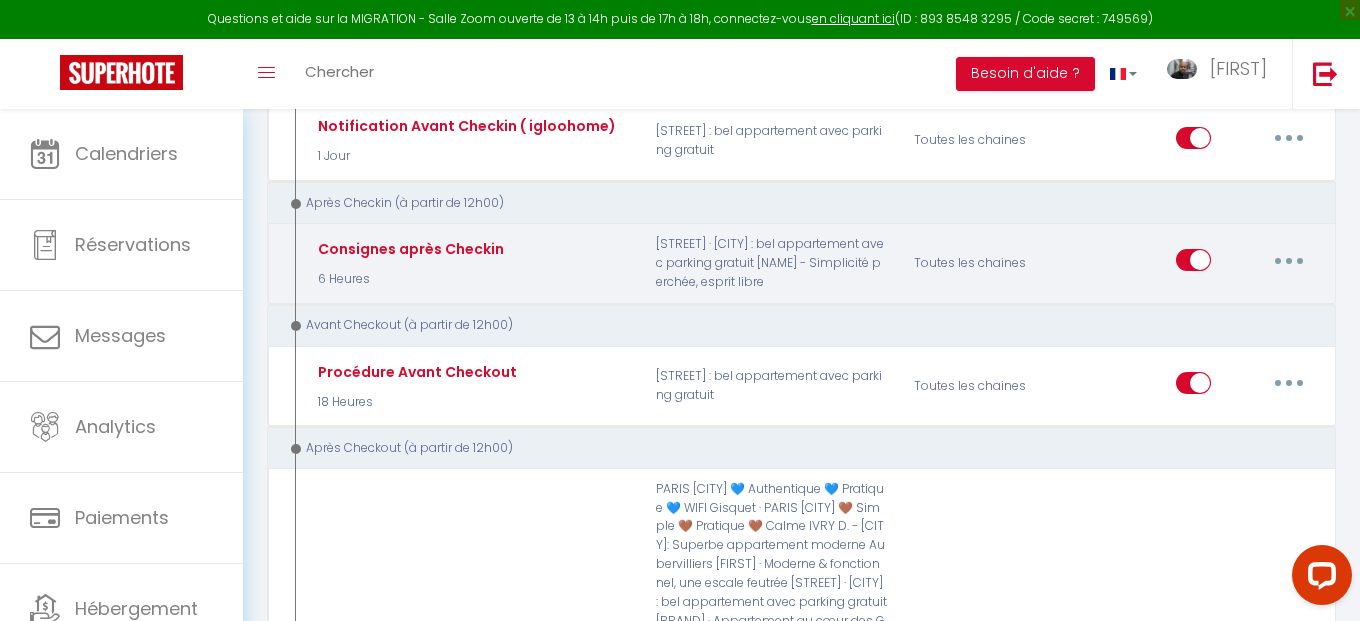 checkbox on "true" 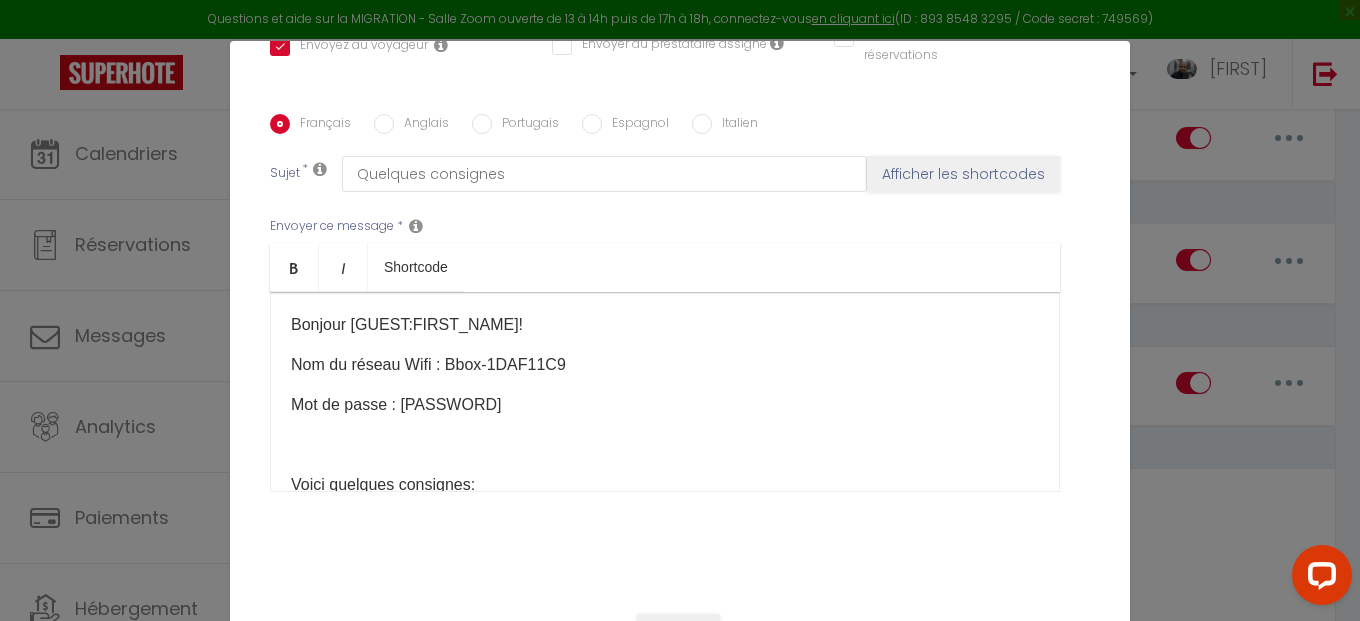 scroll, scrollTop: 510, scrollLeft: 0, axis: vertical 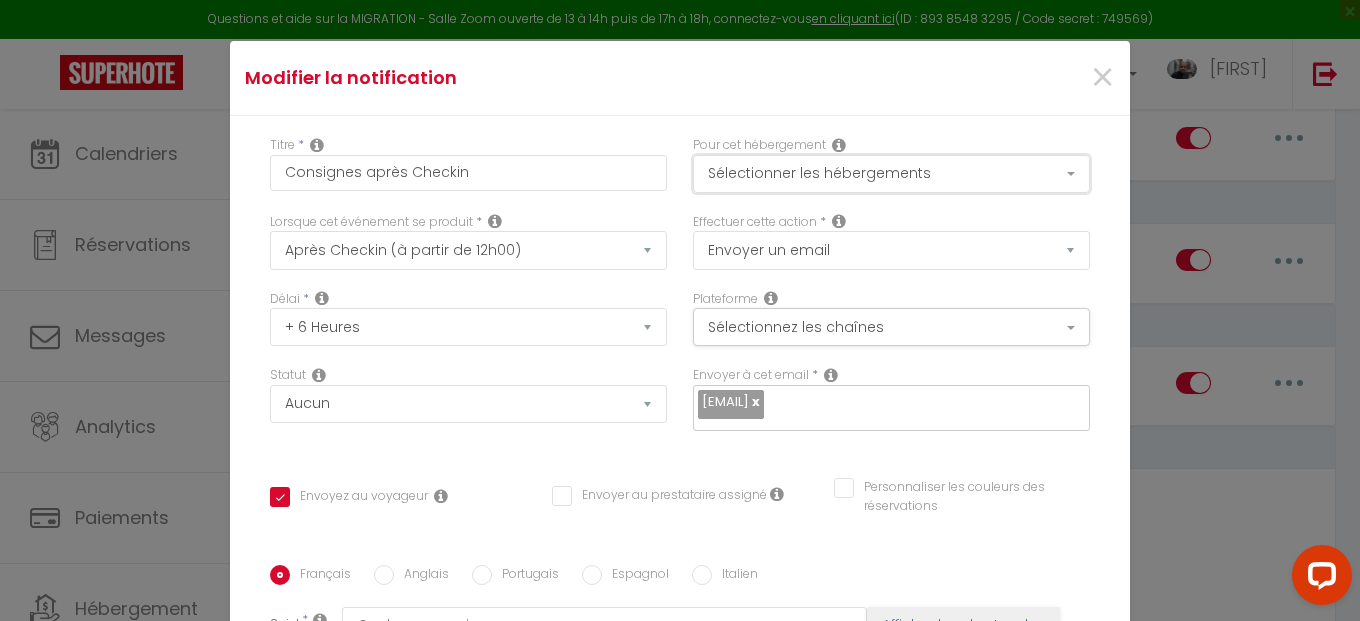 click on "Sélectionner les hébergements" at bounding box center [891, 174] 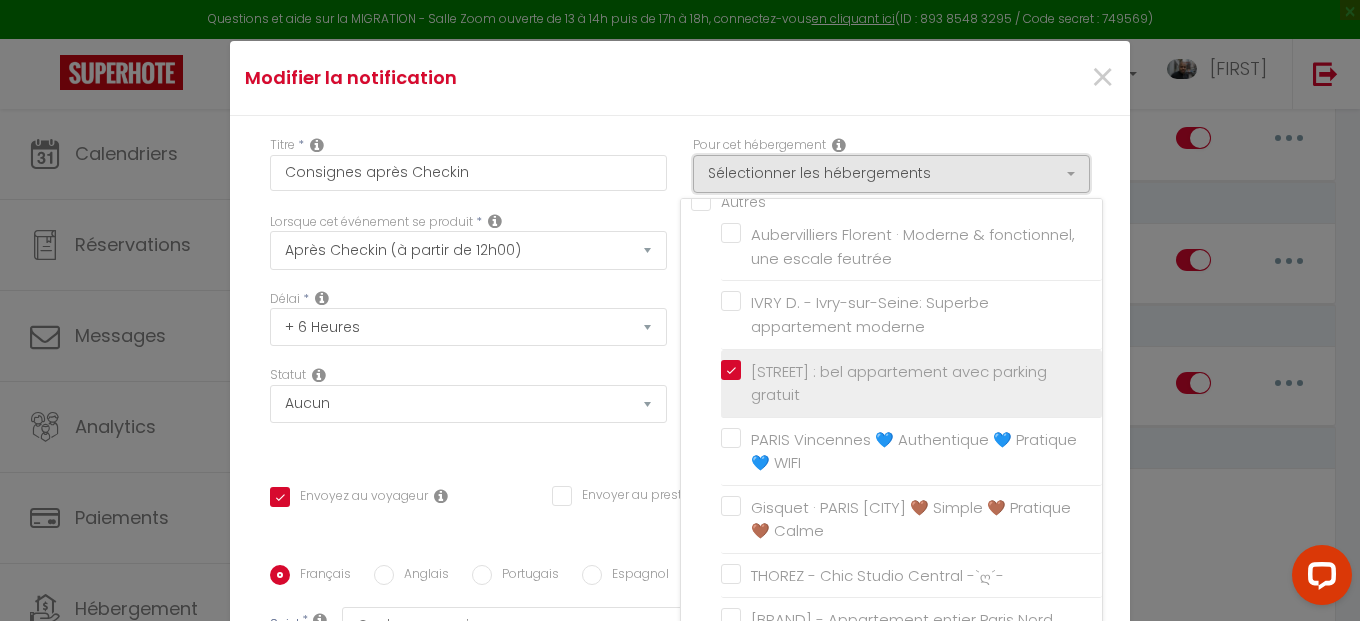 scroll, scrollTop: 240, scrollLeft: 0, axis: vertical 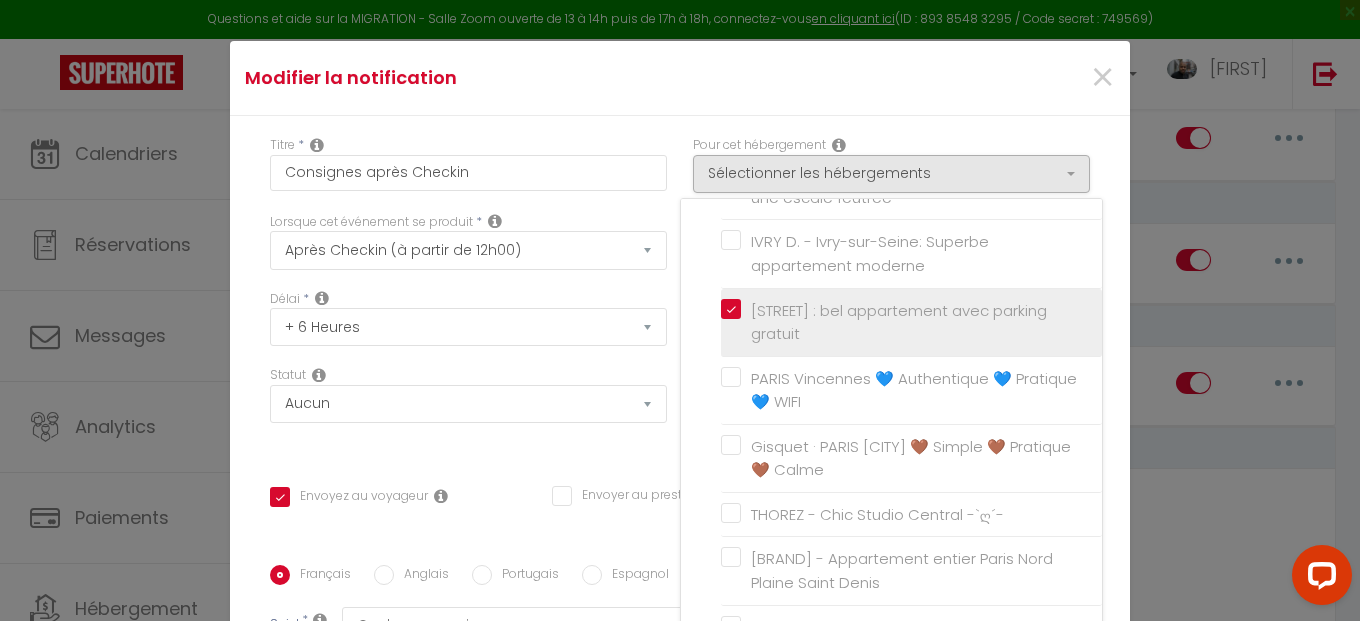 click on "[STREET] : bel appartement avec parking gratuit" at bounding box center (915, 322) 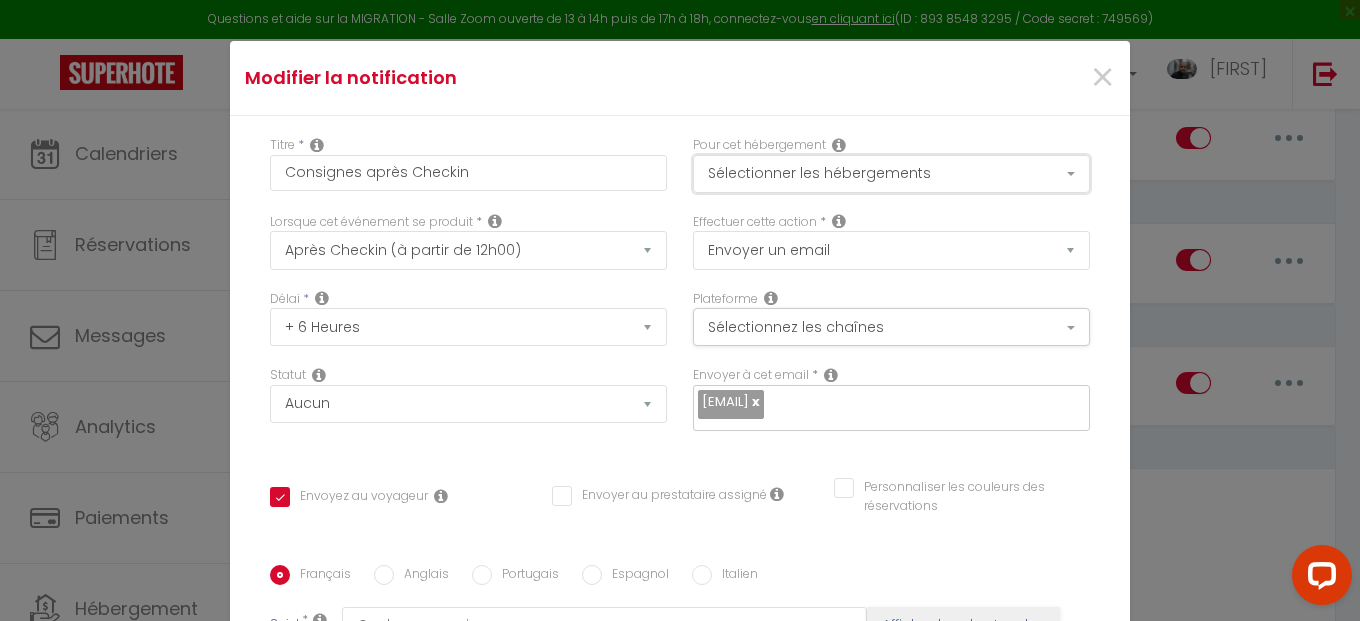 click on "Sélectionner les hébergements" at bounding box center (891, 174) 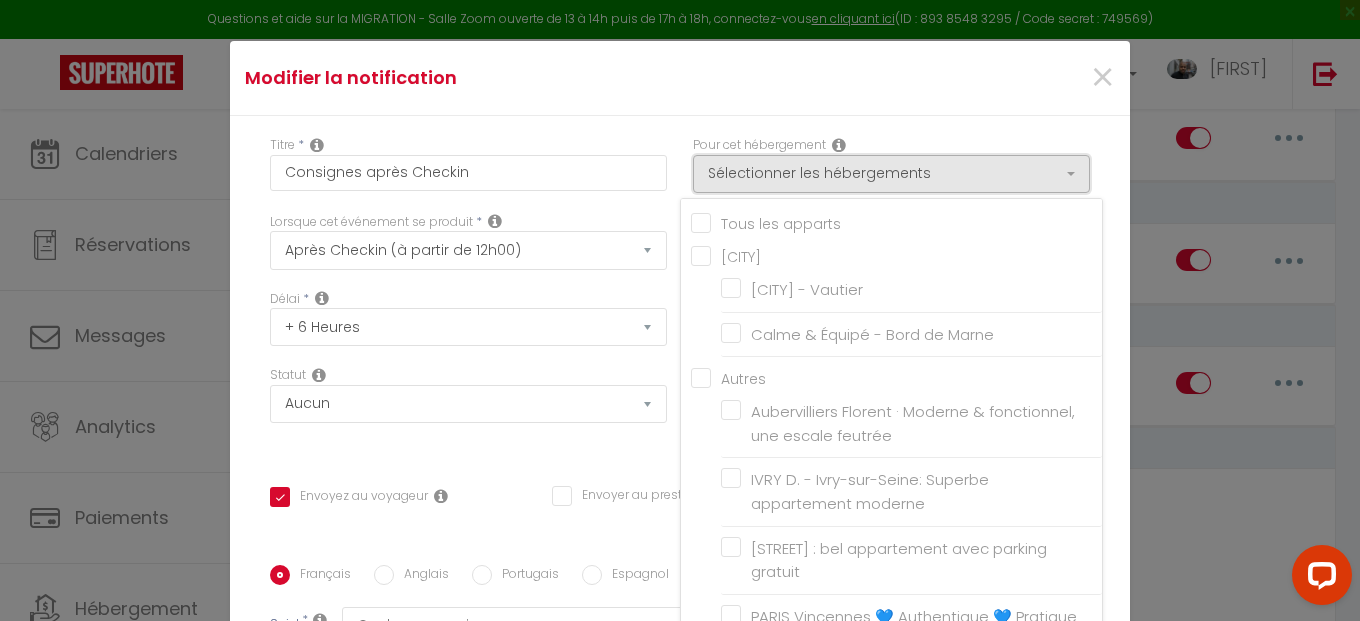 scroll, scrollTop: 0, scrollLeft: 0, axis: both 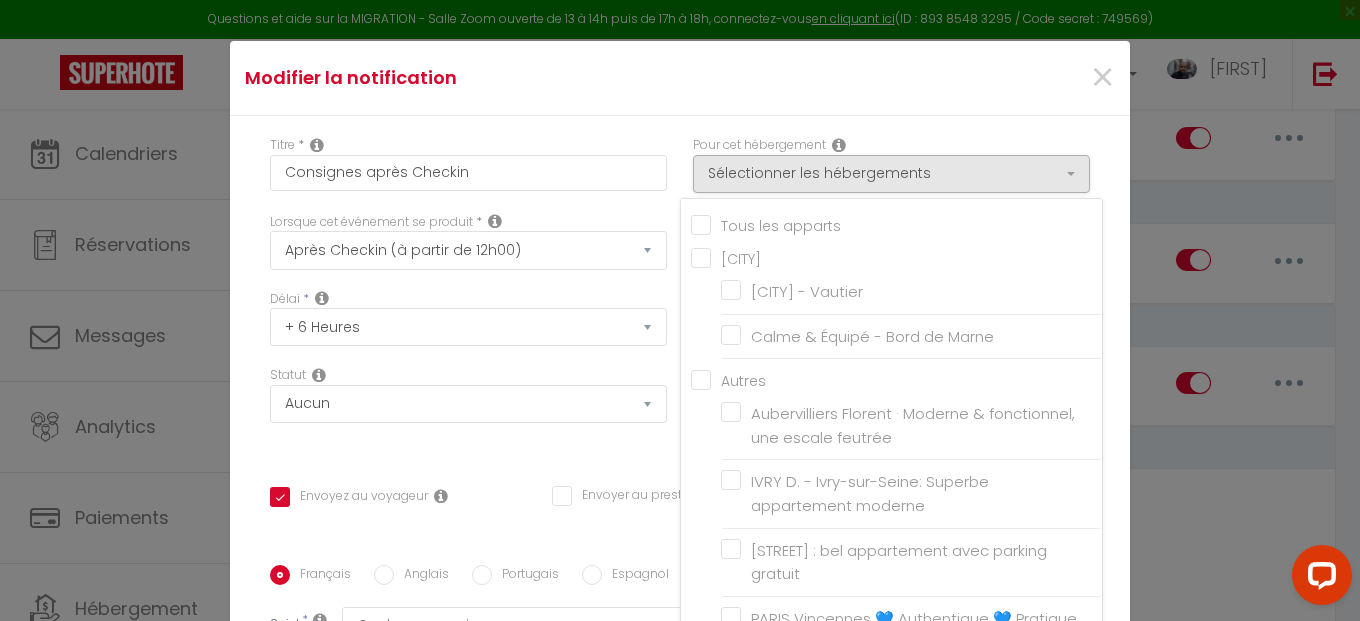 click on "×" at bounding box center (978, 78) 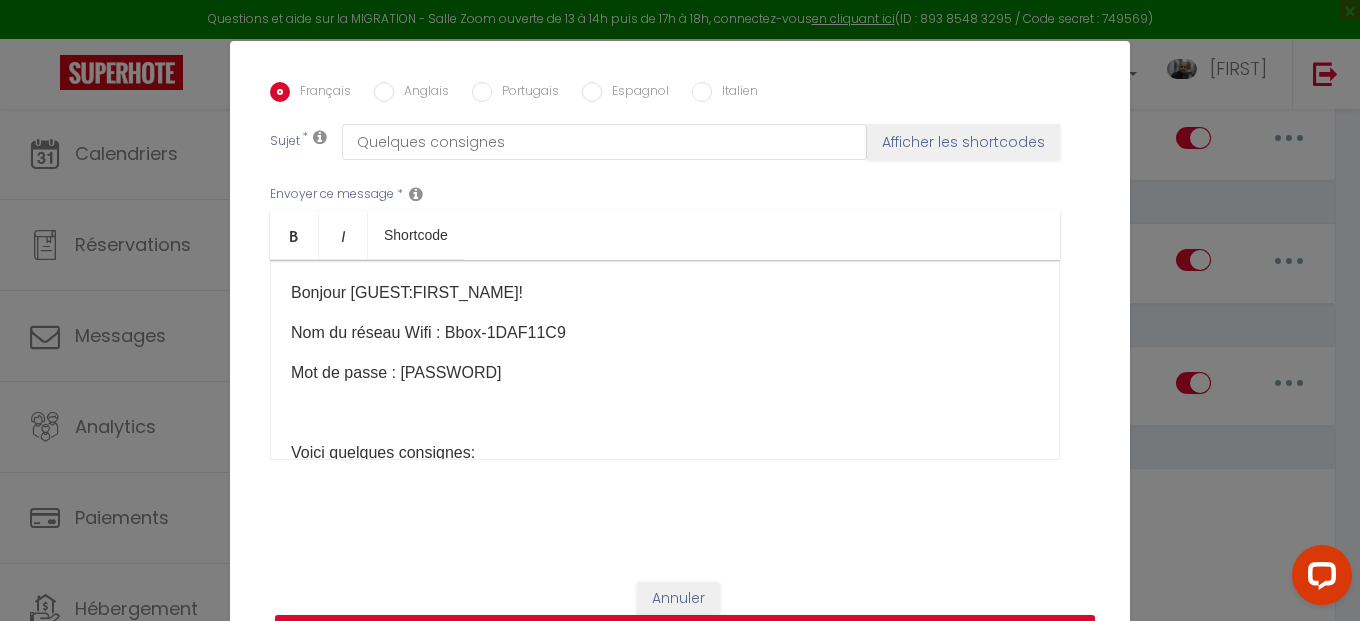 scroll, scrollTop: 529, scrollLeft: 0, axis: vertical 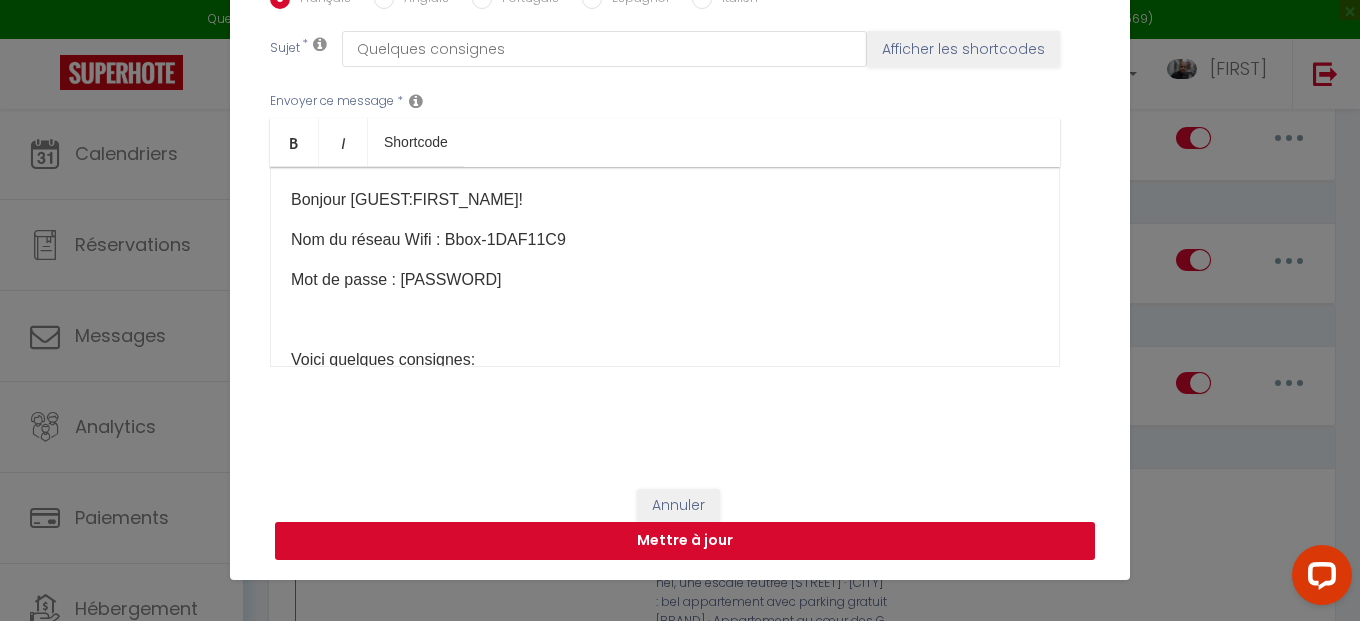 click on "Mettre à jour" at bounding box center [685, 541] 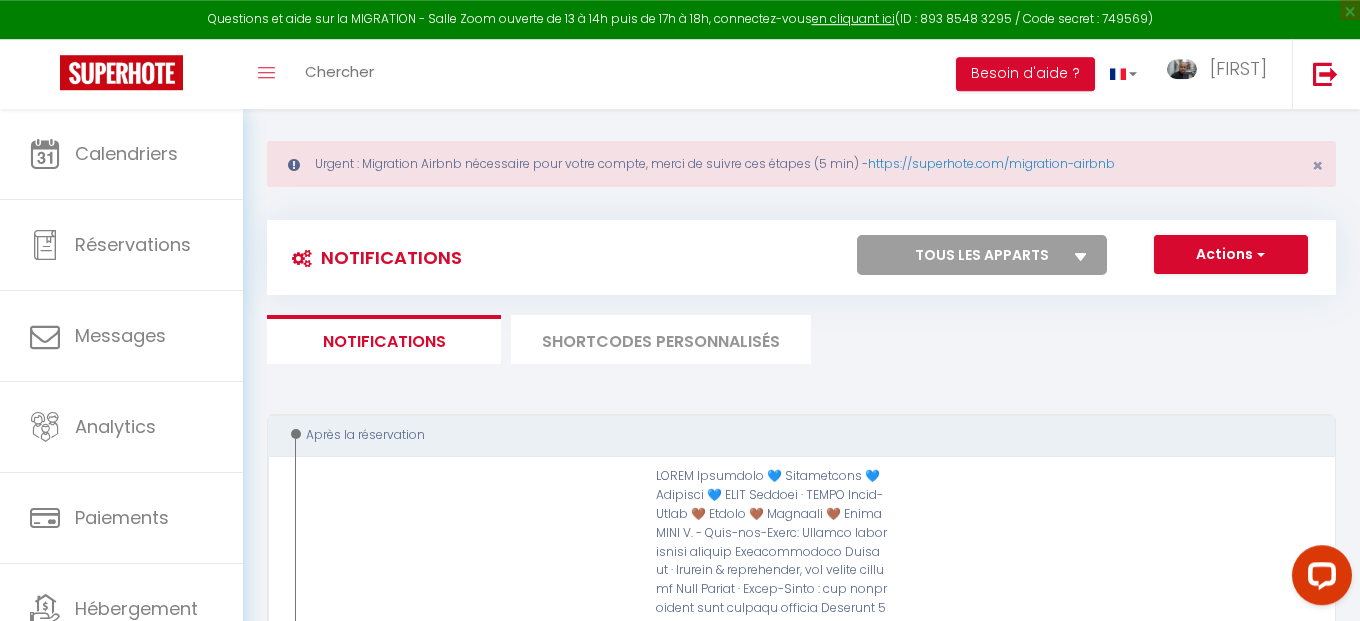 scroll, scrollTop: 8, scrollLeft: 0, axis: vertical 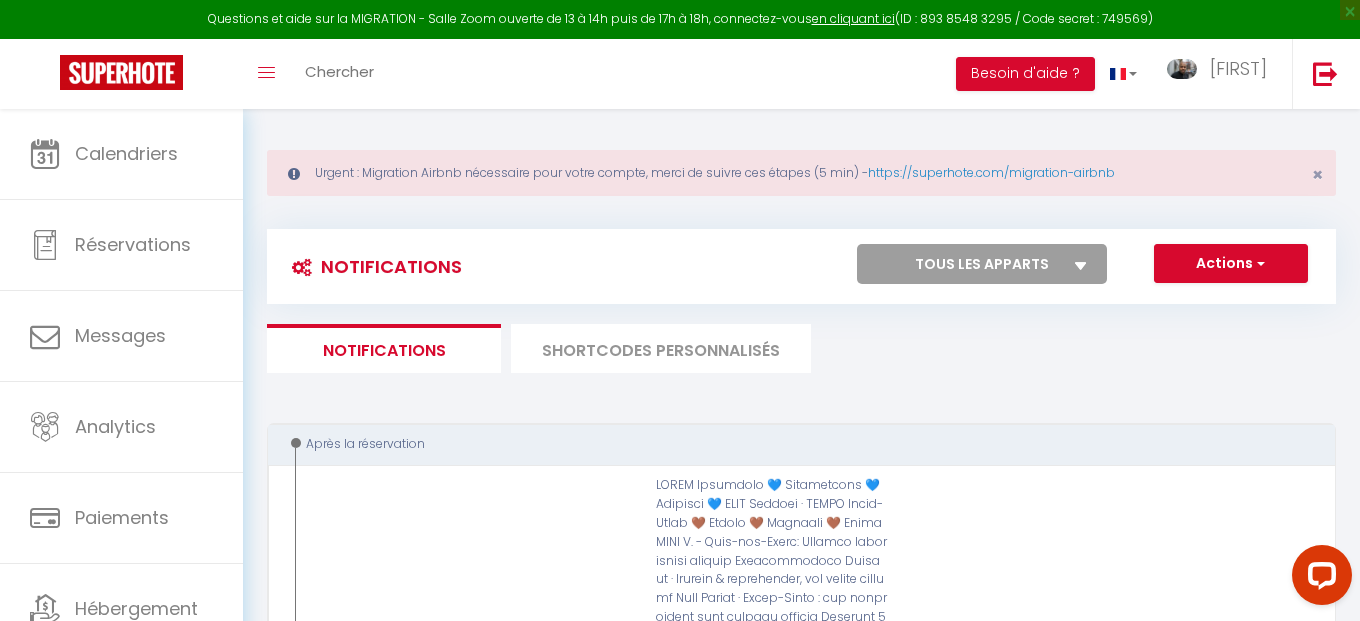 click on "Tous les apparts    Aubervilliers [NAME] · Moderne & fonctionnel, une escale feutrée IVRY D. - Ivry-sur-Seine: Superbe appartement moderne Paul Eluard · Saint-Denis : bel appartement avec parking gratuit PARIS Vincennes 💙 Authentique 💙 Pratique 💙 WIFI Gisquet · PARIS Saint-Denis 🤎 Simple 🤎 Pratique 🤎 Calme THOREZ - Chic  Studio  Central  -`ღ´- Fellini - Appartement entier Paris Nord Plaine Saint Denis Le combo Pasteur · Double Espace – 2 Appartements Rien Que Pour Vous Danielle Casanova - Simplicité perchée, esprit libre Gobelins · Appartement au cœur des Gobelins Bagneux · Charme ー Convivialité ー Douceur Pasteur 2 - Porte Gauche - Escapade Citadine Joinville - Vautier Nantes Berlin - Élégance moderne, vue, parking Charonne · Bail mobilité : L'écrin Charonne Meitner 5 - Élégant et pratique : votre séjour parfait 130 Casanova · Une bulle paisible aux portes de la capitale Asnières-sur-Seine · Reflet avec Vue Panoramique Mirabeau 37 - Charmant et Fonctionnel" at bounding box center [982, 264] 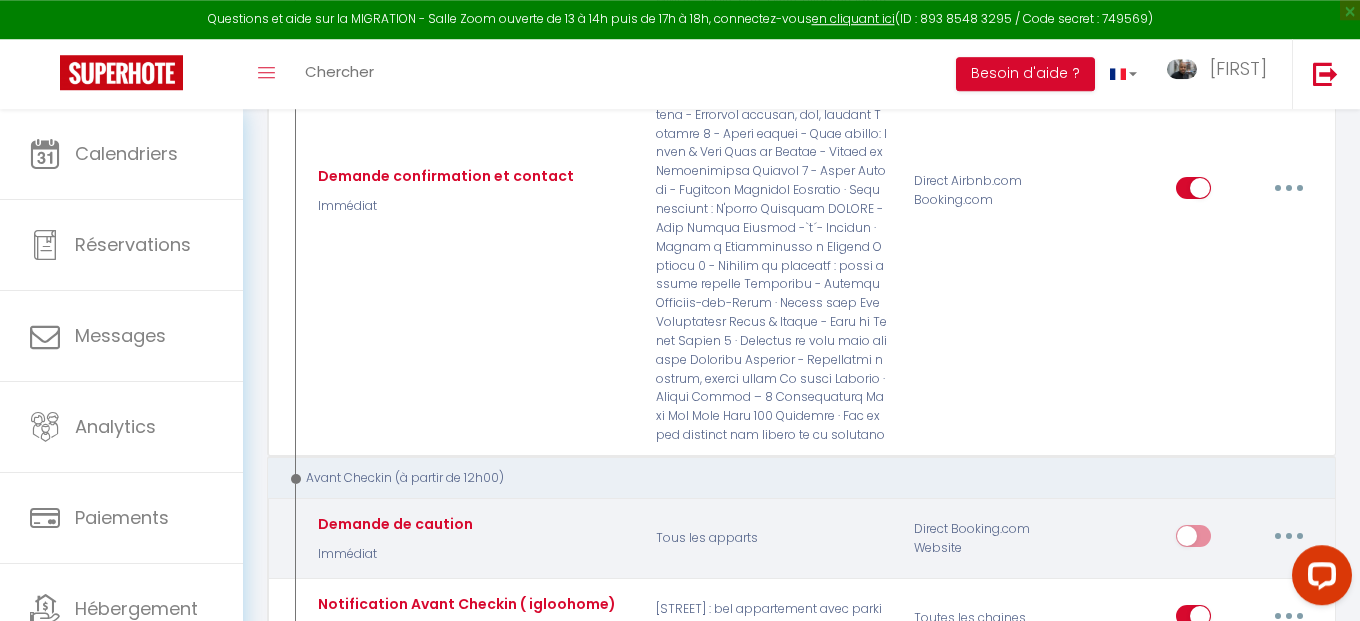 scroll, scrollTop: 692, scrollLeft: 0, axis: vertical 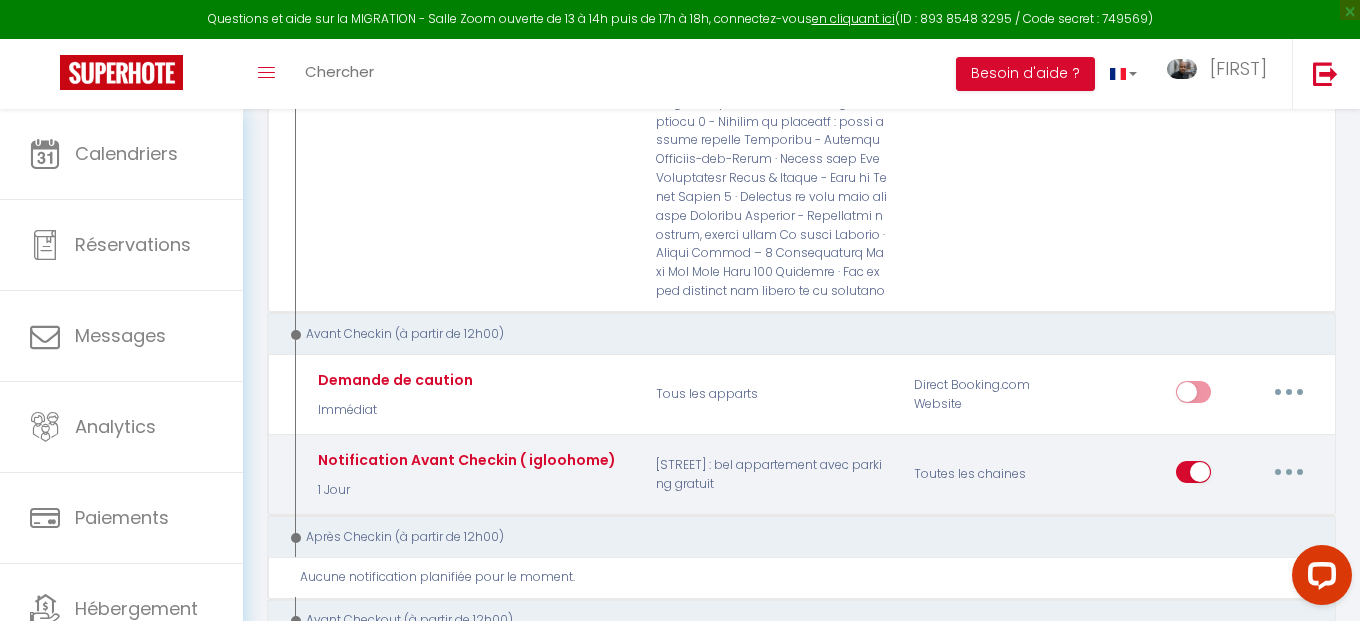 click at bounding box center [1289, 472] 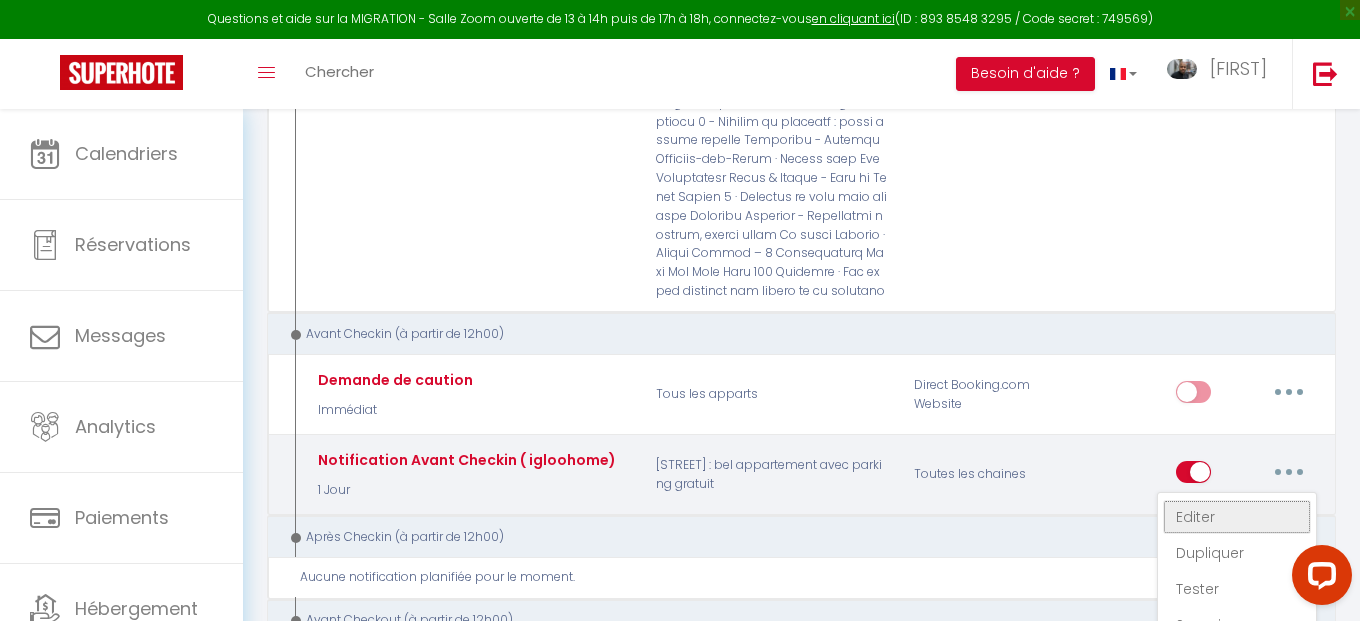 click on "Editer" at bounding box center (1237, 517) 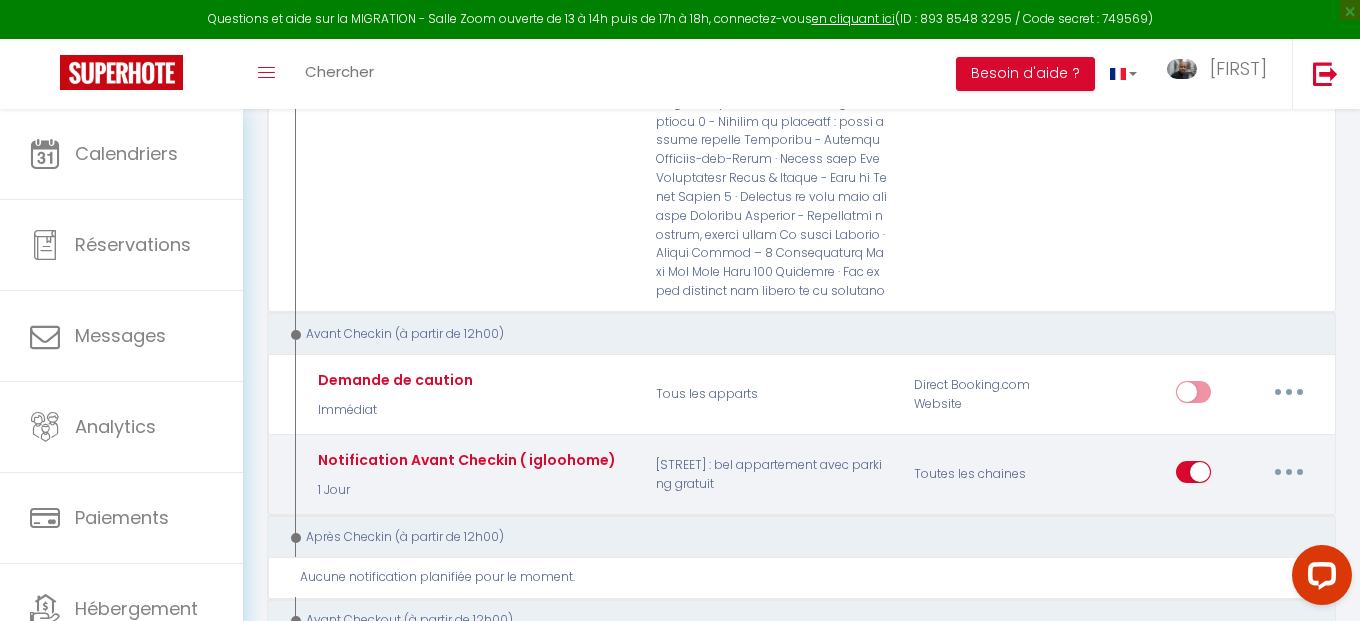 type on "Notification Avant Checkin ( igloohome)" 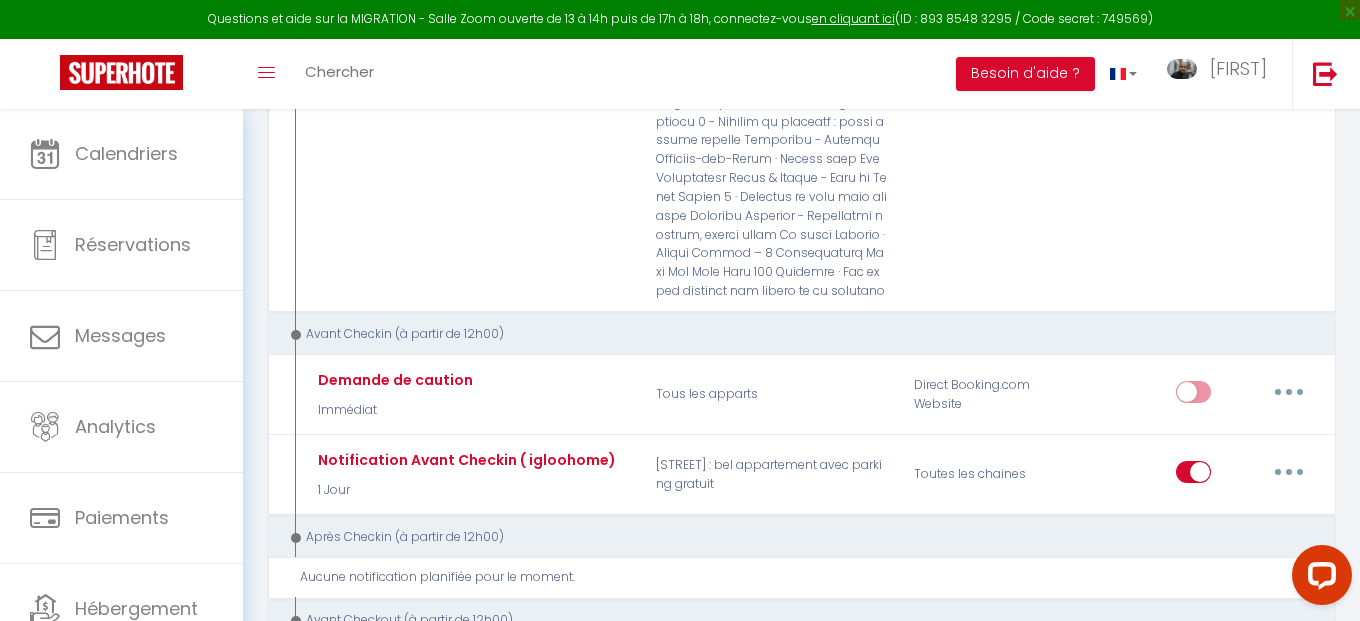 scroll, scrollTop: 508, scrollLeft: 0, axis: vertical 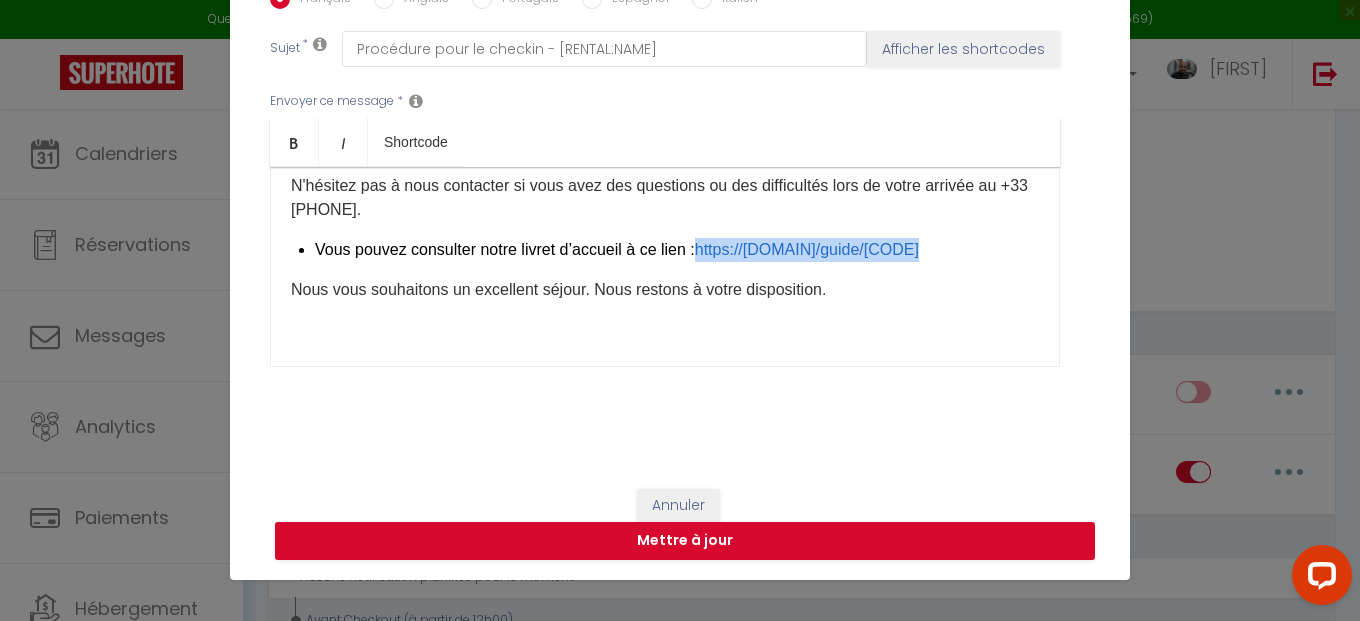 drag, startPoint x: 710, startPoint y: 265, endPoint x: 734, endPoint y: 290, distance: 34.655445 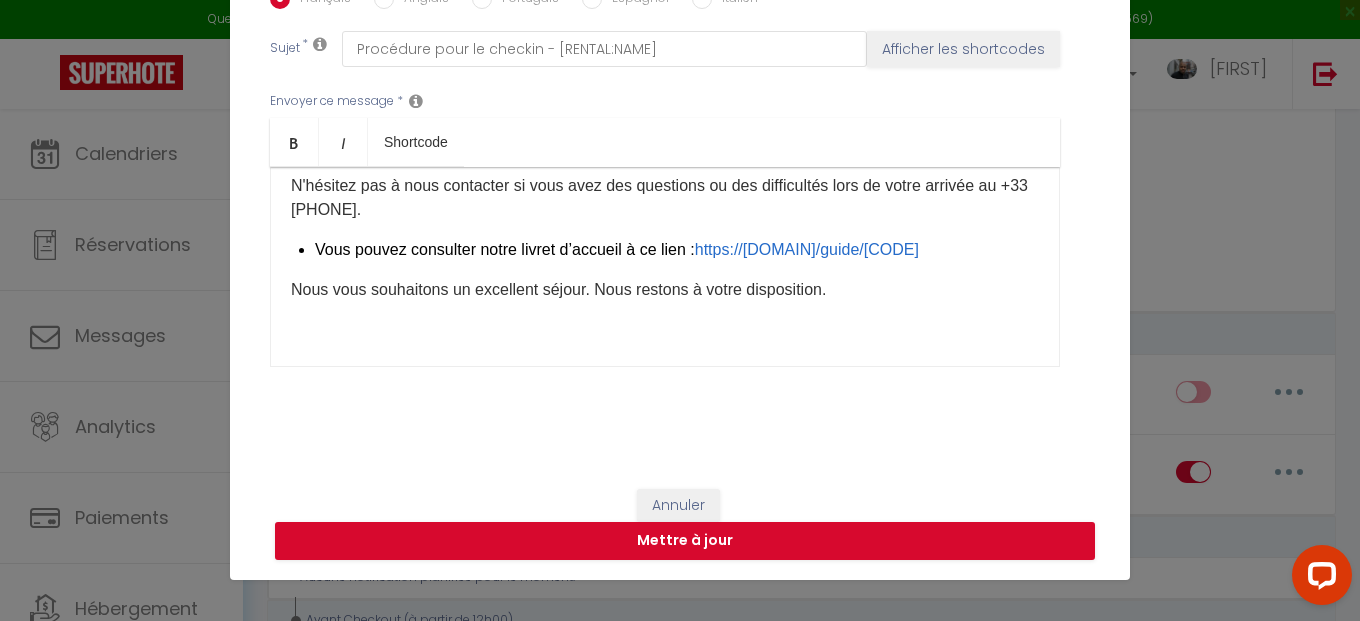 scroll, scrollTop: 862, scrollLeft: 0, axis: vertical 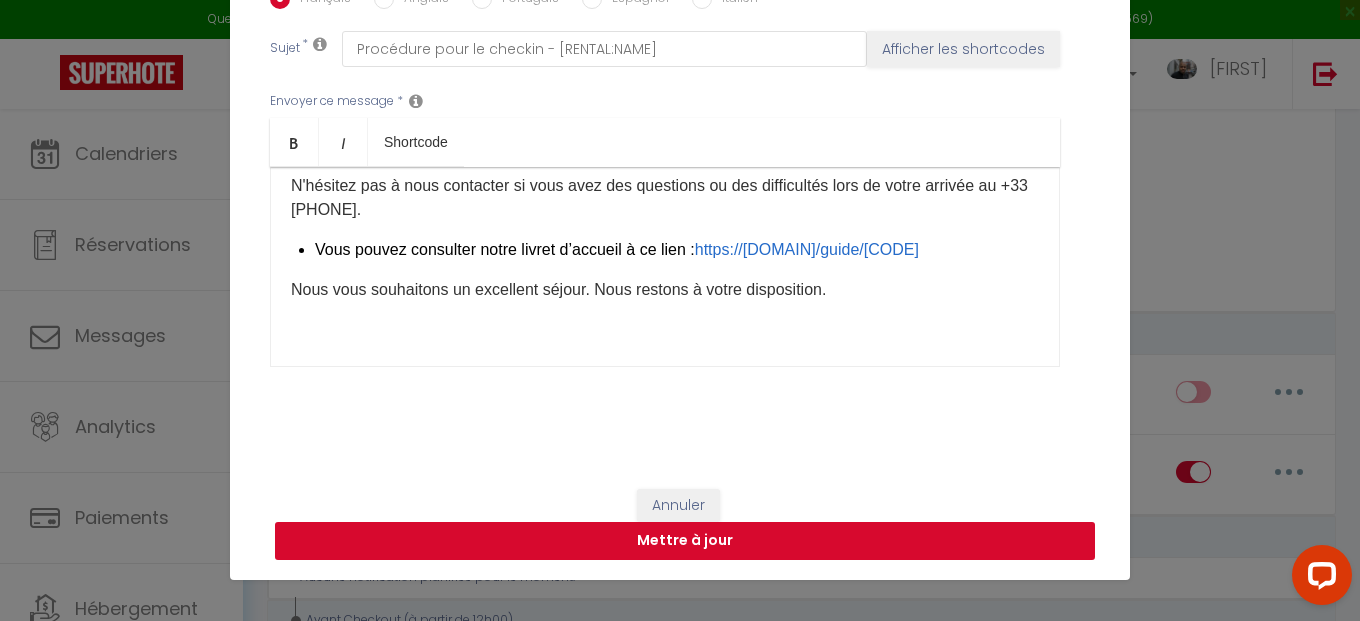 click on "Mettre à jour" at bounding box center (685, 541) 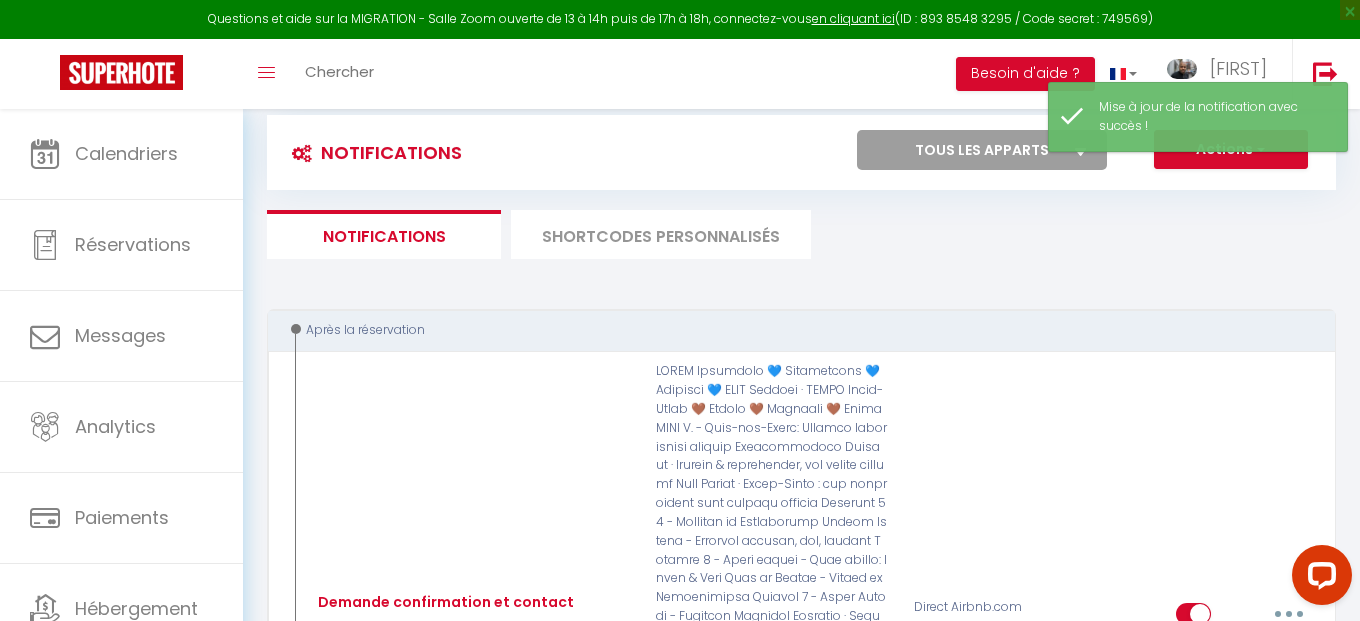 scroll, scrollTop: 0, scrollLeft: 0, axis: both 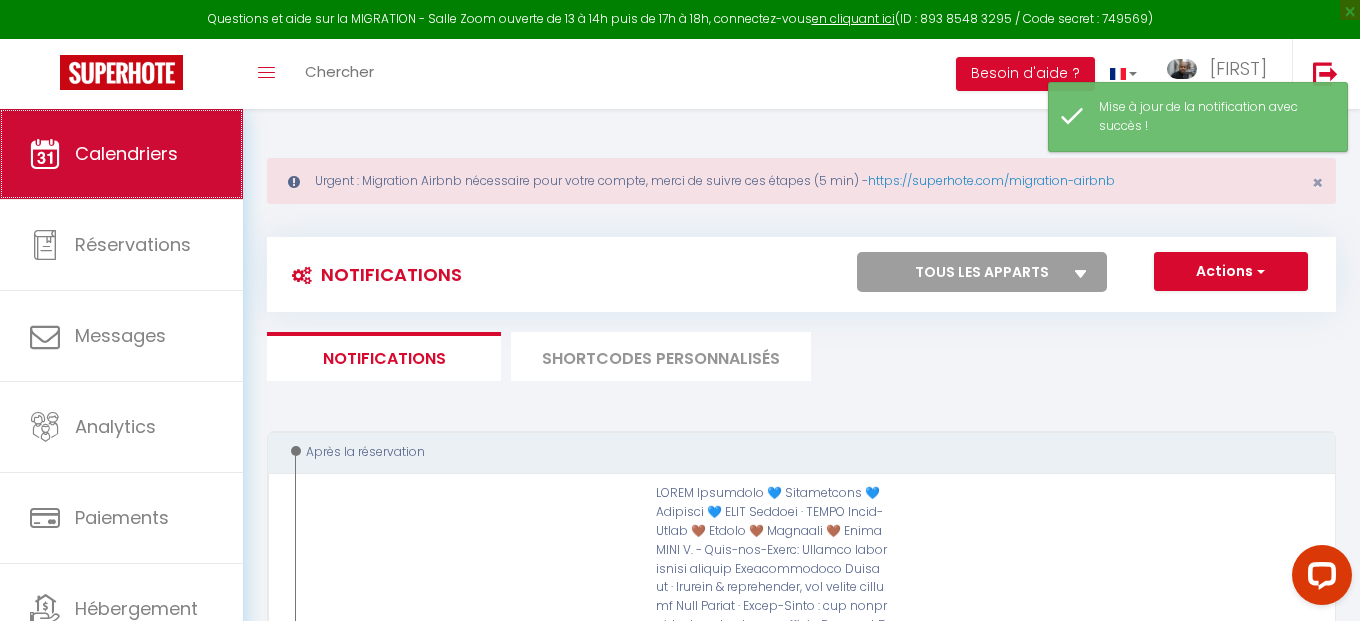 click on "Calendriers" at bounding box center [121, 154] 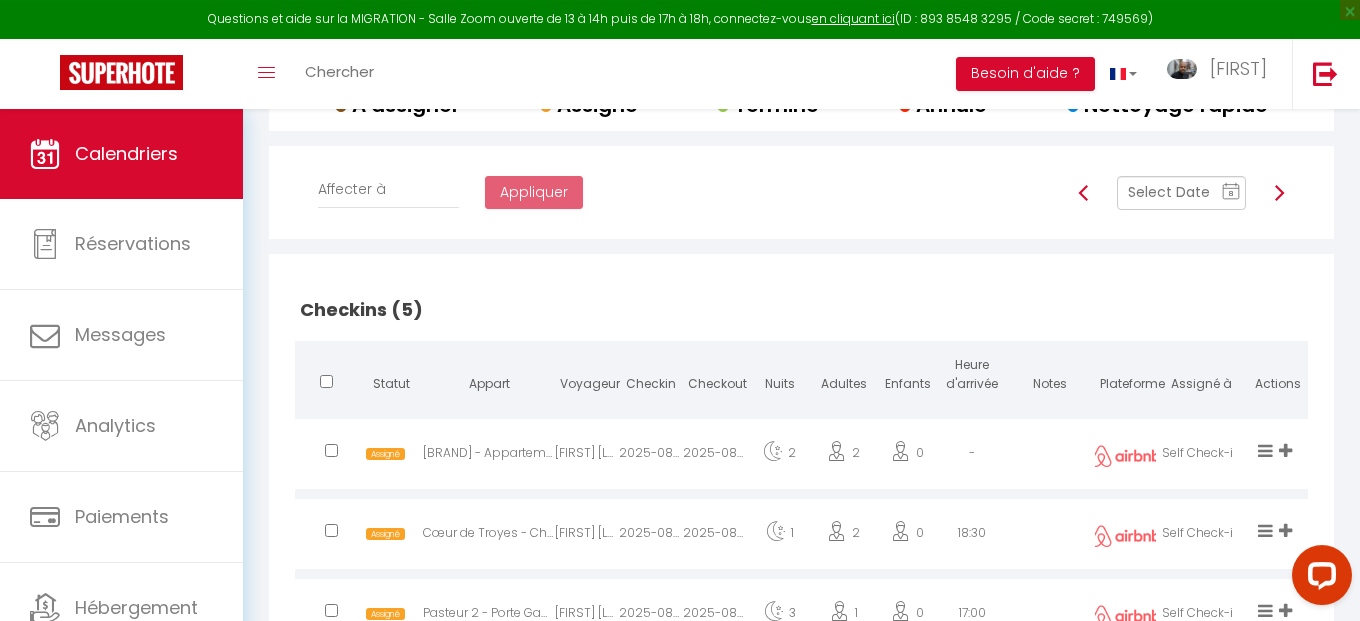 scroll, scrollTop: 228, scrollLeft: 0, axis: vertical 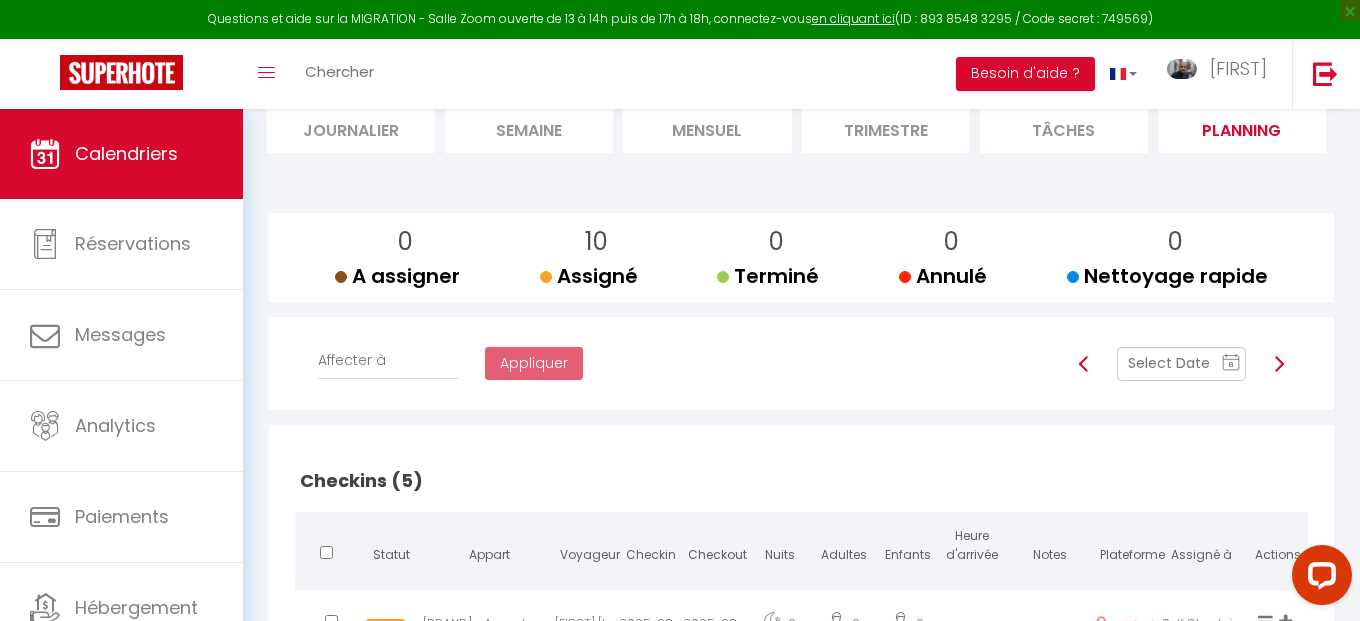 click at bounding box center [1279, 364] 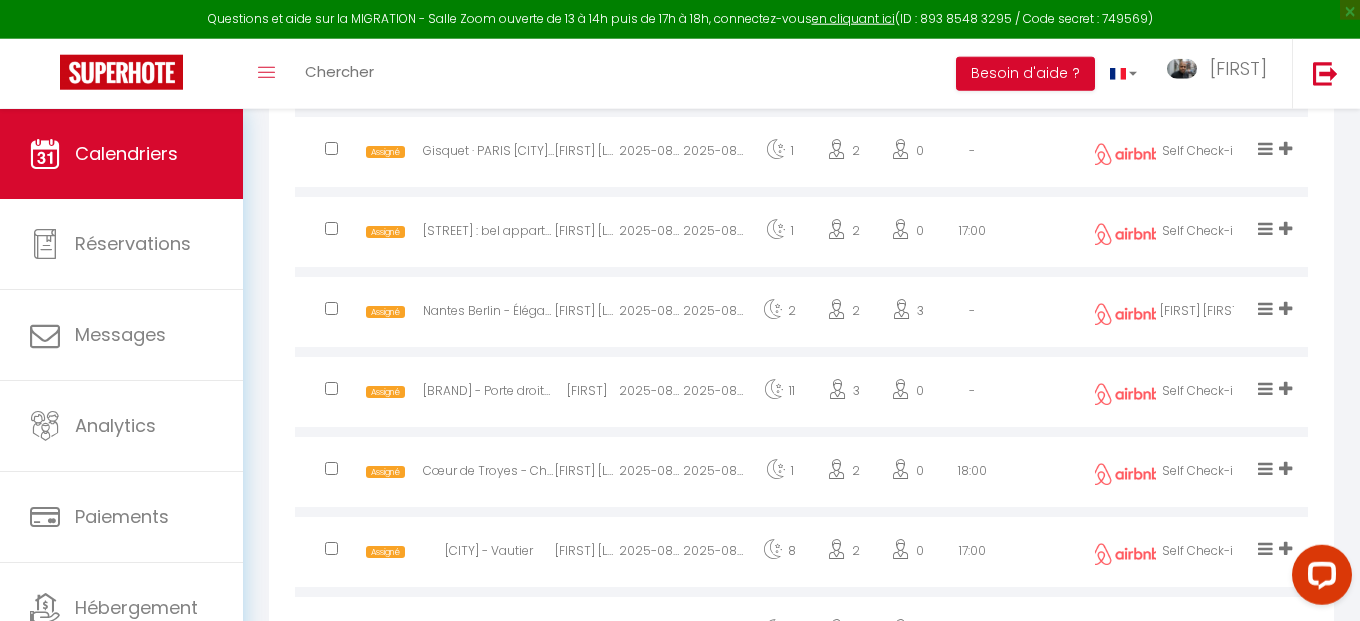 scroll, scrollTop: 798, scrollLeft: 0, axis: vertical 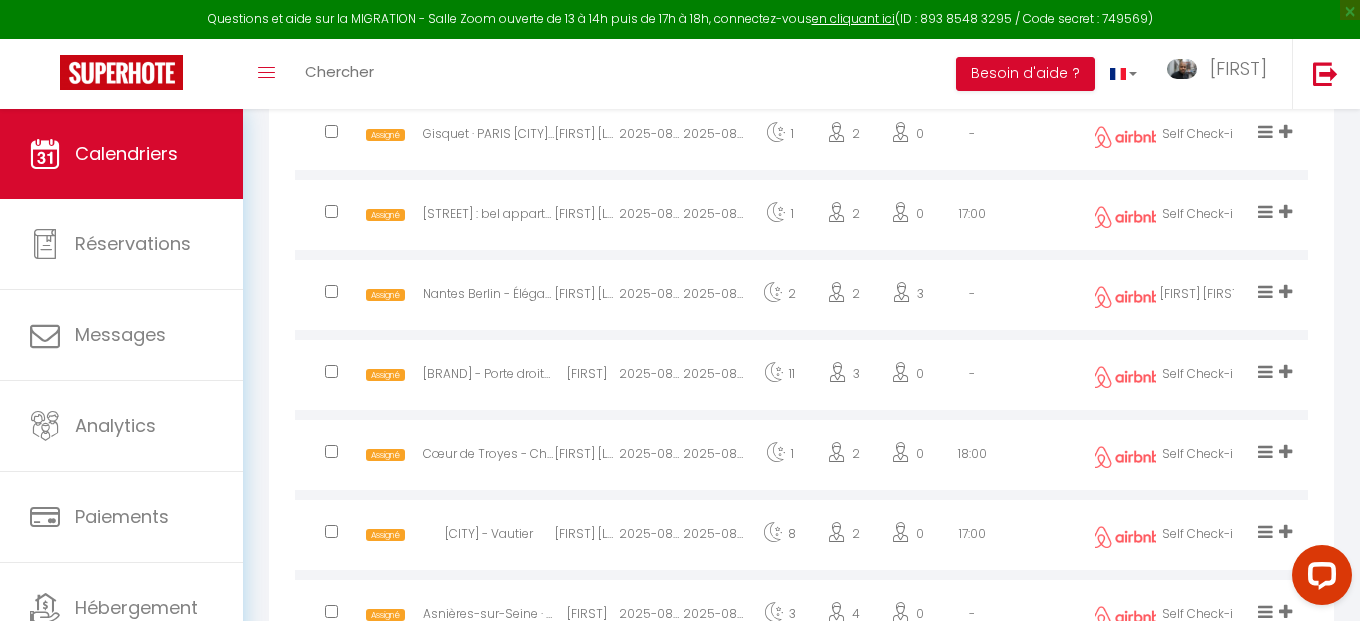 click on "1" at bounding box center (779, 217) 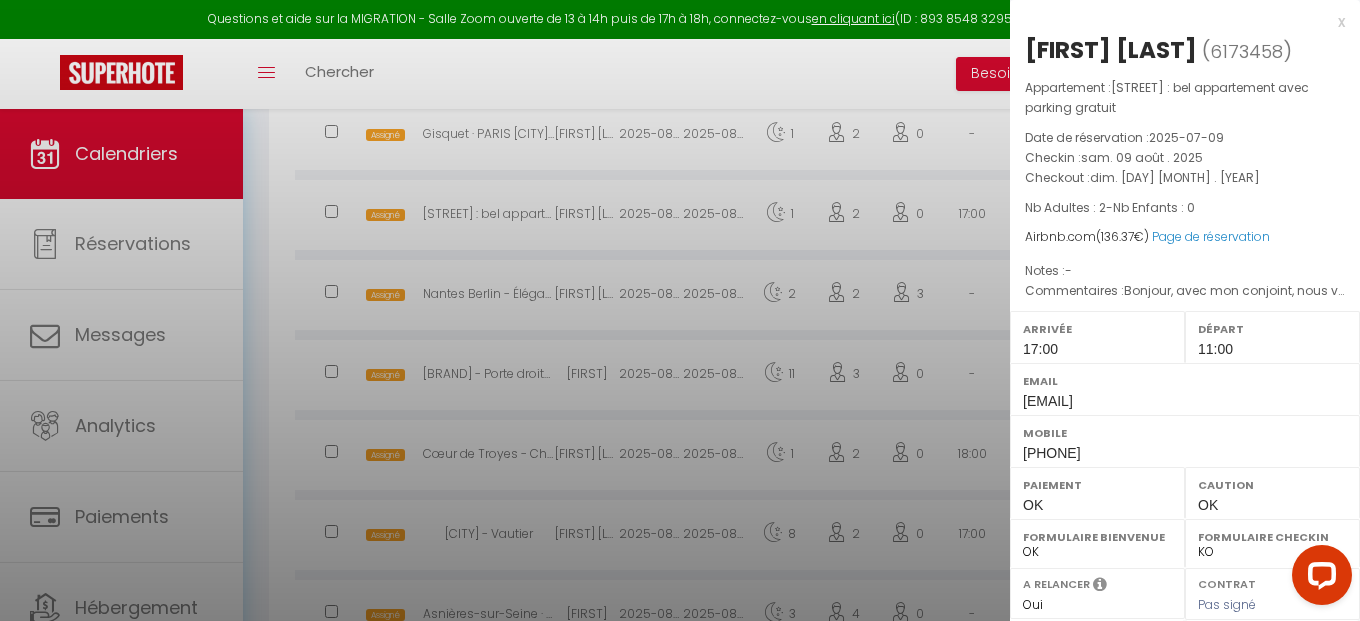 select on "10626" 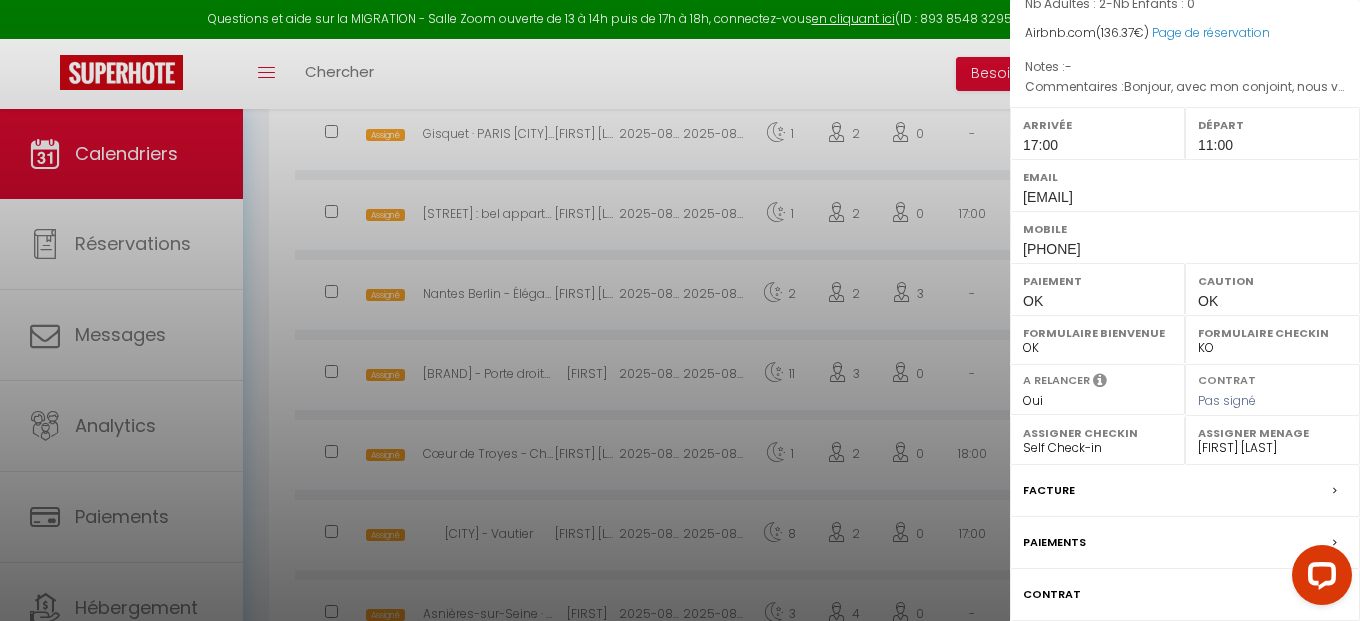 scroll, scrollTop: 306, scrollLeft: 0, axis: vertical 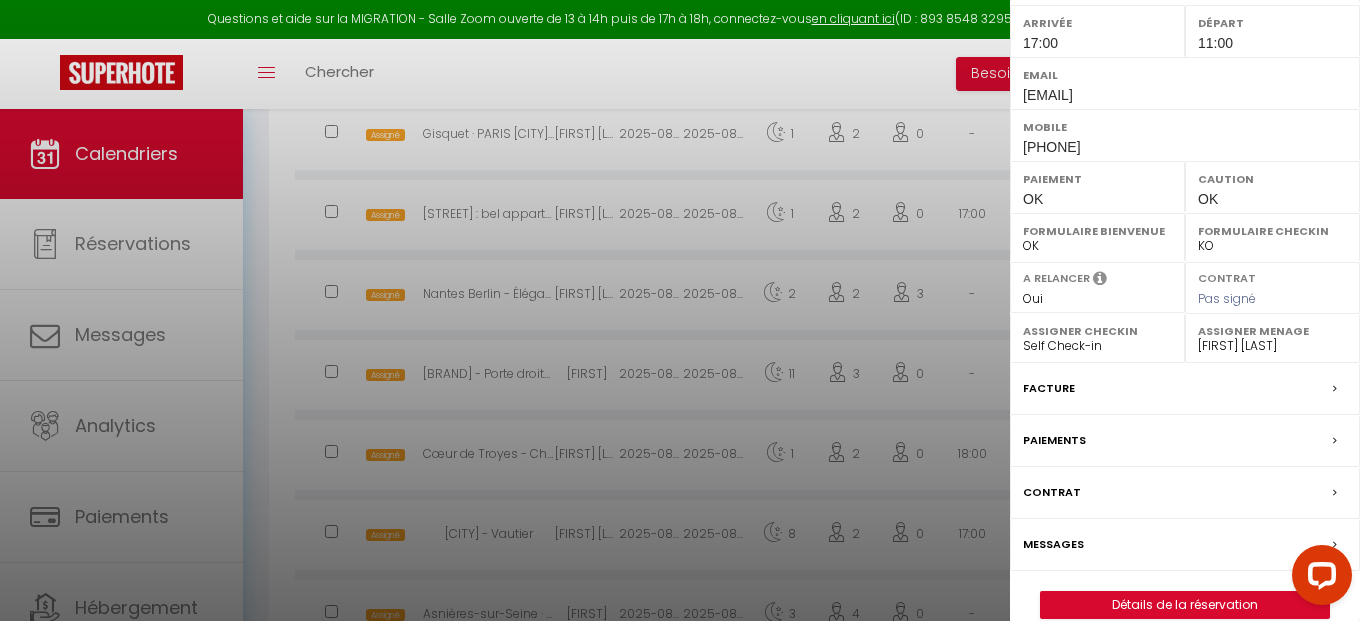 click on "Messages" at bounding box center [1053, 544] 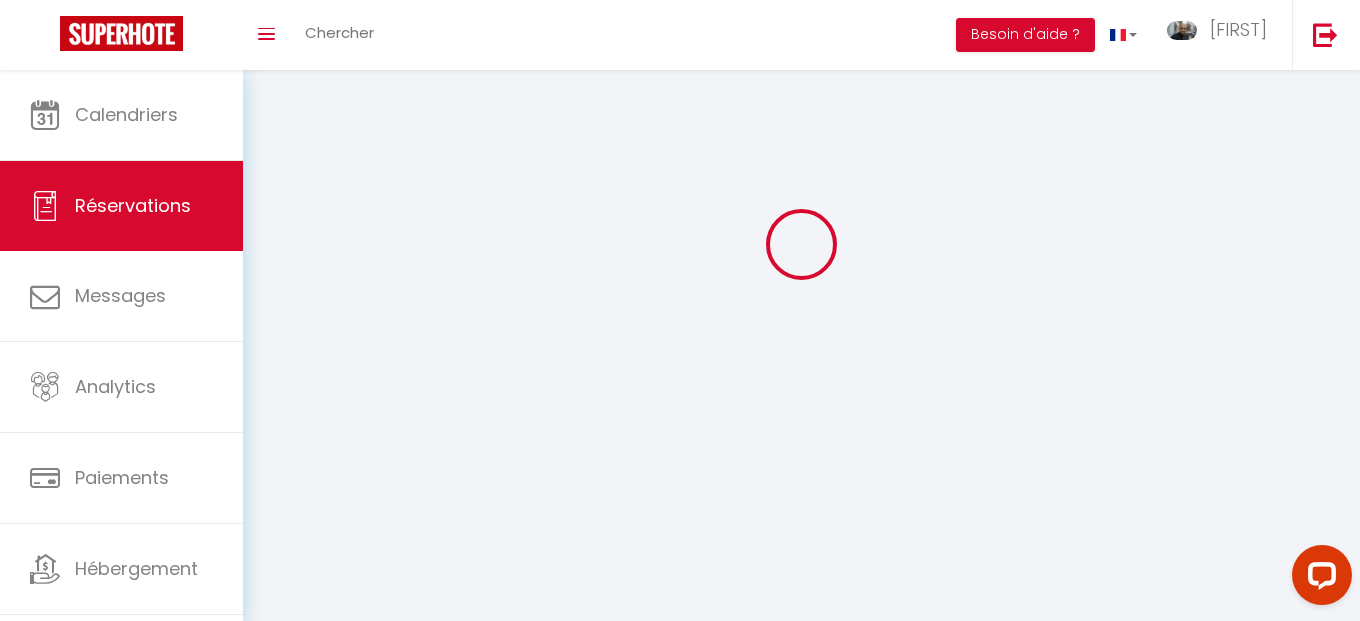 scroll, scrollTop: 0, scrollLeft: 0, axis: both 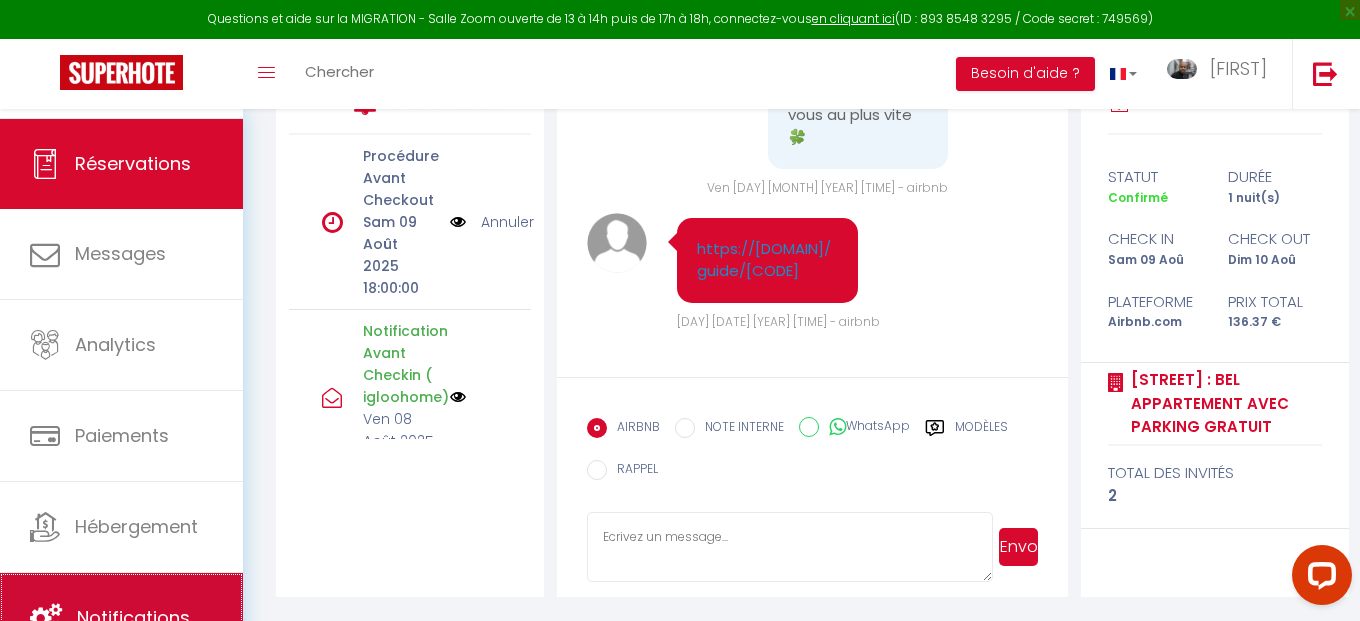 click on "Notifications" at bounding box center [121, 618] 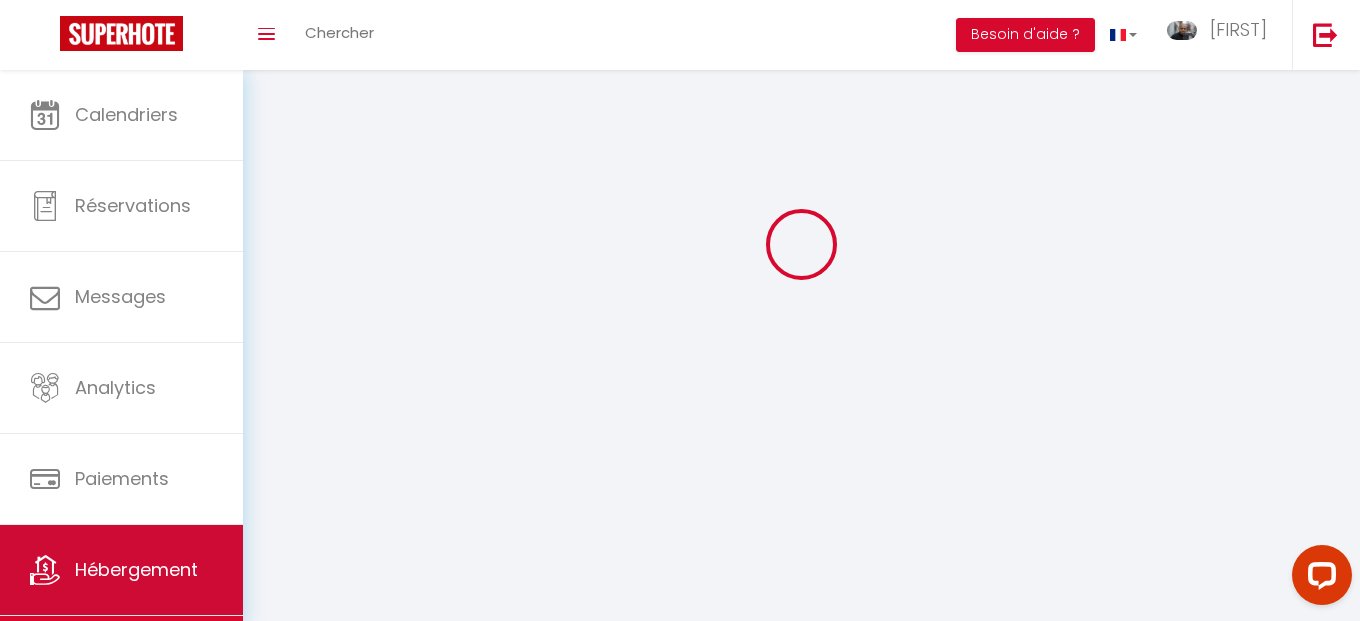 scroll, scrollTop: 0, scrollLeft: 0, axis: both 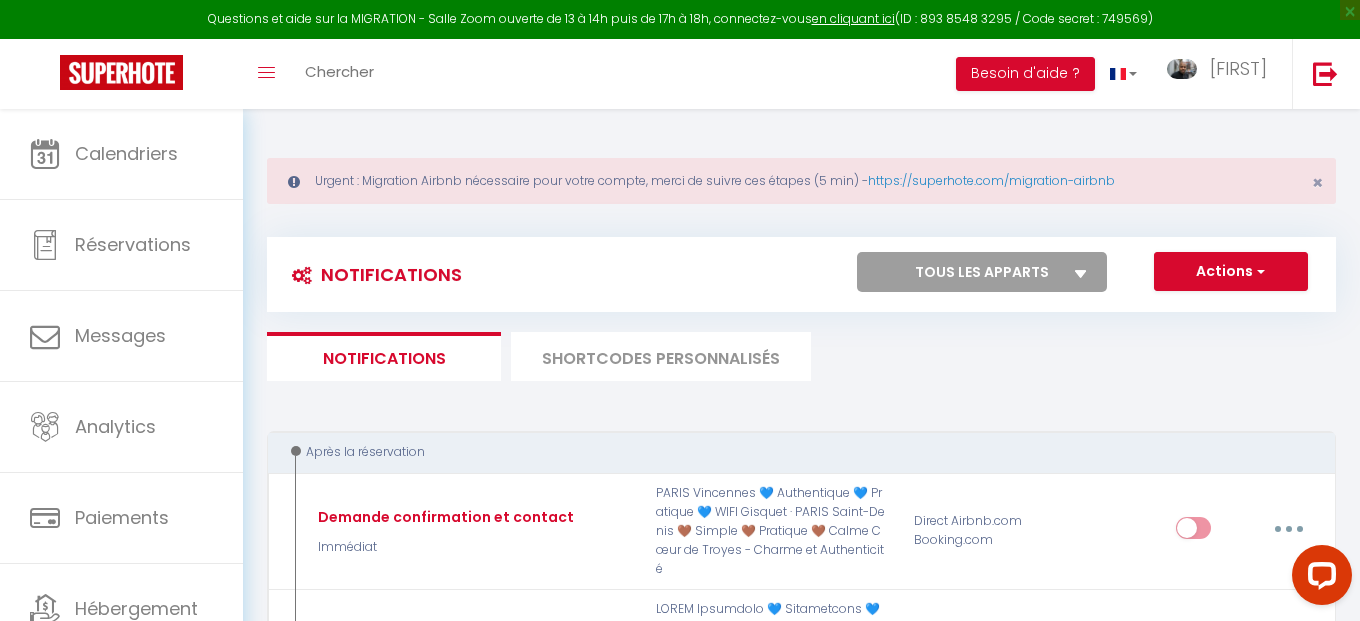 click on "Tous les apparts    Aubervilliers [NAME] · Moderne & fonctionnel, une escale feutrée IVRY D. - Ivry-sur-Seine: Superbe appartement moderne Paul Eluard · Saint-Denis : bel appartement avec parking gratuit PARIS Vincennes 💙 Authentique 💙 Pratique 💙 WIFI Gisquet · PARIS Saint-Denis 🤎 Simple 🤎 Pratique 🤎 Calme THOREZ - Chic  Studio  Central  -`ღ´- Fellini - Appartement entier Paris Nord Plaine Saint Denis Le combo Pasteur · Double Espace – 2 Appartements Rien Que Pour Vous Danielle Casanova - Simplicité perchée, esprit libre Gobelins · Appartement au cœur des Gobelins Bagneux · Charme ー Convivialité ー Douceur Pasteur 2 - Porte Gauche - Escapade Citadine Joinville - Vautier Nantes Berlin - Élégance moderne, vue, parking Charonne · Bail mobilité : L'écrin Charonne Meitner 5 - Élégant et pratique : votre séjour parfait 130 Casanova · Une bulle paisible aux portes de la capitale Asnières-sur-Seine · Reflet avec Vue Panoramique Mirabeau 37 - Charmant et Fonctionnel" at bounding box center [982, 272] 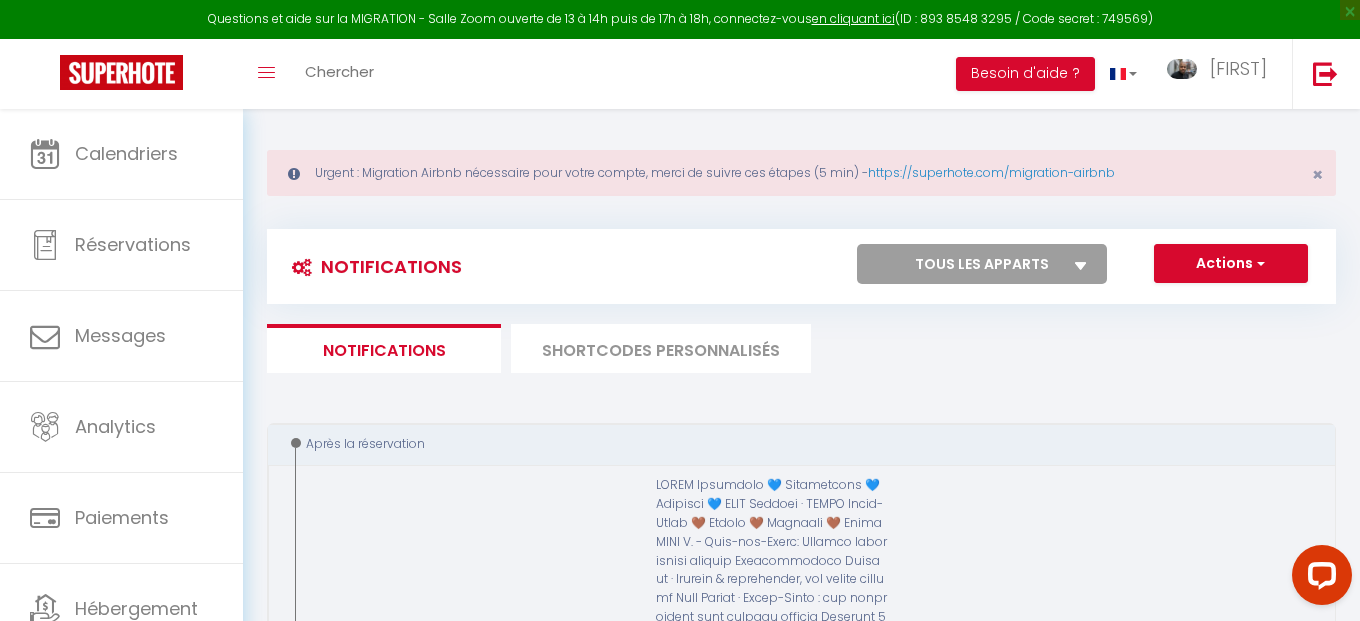 scroll, scrollTop: 0, scrollLeft: 0, axis: both 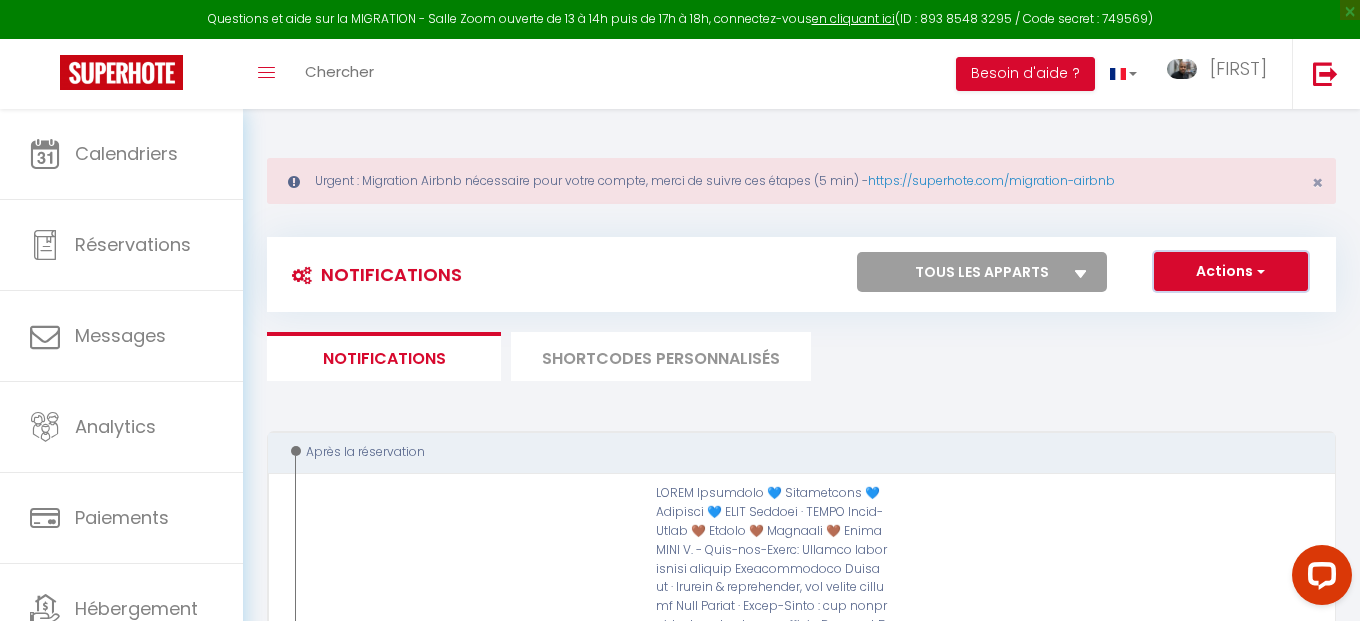 click on "Actions" at bounding box center (1231, 272) 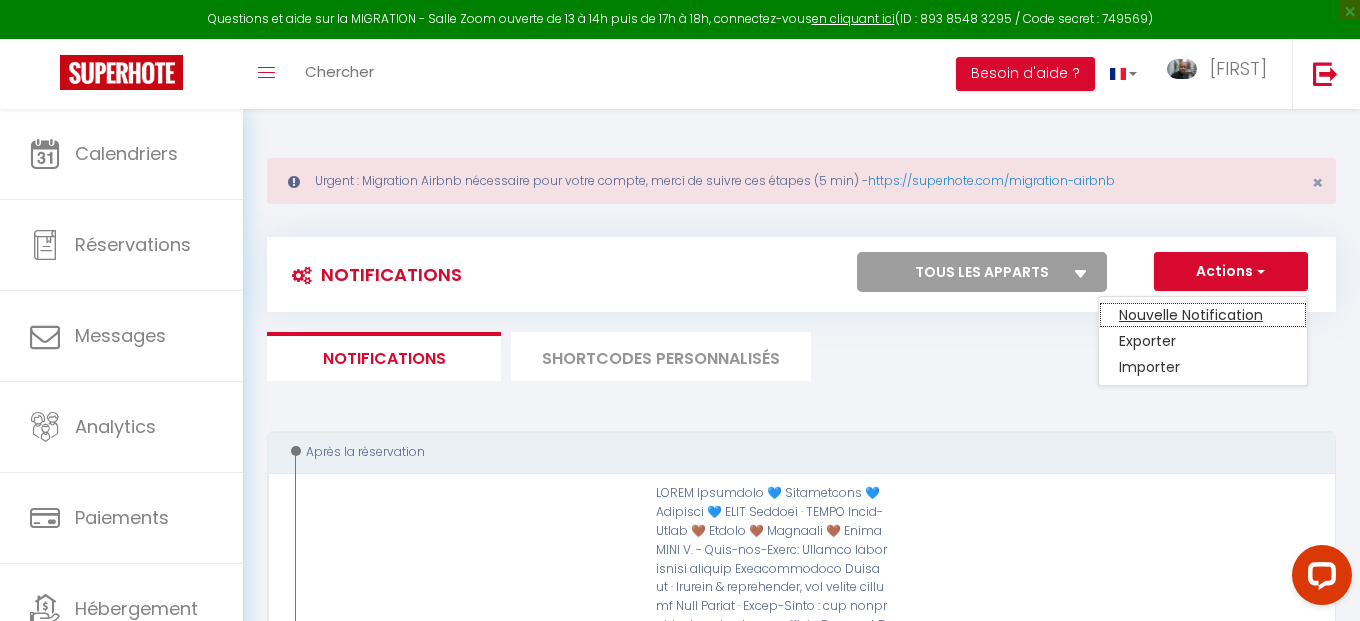 click on "Nouvelle Notification" at bounding box center [1203, 315] 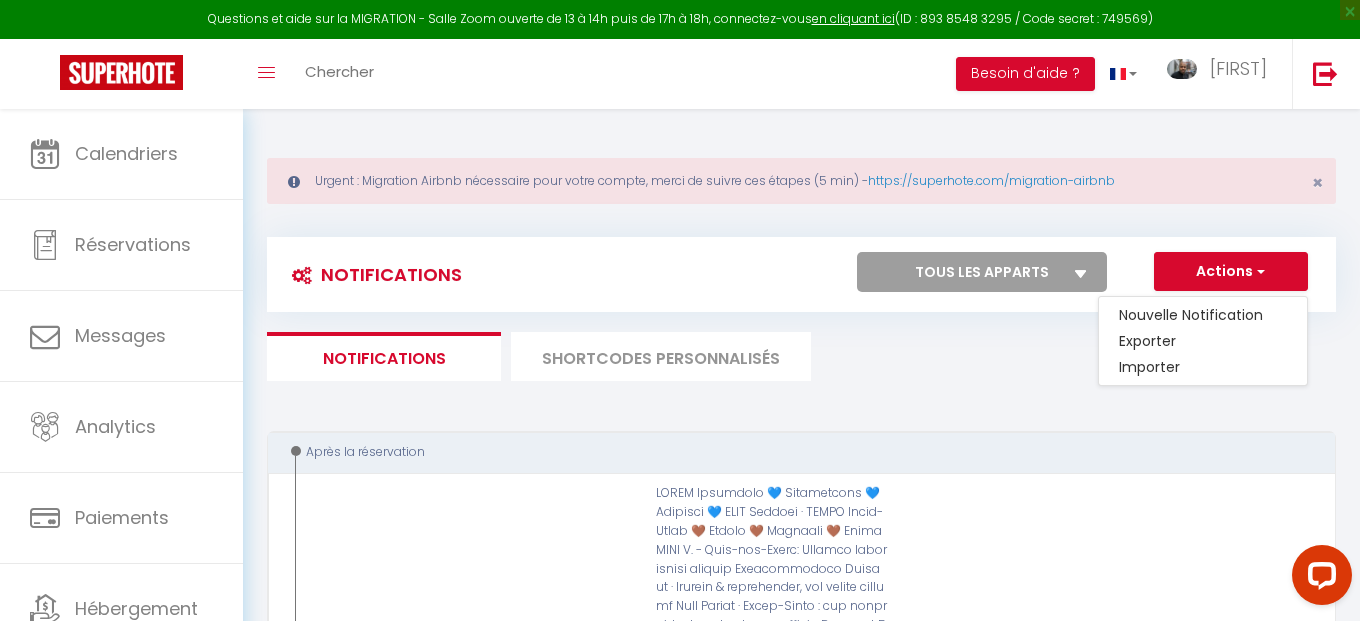 select on "Immédiat" 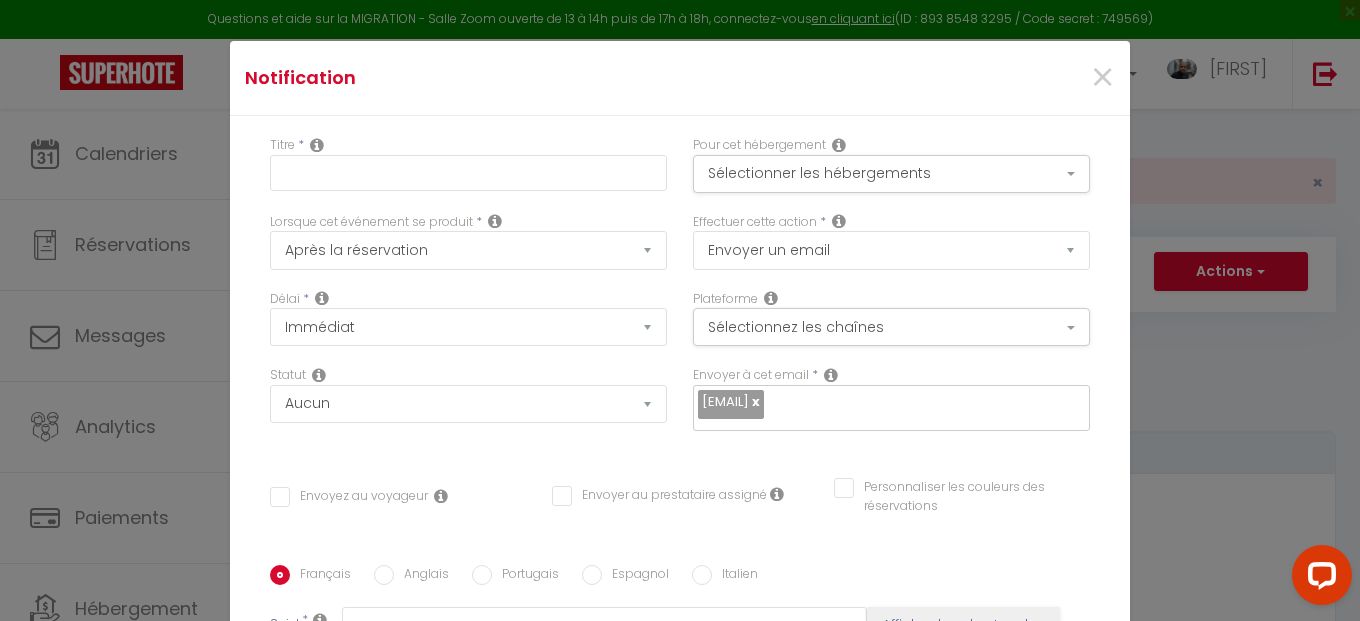 scroll, scrollTop: 500, scrollLeft: 0, axis: vertical 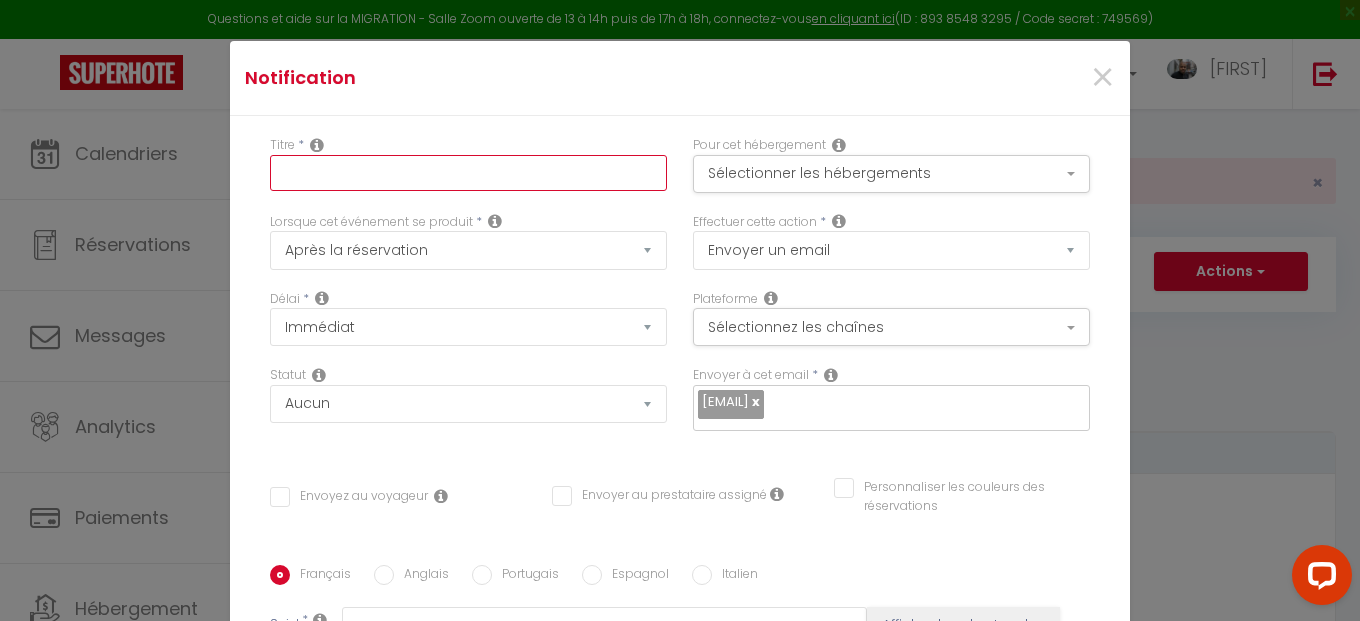click at bounding box center [468, 173] 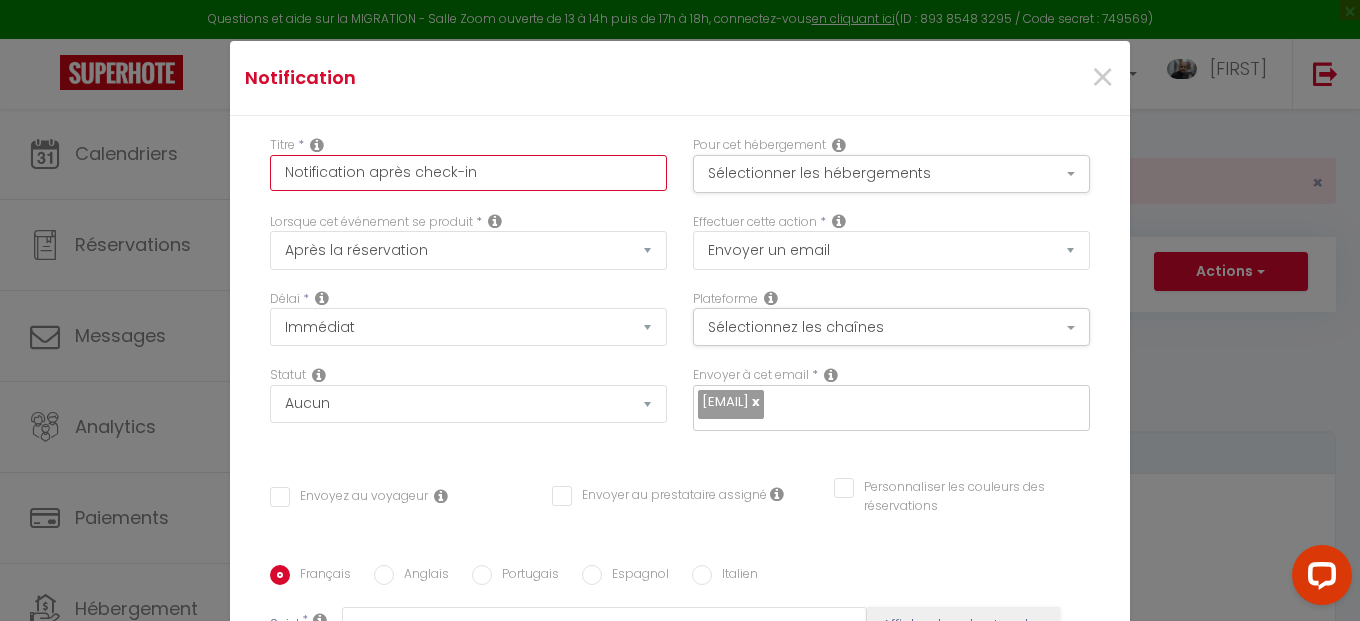 type on "Notification après check-in" 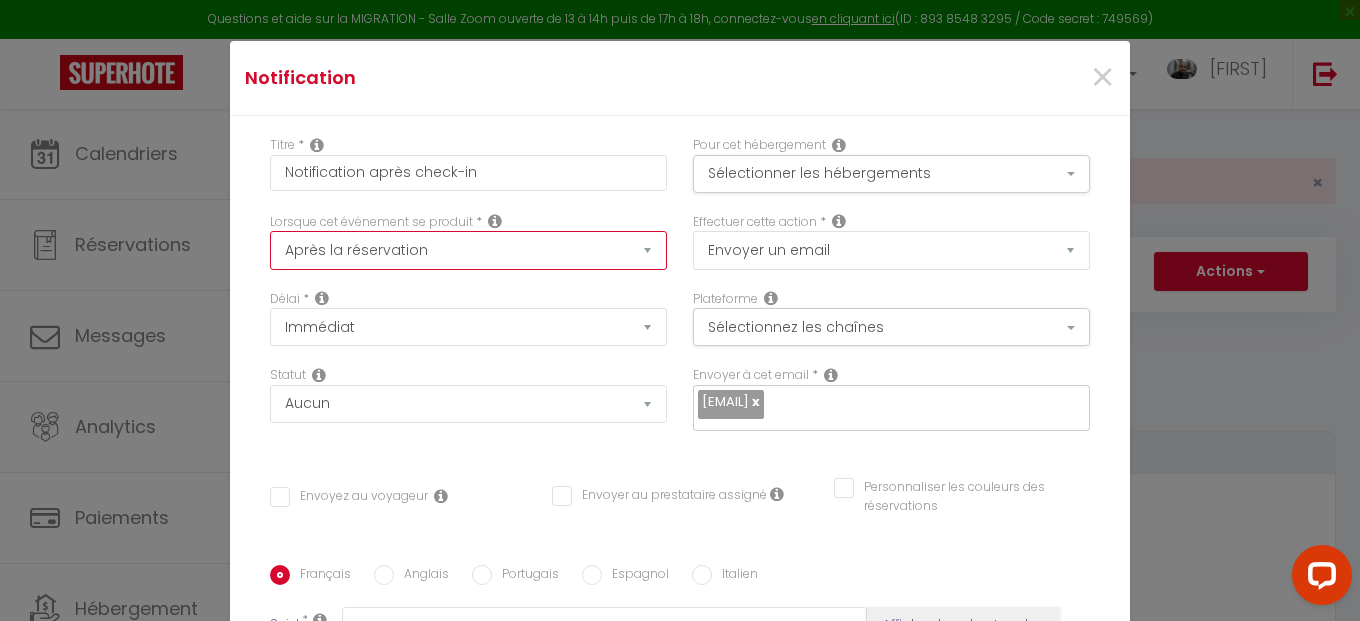 click on "Après la réservation   Avant Checkin (à partir de 12h00)   Après Checkin (à partir de 12h00)   Avant Checkout (à partir de 12h00)   Après Checkout (à partir de 12h00)   Température   Co2   Bruit sonore   Après visualisation lien paiement   Après Paiement Lien KO   Après Caution Lien KO   Après Paiement Automatique KO   Après Caution Automatique KO   Après Visualisation du Contrat   Après Signature du Contrat   Paiement OK   Après soumission formulaire bienvenue   Aprés annulation réservation   Après remboursement automatique   Date spécifique   Après Assignation   Après Désassignation   Après soumission online checkin   Caution OK" at bounding box center (468, 250) 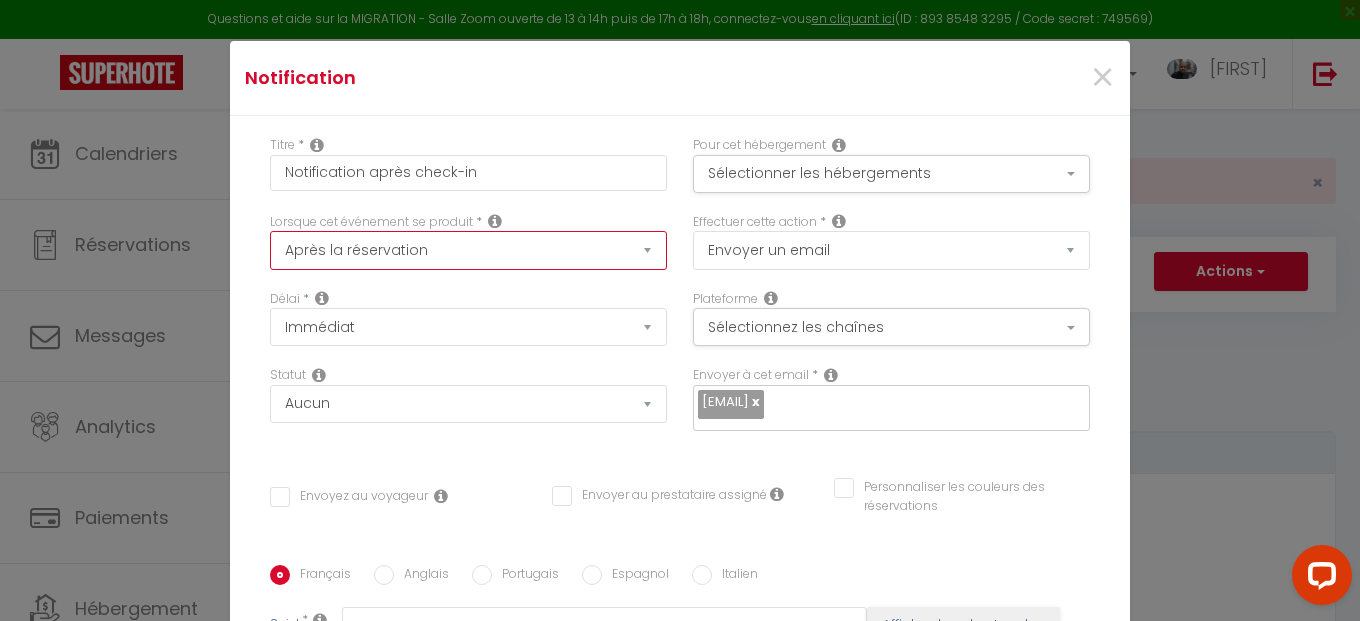 select on "2" 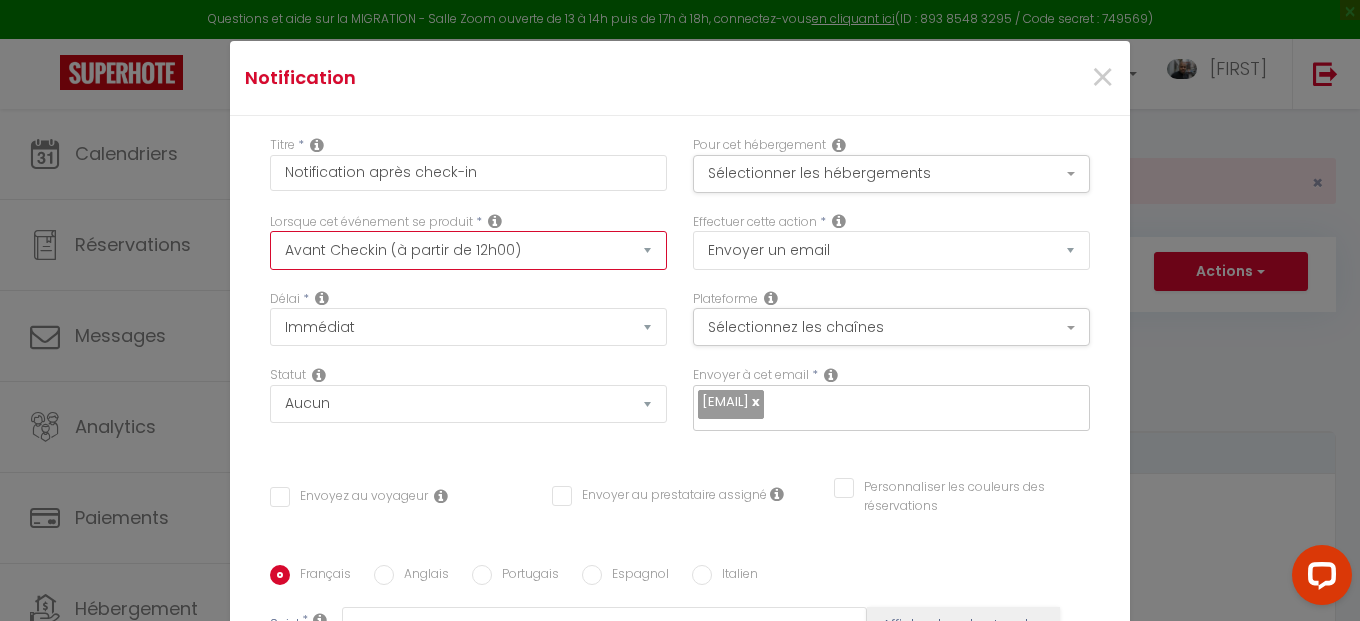 click on "Avant Checkin (à partir de 12h00)" at bounding box center (0, 0) 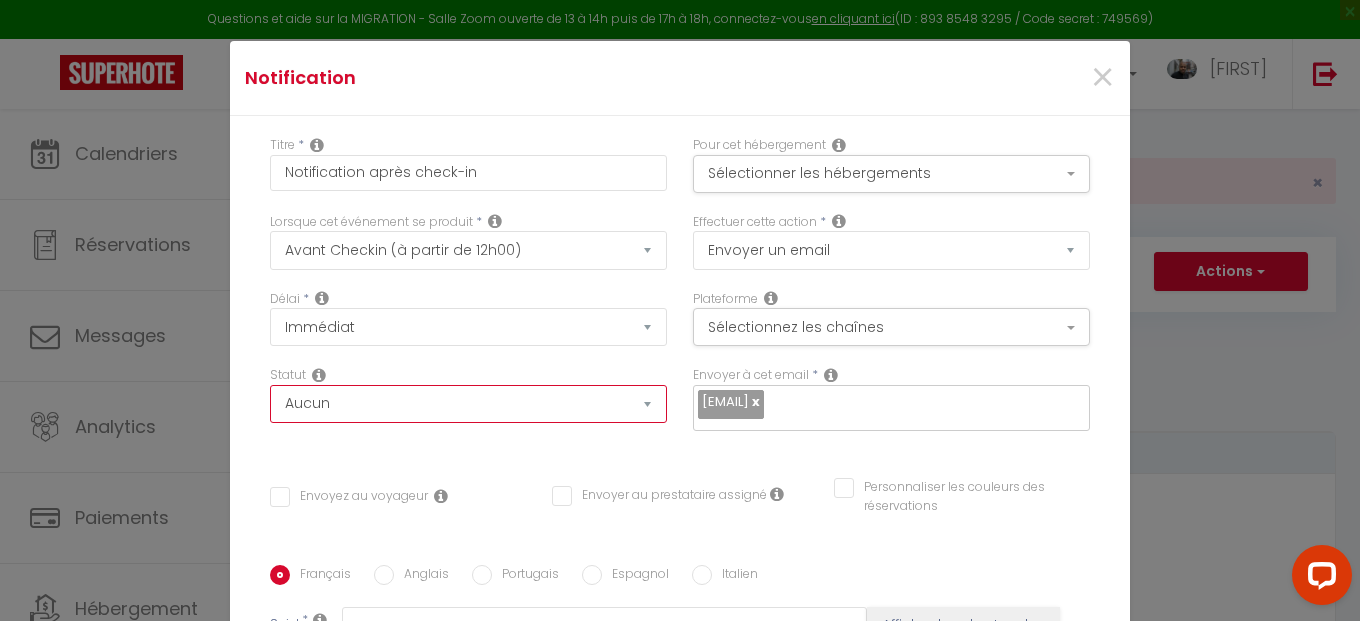 click on "Aucun   Si la réservation est payée   Si réservation non payée   Si la caution a été prise   Si caution non payée" at bounding box center (468, 404) 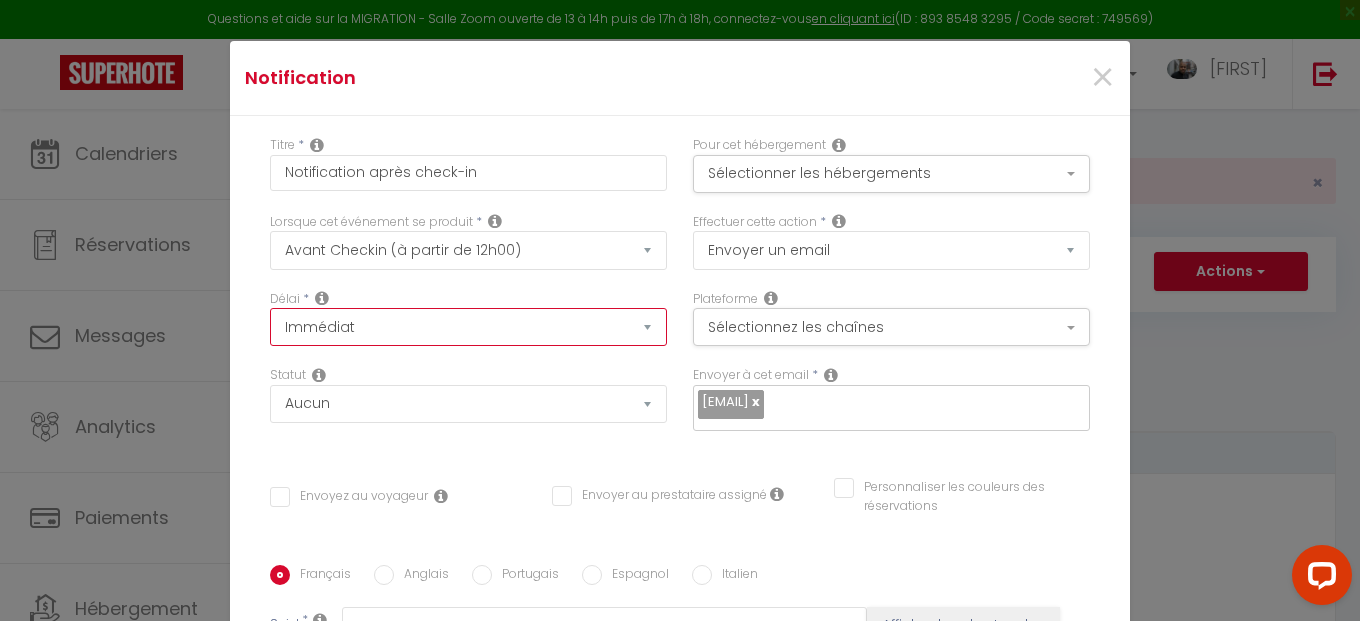 click on "Immédiat - 10 Minutes - 1 Heure - 2 Heures - 3 Heures - 4 Heures - 5 Heures - 6 Heures - 7 Heures - 8 Heures - 9 Heures - 10 Heures - 11 Heures - 12 Heures - 13 Heures - 14 Heures - 15 Heures - 16 Heures - 17 Heures - 18 Heures - 19 Heures - 20 Heures - 21 Heures - 22 Heures - 23 Heures   - 1 Jour - 2 Jours - 3 Jours - 4 Jours - 5 Jours - 6 Jours - 7 Jours - 8 Jours - 9 Jours - 10 Jours - 11 Jours - 12 Jours - 13 Jours - 14 Jours - 15 Jours - 16 Jours - 17 Jours - 18 Jours - 19 Jours - 20 Jours - 21 Jours - 22 Jours - 23 Jours - 24 Jours - 25 Jours - 26 Jours - 27 Jours - 28 Jours - 29 Jours - 30 Jours - 31 Jours - 32 Jours - 33 Jours - 34 Jours - 35 Jours - 36 Jours - 37 Jours - 38 Jours - 39 Jours - 40 Jours - 41 Jours - 42 Jours - 43 Jours - 44 Jours - 45 Jours - 46 Jours - 47 Jours - 48 Jours - 49 Jours - 50 Jours - 51 Jours - 52 Jours - 53 Jours - 54 Jours - 55 Jours - 56 Jours - 57 Jours - 58 Jours - 59 Jours - 60 Jours - 61 Jours - 62 Jours - 63 Jours - 64 Jours - 65 Jours - 66 Jours - 67 Jours" at bounding box center [468, 327] 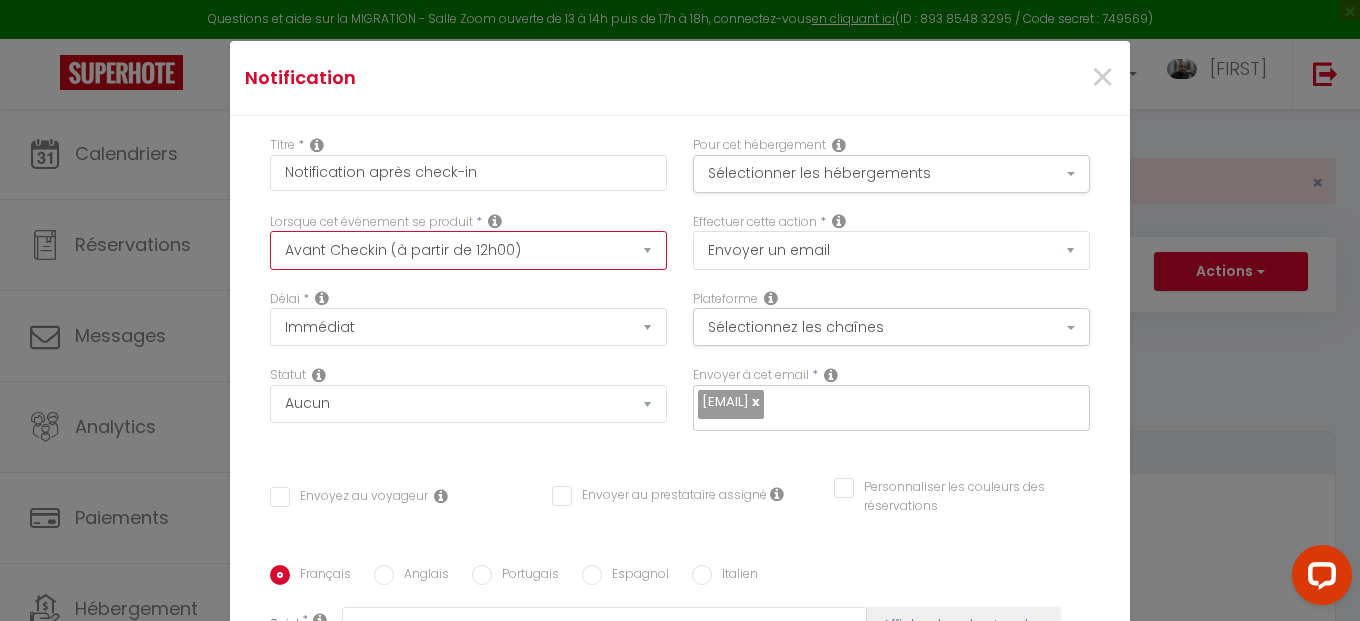 click on "Après la réservation   Avant Checkin (à partir de 12h00)   Après Checkin (à partir de 12h00)   Avant Checkout (à partir de 12h00)   Après Checkout (à partir de 12h00)   Température   Co2   Bruit sonore   Après visualisation lien paiement   Après Paiement Lien KO   Après Caution Lien KO   Après Paiement Automatique KO   Après Caution Automatique KO   Après Visualisation du Contrat   Après Signature du Contrat   Paiement OK   Après soumission formulaire bienvenue   Aprés annulation réservation   Après remboursement automatique   Date spécifique   Après Assignation   Après Désassignation   Après soumission online checkin   Caution OK" at bounding box center (468, 250) 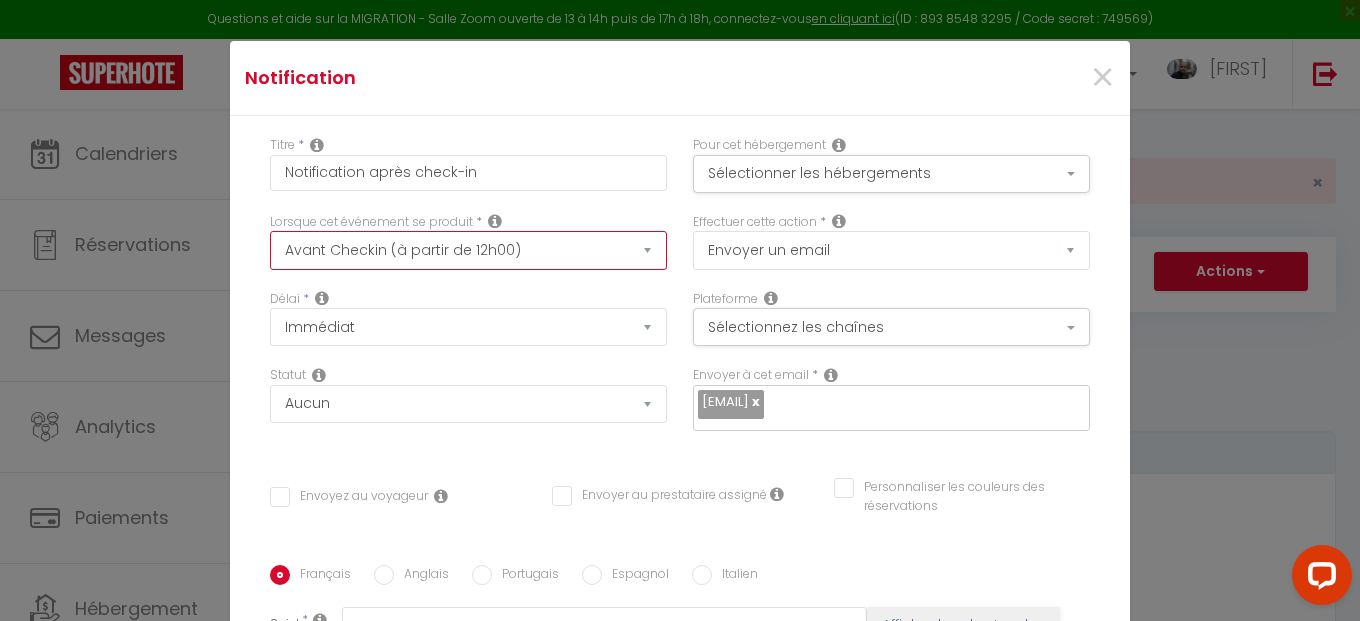 click on "Après la réservation   Avant Checkin (à partir de 12h00)   Après Checkin (à partir de 12h00)   Avant Checkout (à partir de 12h00)   Après Checkout (à partir de 12h00)   Température   Co2   Bruit sonore   Après visualisation lien paiement   Après Paiement Lien KO   Après Caution Lien KO   Après Paiement Automatique KO   Après Caution Automatique KO   Après Visualisation du Contrat   Après Signature du Contrat   Paiement OK   Après soumission formulaire bienvenue   Aprés annulation réservation   Après remboursement automatique   Date spécifique   Après Assignation   Après Désassignation   Après soumission online checkin   Caution OK" at bounding box center (468, 250) 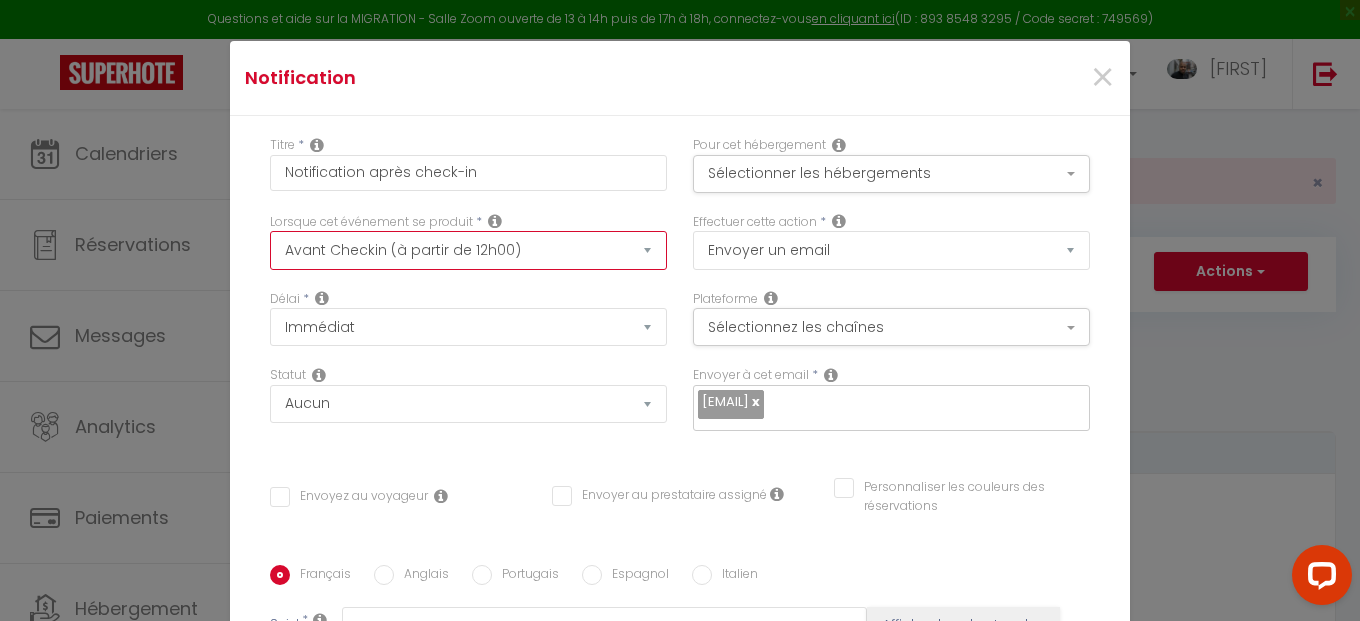 select on "3" 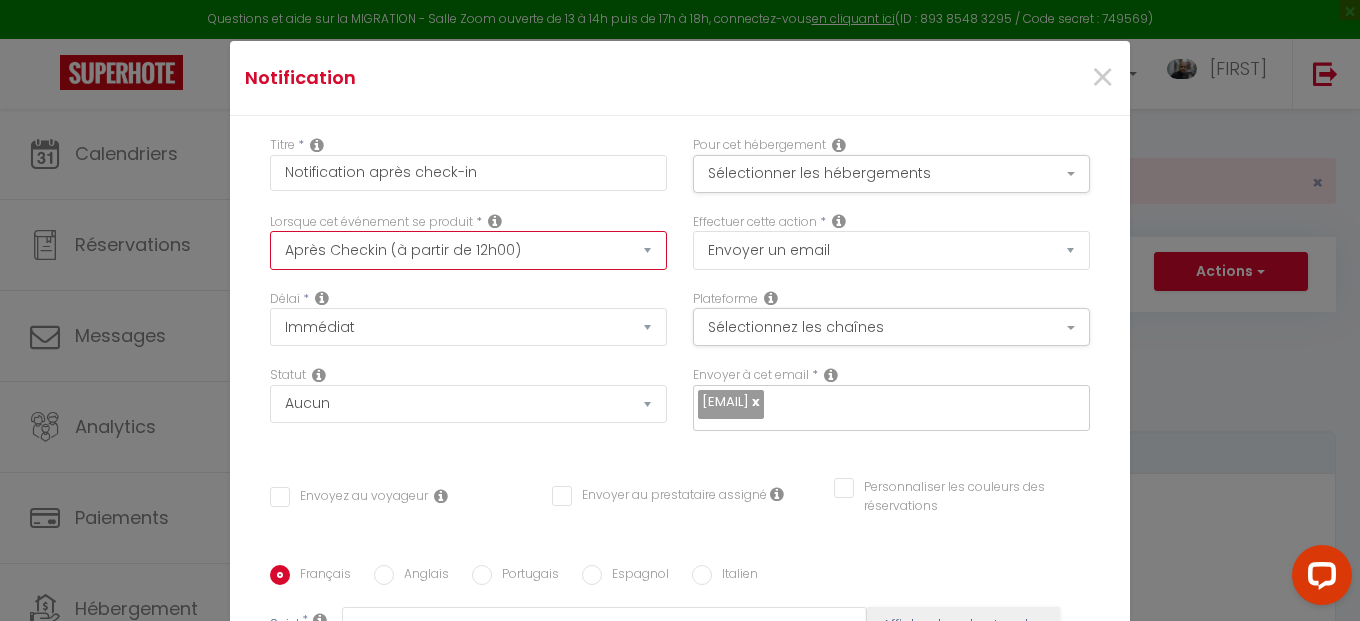 click on "Après Checkin (à partir de 12h00)" at bounding box center [0, 0] 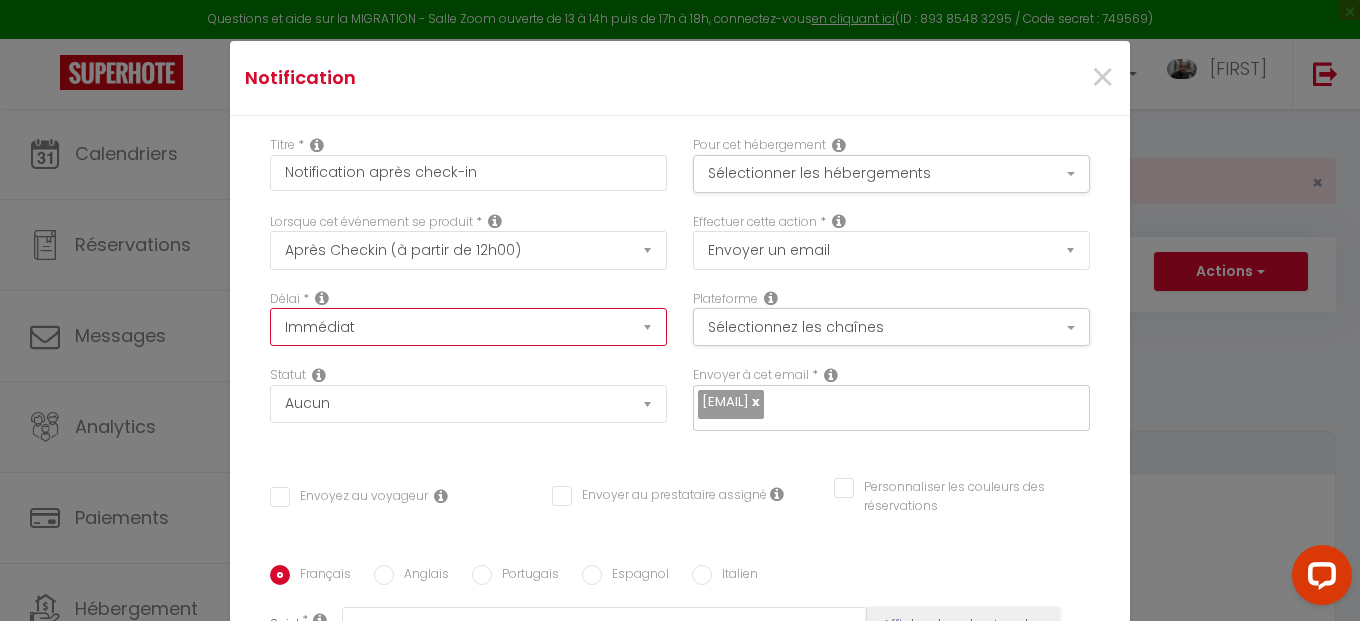 click on "Immédiat + 10 Minutes + 1 Heure + 2 Heures + 3 Heures + 4 Heures + 5 Heures + 6 Heures + 7 Heures + 8 Heures + 9 Heures + 10 Heures + 11 Heures + 12 Heures + 13 Heures + 14 Heures + 15 Heures + 16 Heures + 17 Heures + 18 Heures + 19 Heures + 20 Heures + 21 Heures + 22 Heures + 23 Heures   + 1 Jour + 2 Jours + 3 Jours + 4 Jours + 5 Jours + 6 Jours + 7 Jours + 8 Jours + 9 Jours + 10 Jours + 11 Jours + 12 Jours + 13 Jours + 14 Jours + 15 Jours + 16 Jours + 17 Jours + 18 Jours + 19 Jours + 20 Jours + 21 Jours + 22 Jours + 23 Jours + 24 Jours + 25 Jours + 26 Jours + 27 Jours + 28 Jours + 29 Jours + 30 Jours + 31 Jours + 32 Jours + 33 Jours + 34 Jours + 35 Jours + 36 Jours + 37 Jours + 38 Jours + 39 Jours + 40 Jours + 41 Jours + 42 Jours + 43 Jours + 44 Jours + 45 Jours + 46 Jours + 47 Jours + 48 Jours + 49 Jours + 50 Jours + 51 Jours + 52 Jours + 53 Jours + 54 Jours + 55 Jours + 56 Jours + 57 Jours + 58 Jours + 59 Jours + 60 Jours + 61 Jours + 62 Jours + 63 Jours + 64 Jours + 65 Jours + 66 Jours + 67 Jours" at bounding box center (468, 327) 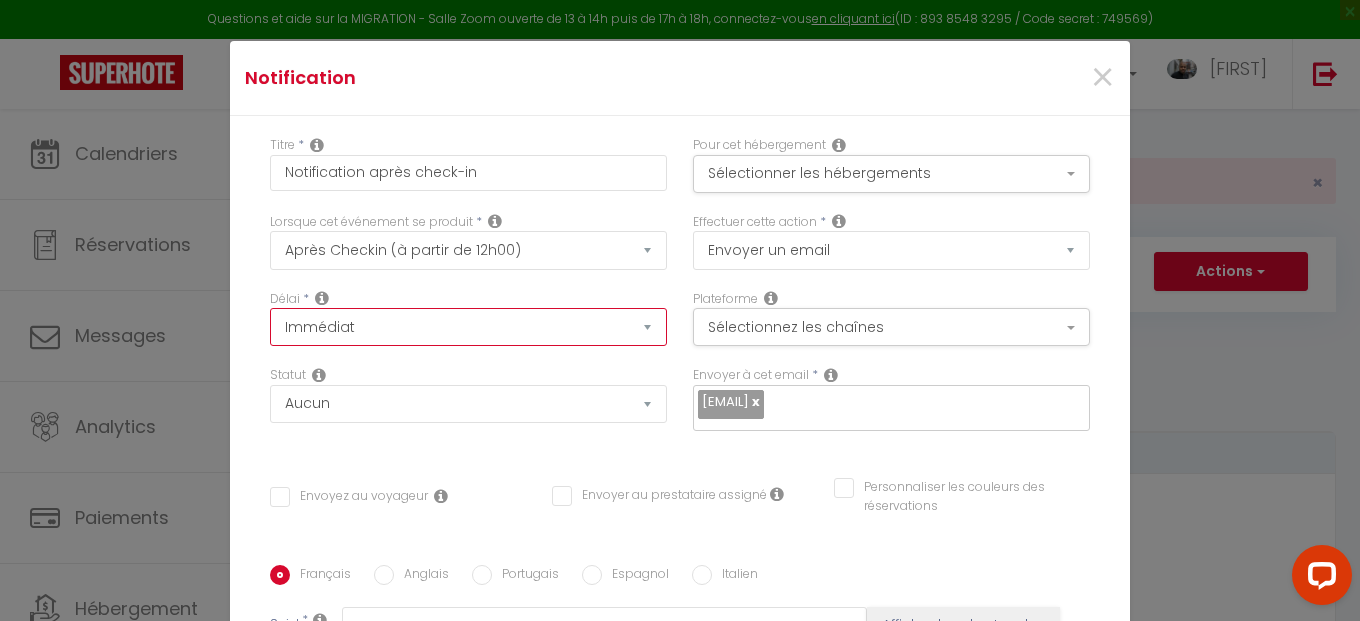 select on "6 Heures" 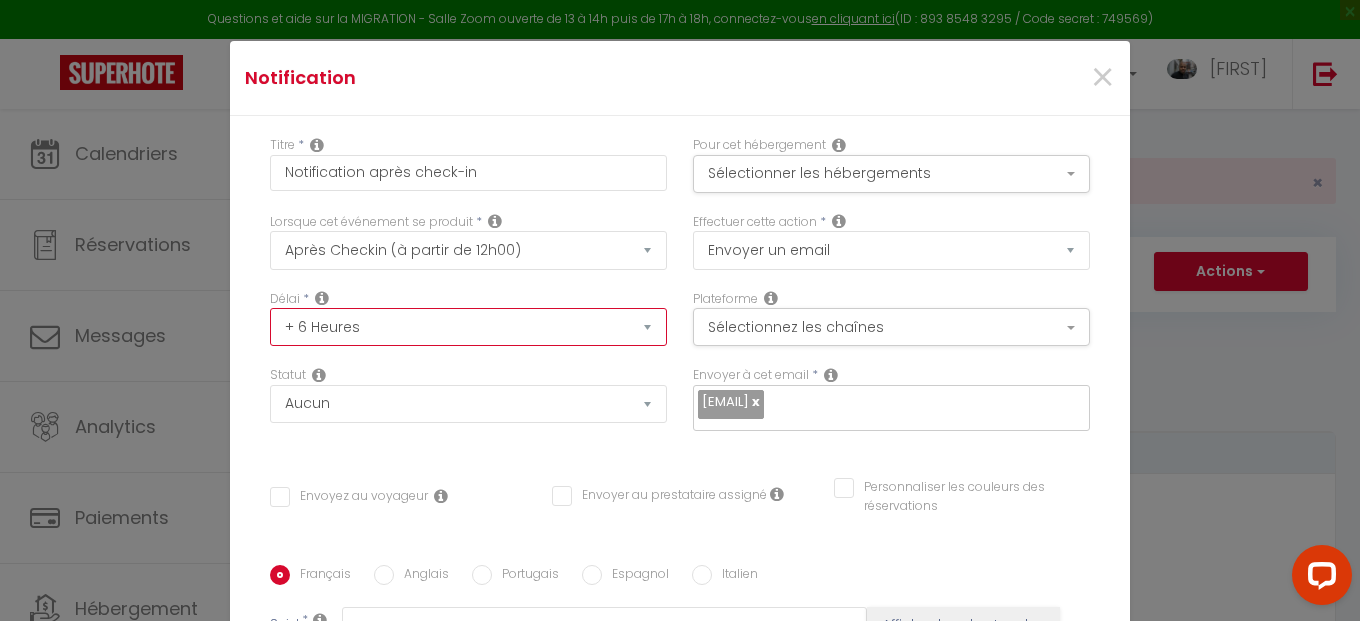 click on "+ 6 Heures" at bounding box center (0, 0) 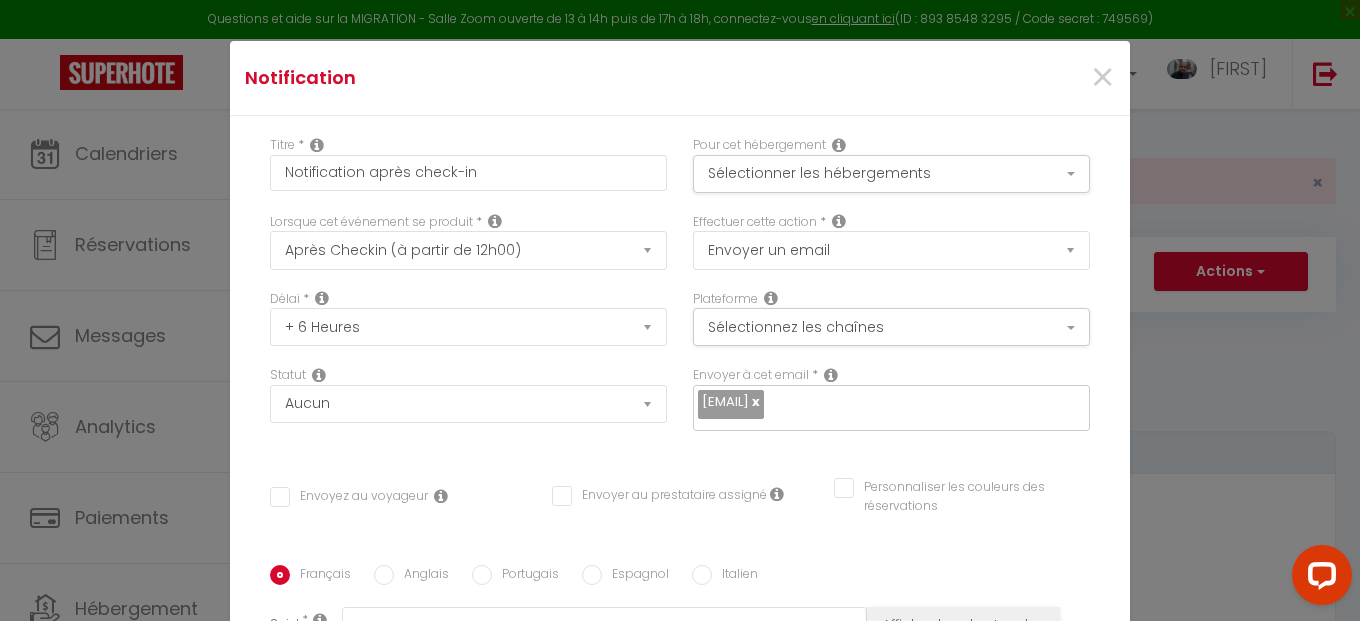 click on "Lorsque cet événement se produit   *      Après la réservation   Avant Checkin (à partir de 12h00)   Après Checkin (à partir de 12h00)   Avant Checkout (à partir de 12h00)   Après Checkout (à partir de 12h00)   Température   Co2   Bruit sonore   Après visualisation lien paiement   Après Paiement Lien KO   Après Caution Lien KO   Après Paiement Automatique KO   Après Caution Automatique KO   Après Visualisation du Contrat   Après Signature du Contrat   Paiement OK   Après soumission formulaire bienvenue   Aprés annulation réservation   Après remboursement automatique   Date spécifique   Après Assignation   Après Désassignation   Après soumission online checkin   Caution OK" at bounding box center (468, 251) 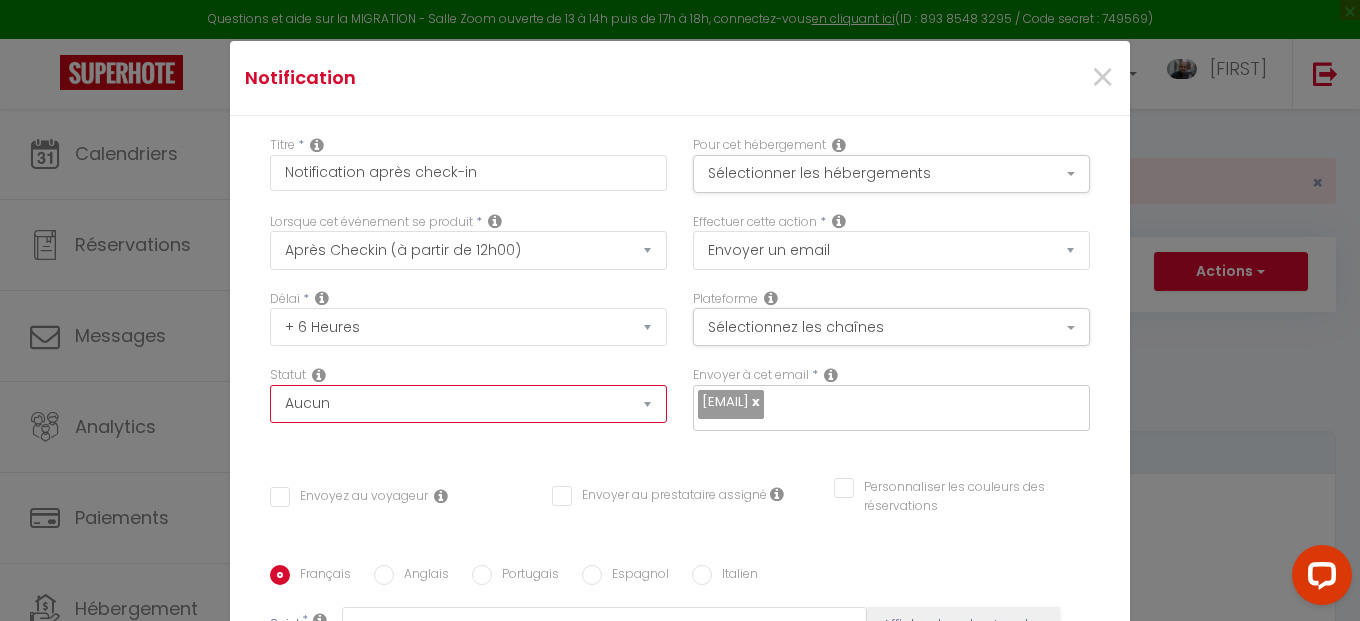 click on "Aucun   Si la réservation est payée   Si réservation non payée   Si la caution a été prise   Si caution non payée" at bounding box center (468, 404) 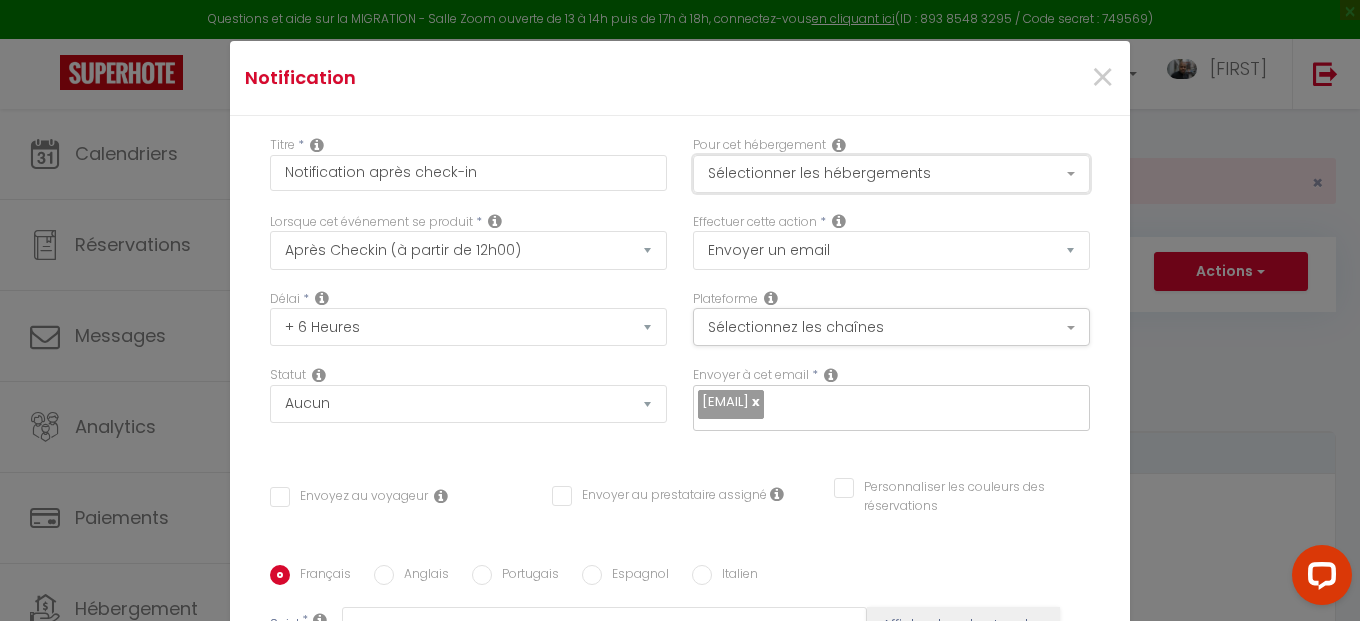 click on "Sélectionner les hébergements" at bounding box center (891, 174) 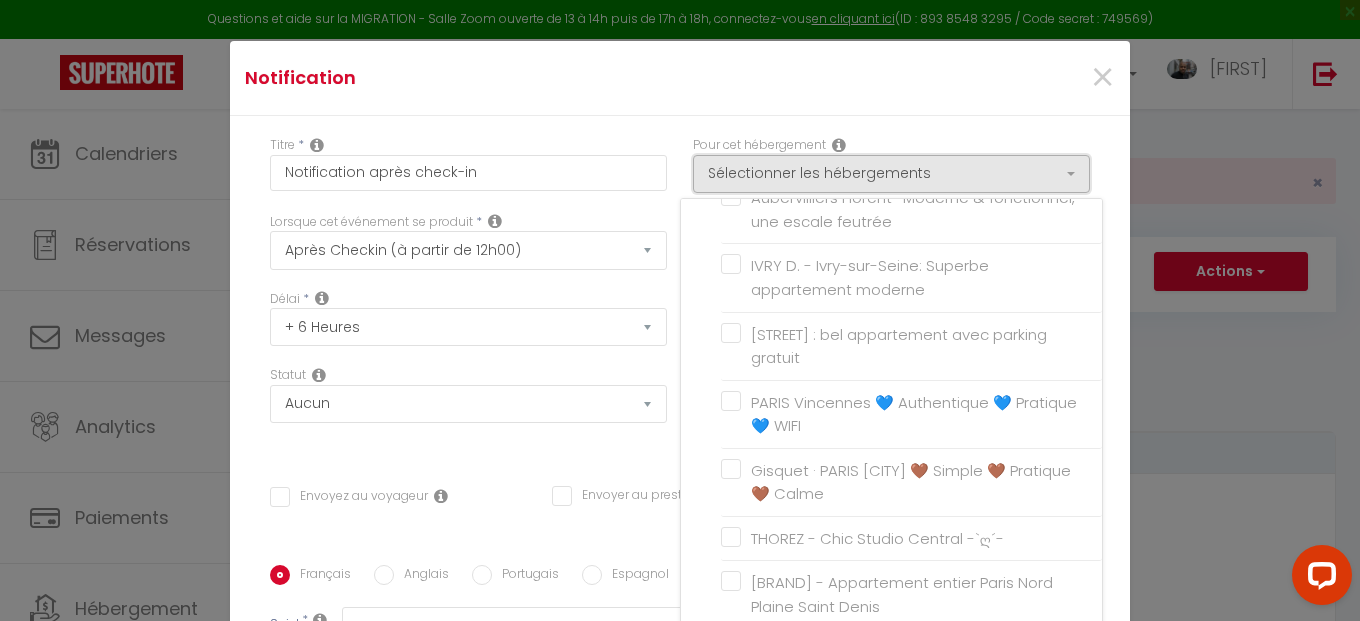scroll, scrollTop: 240, scrollLeft: 0, axis: vertical 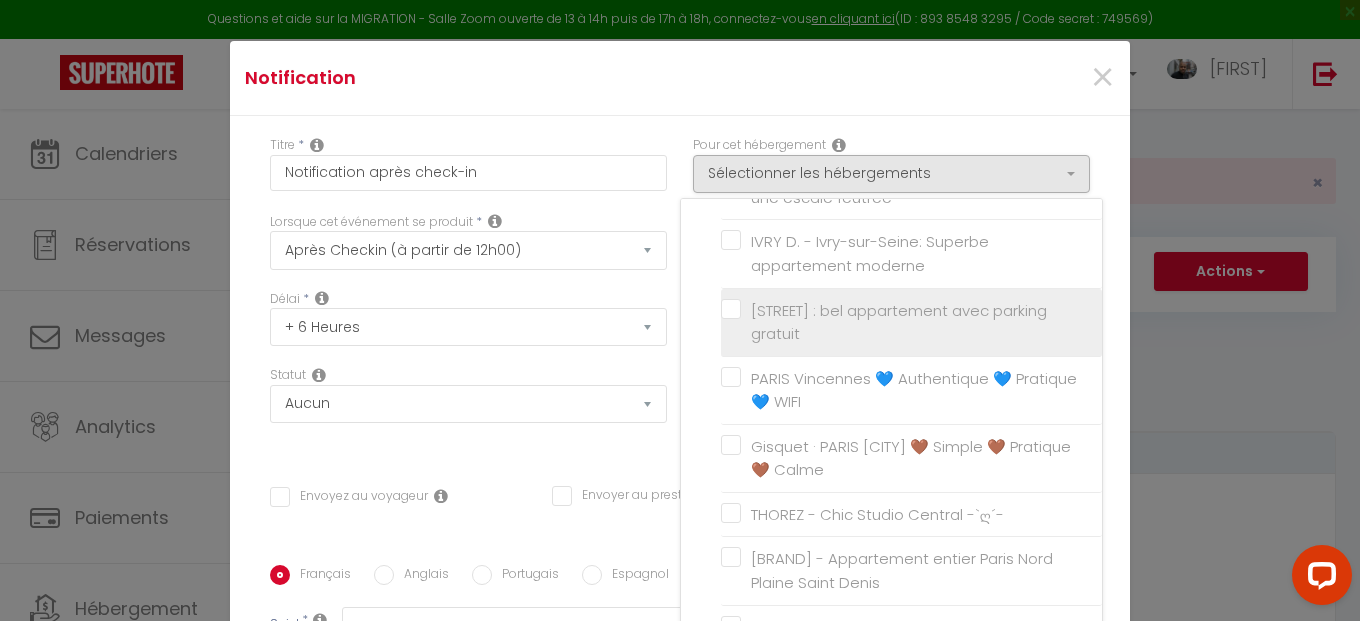 click on "[STREET] : bel appartement avec parking gratuit" at bounding box center [915, 322] 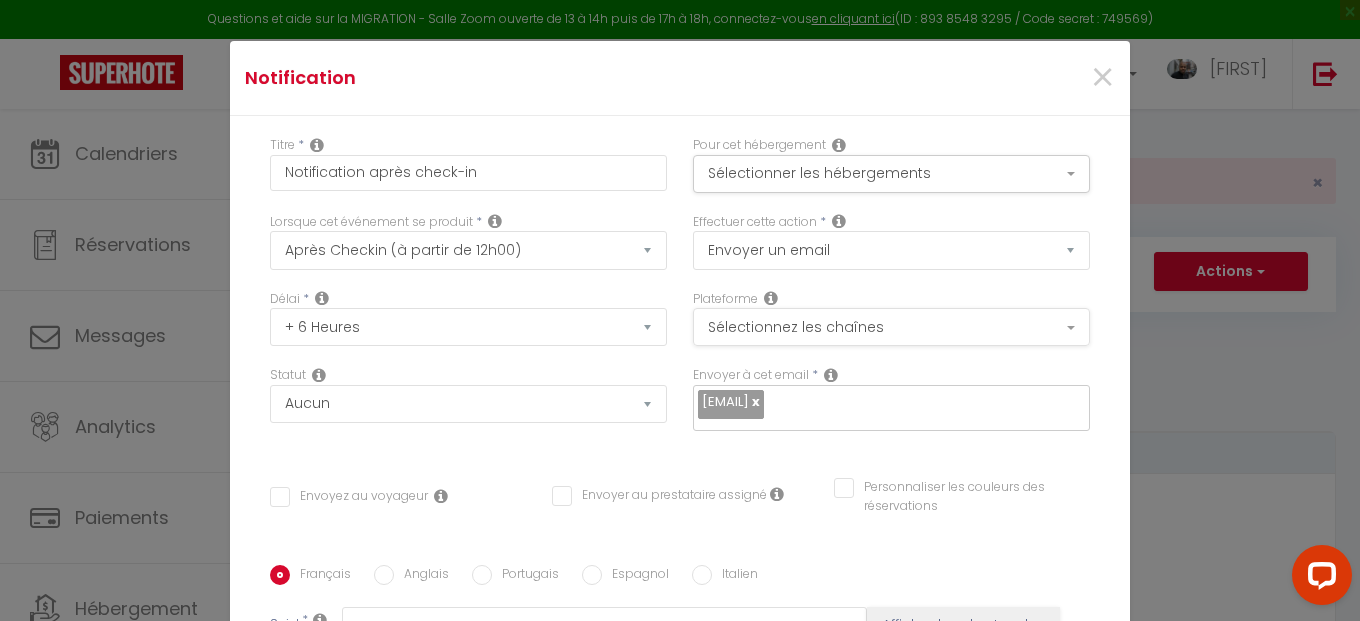 checkbox on "false" 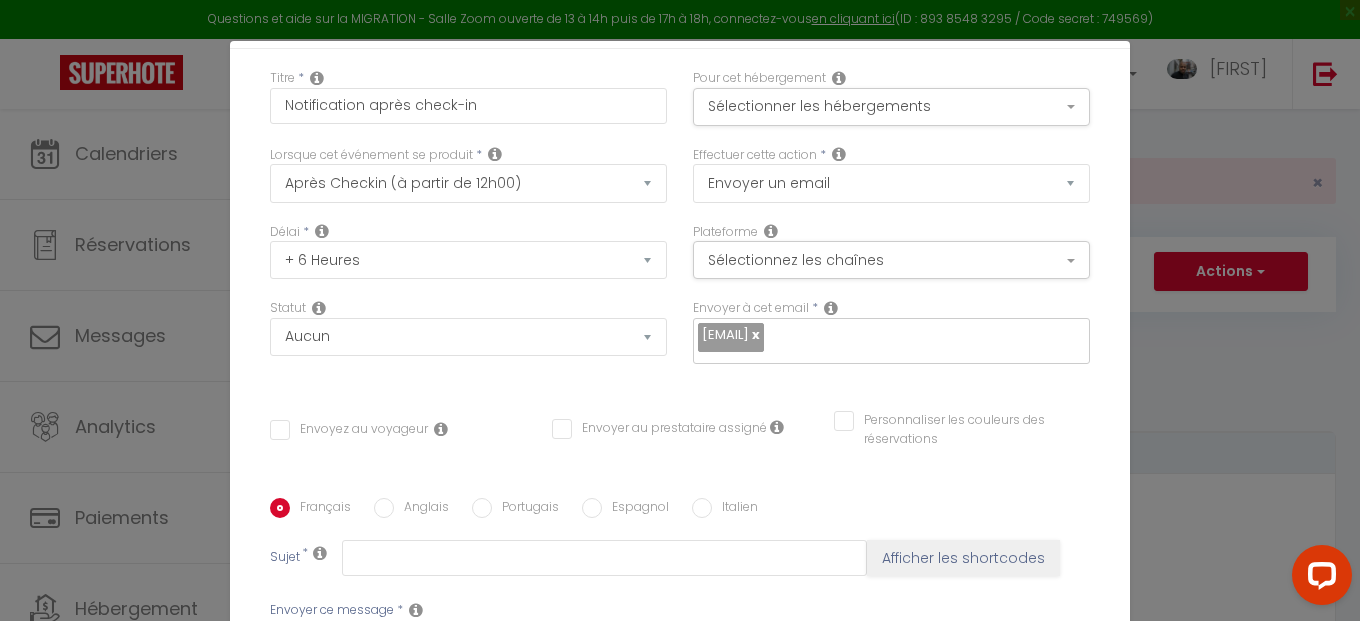 scroll, scrollTop: 102, scrollLeft: 0, axis: vertical 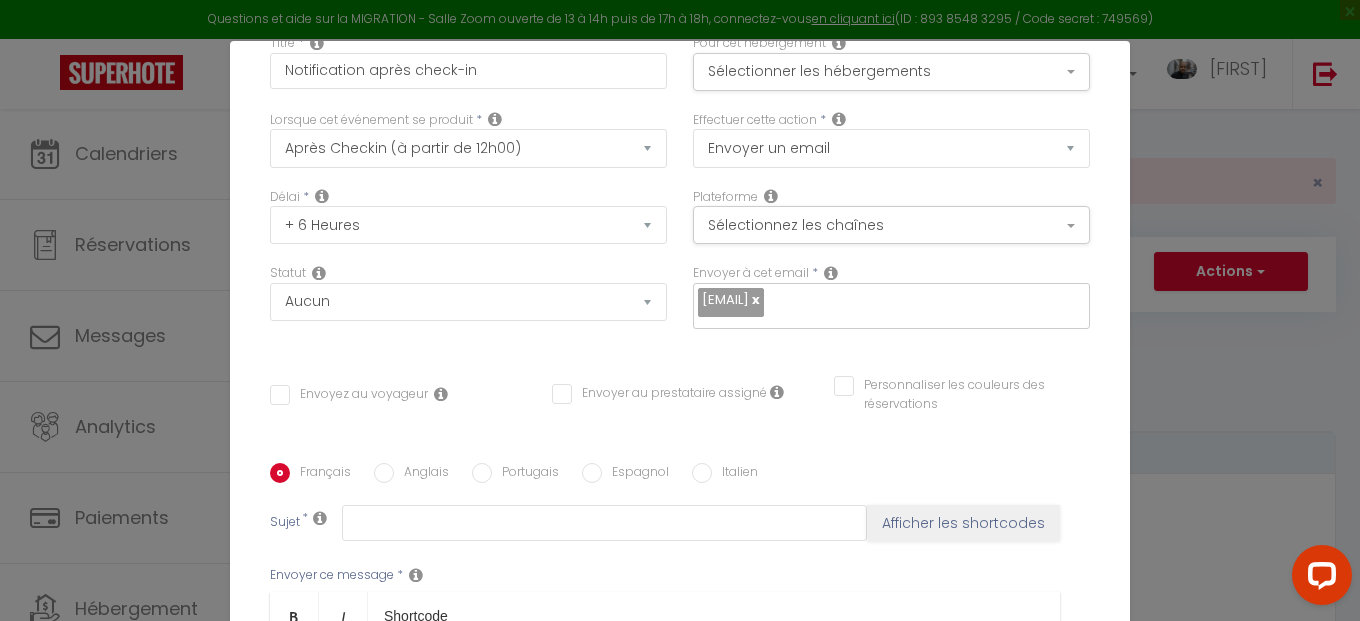 click on "Envoyez au voyageur" at bounding box center [349, 395] 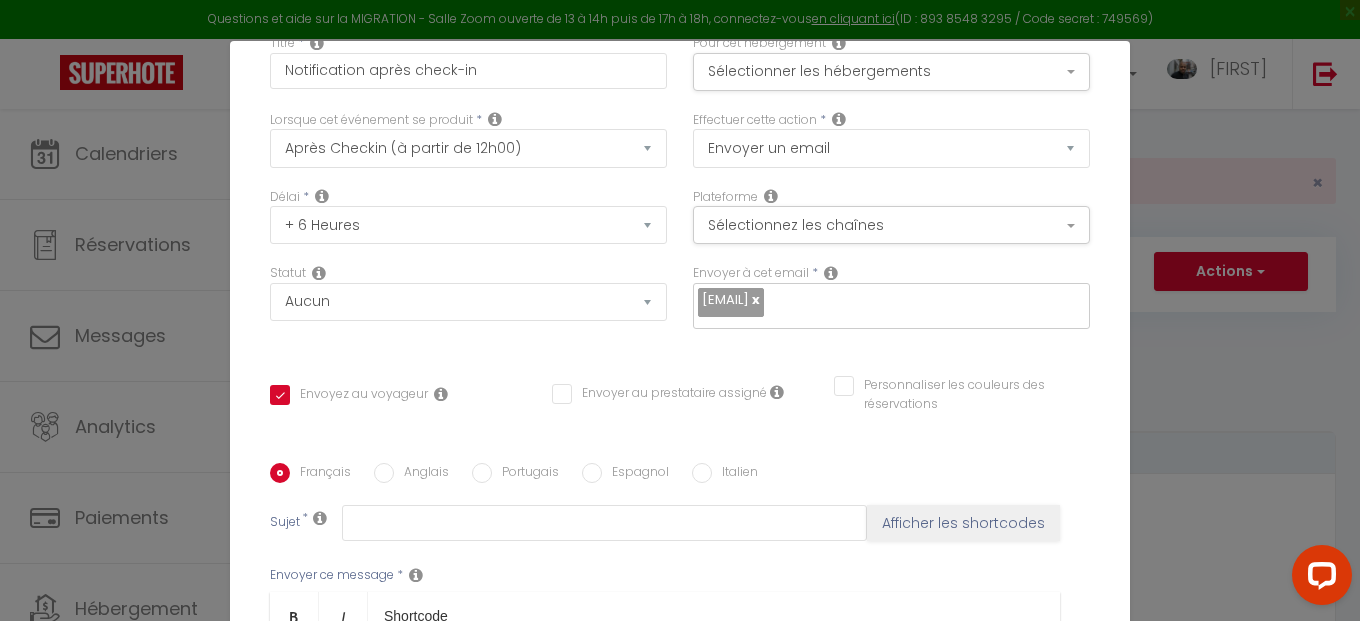 checkbox on "false" 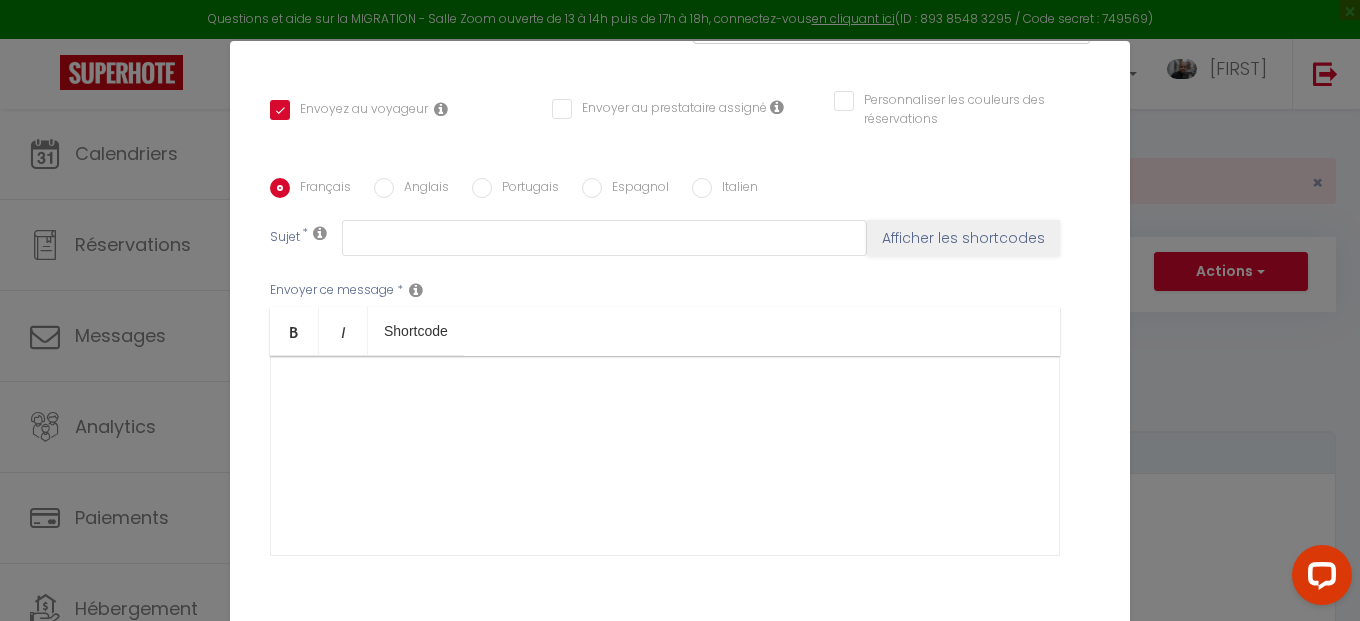 scroll, scrollTop: 408, scrollLeft: 0, axis: vertical 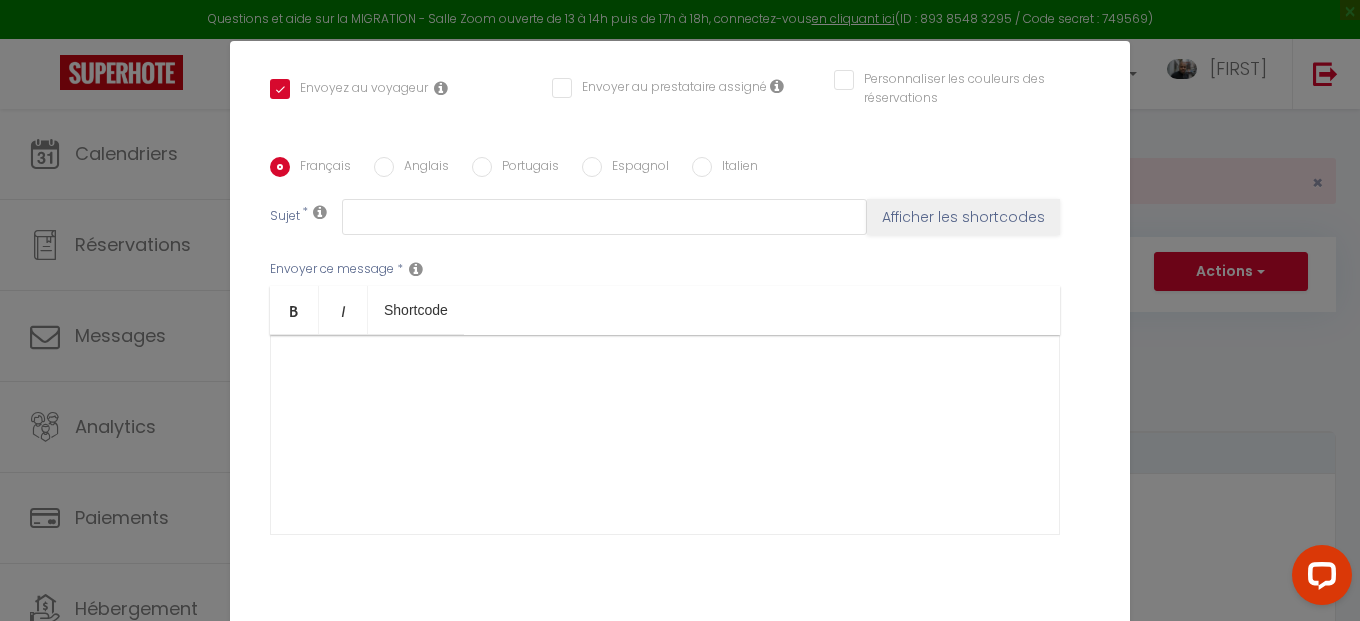 click at bounding box center (665, 435) 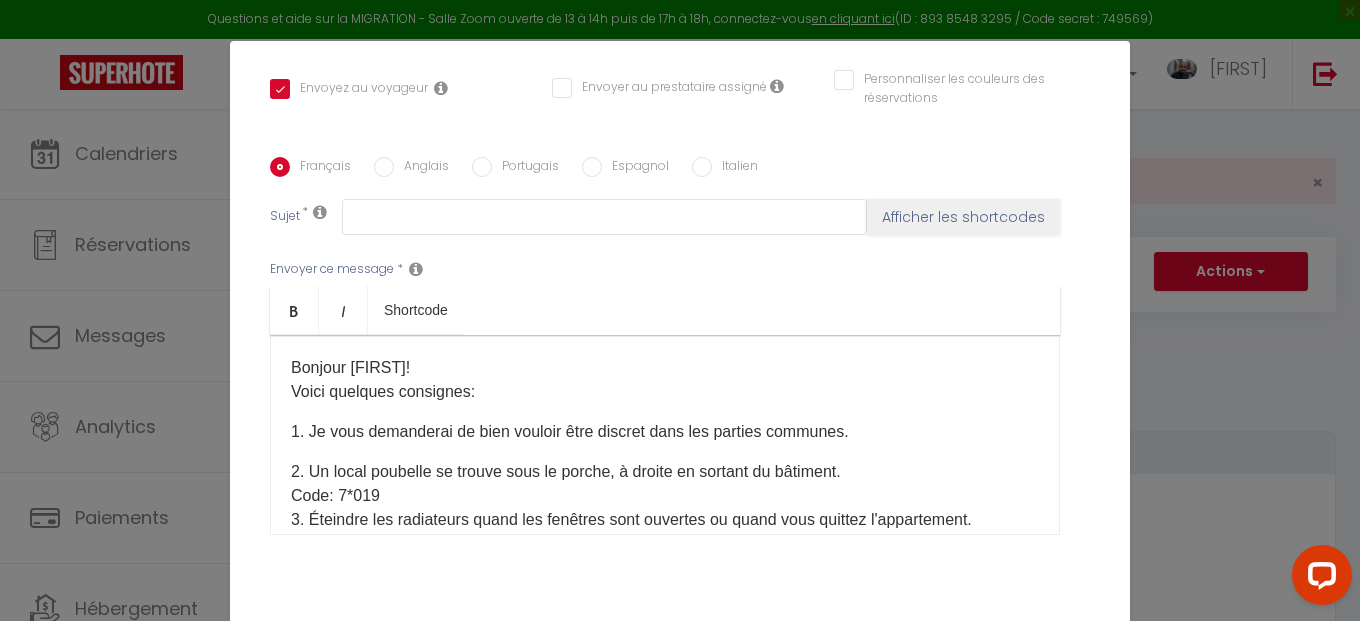 click on "Bonjour [FIRST]! Voici quelques consignes:" at bounding box center (665, 380) 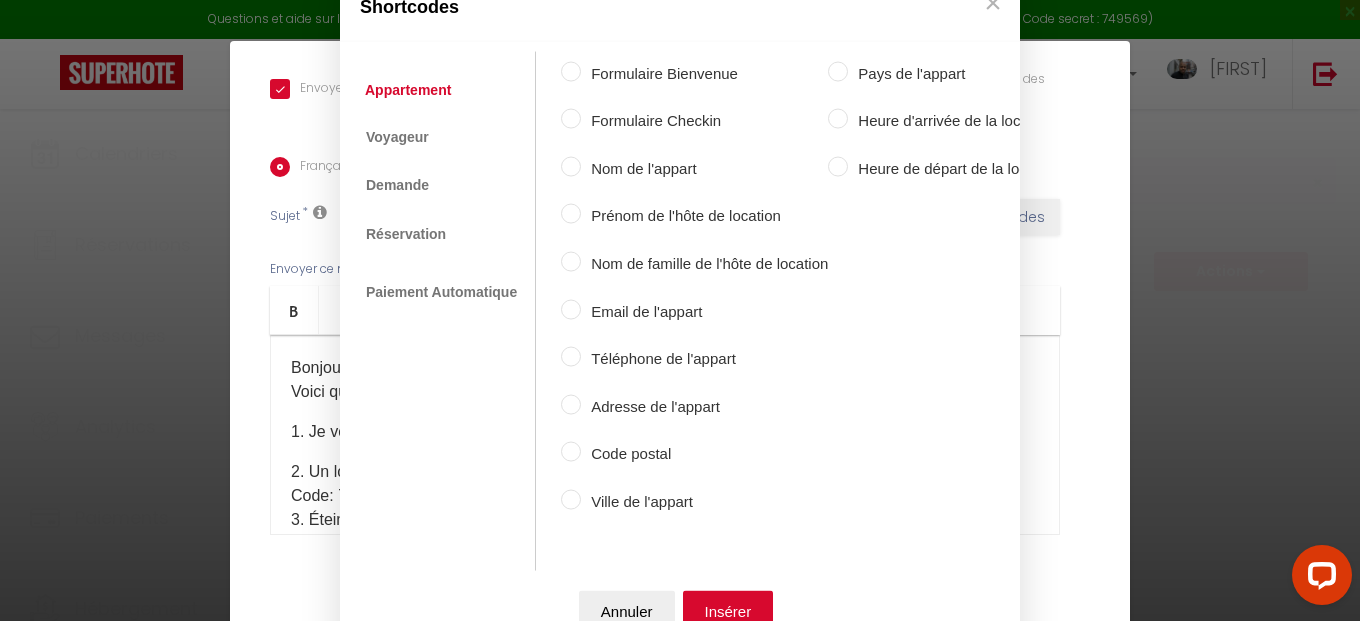 scroll, scrollTop: 408, scrollLeft: 0, axis: vertical 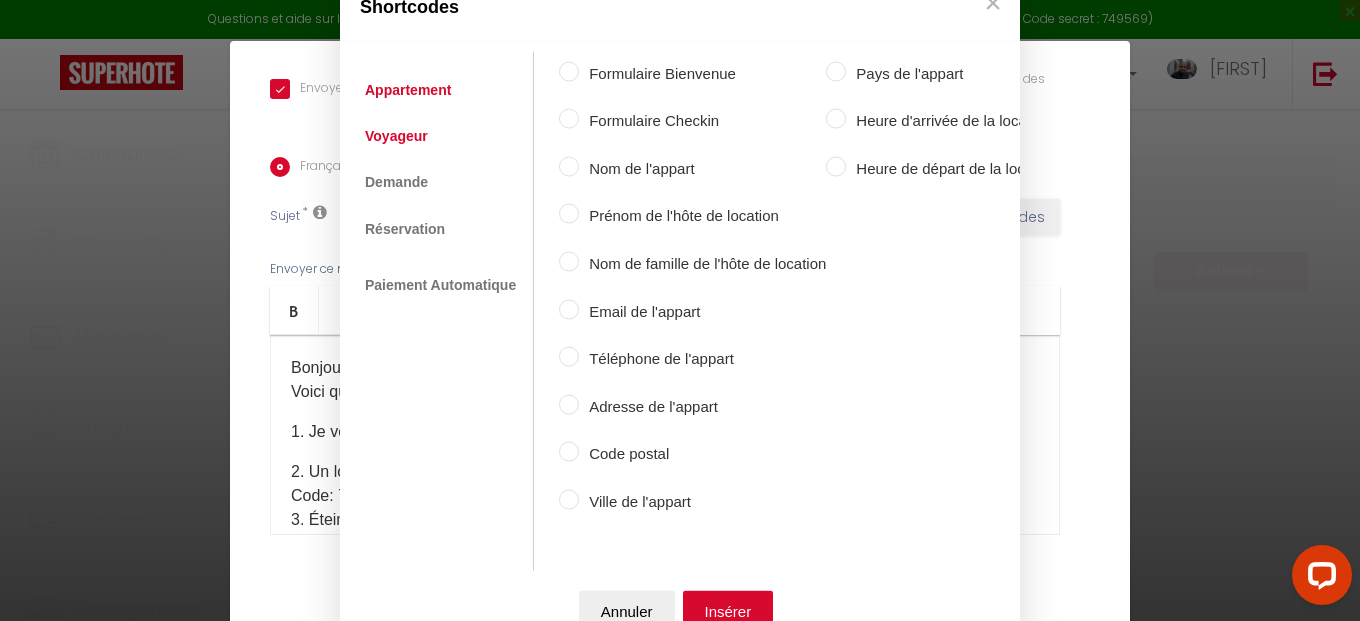 click on "Voyageur" at bounding box center [396, 136] 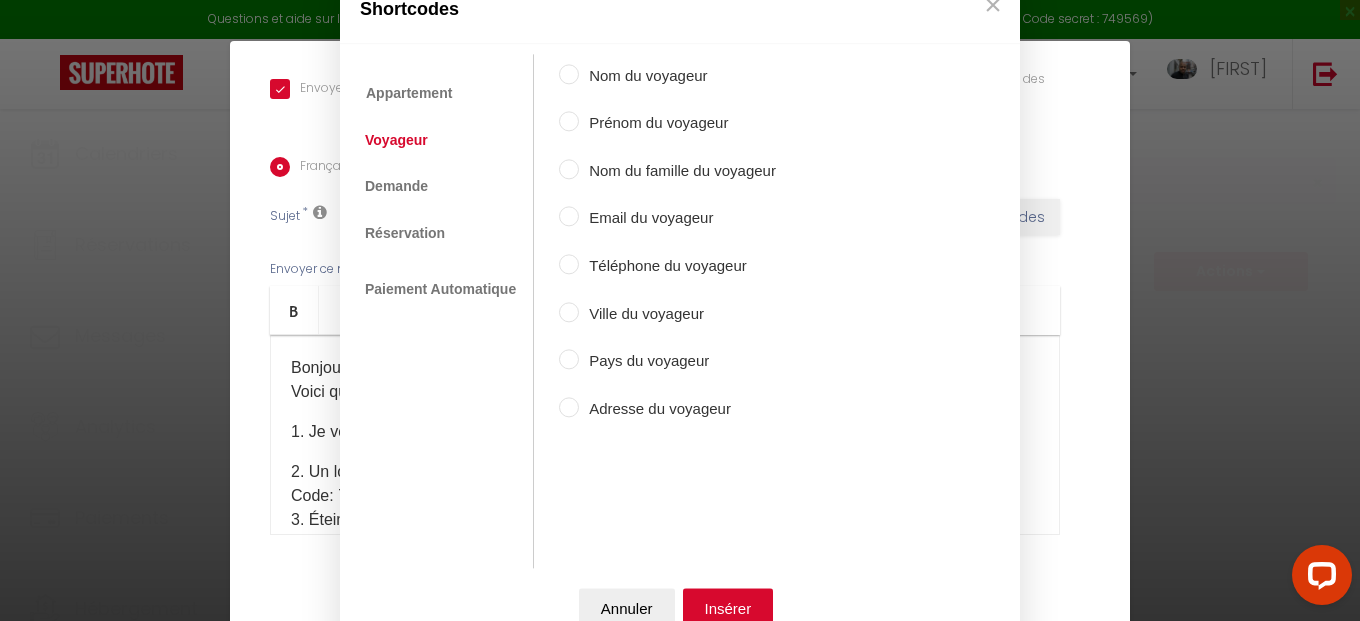 click on "Prénom du voyageur" at bounding box center [569, 122] 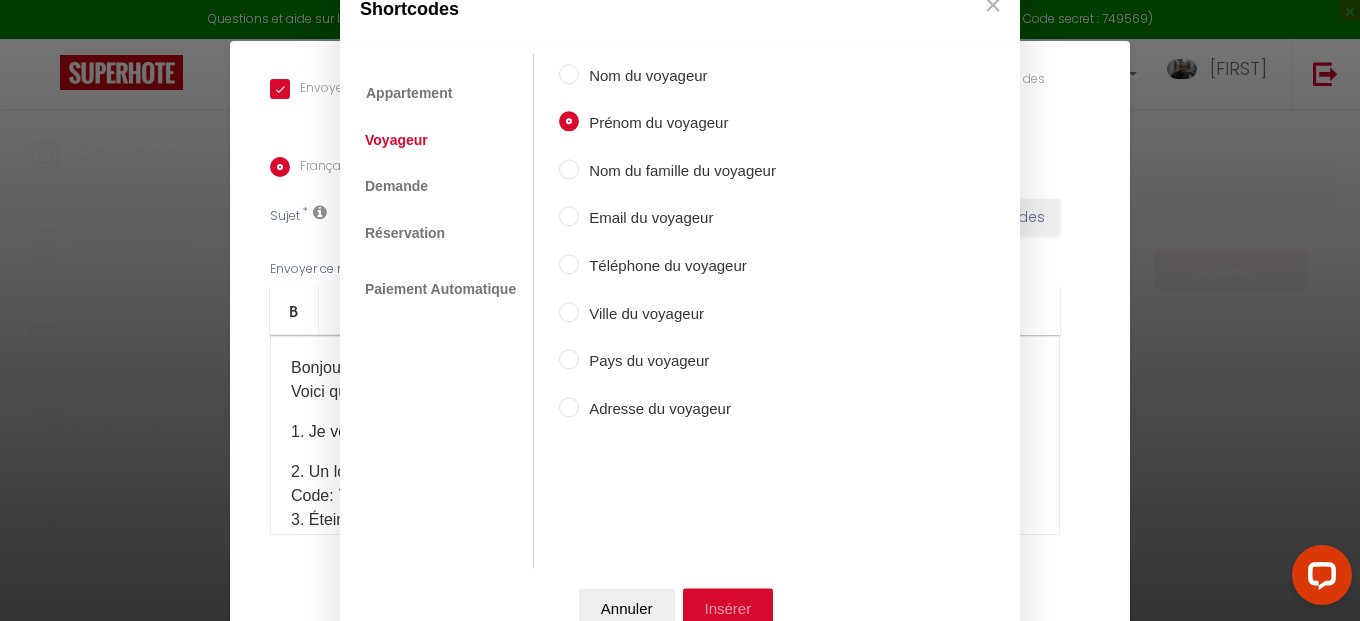 click on "Insérer" at bounding box center [728, 608] 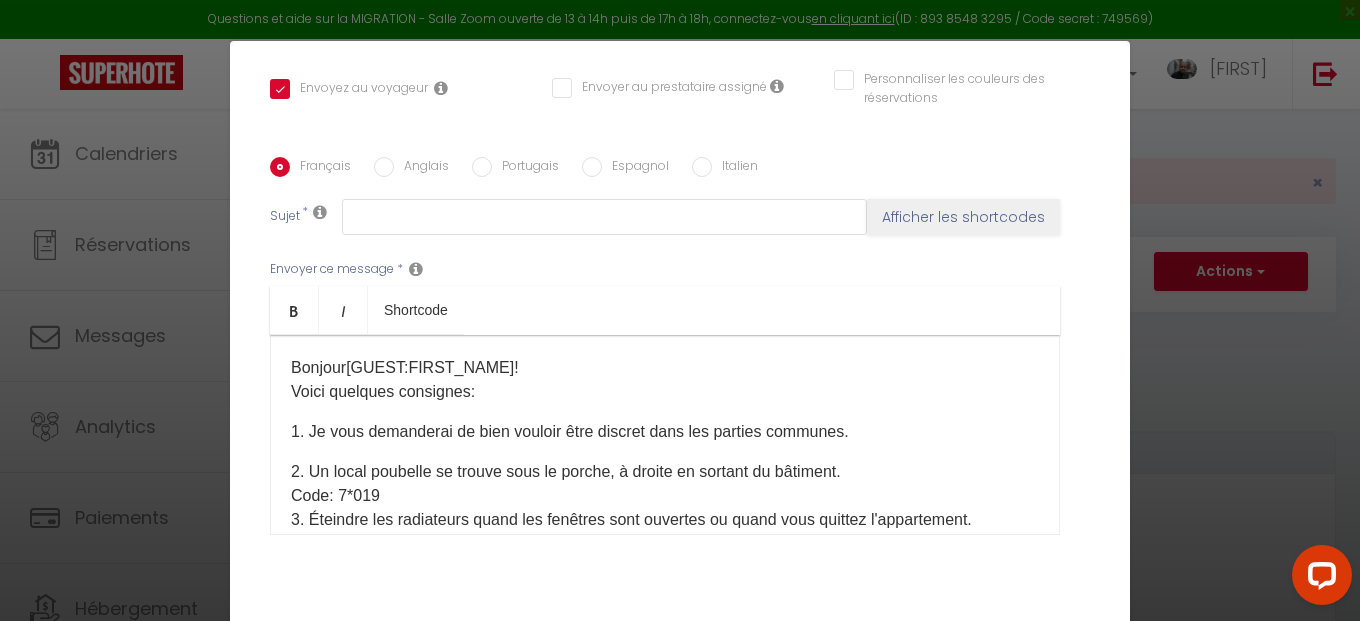 scroll, scrollTop: 408, scrollLeft: 0, axis: vertical 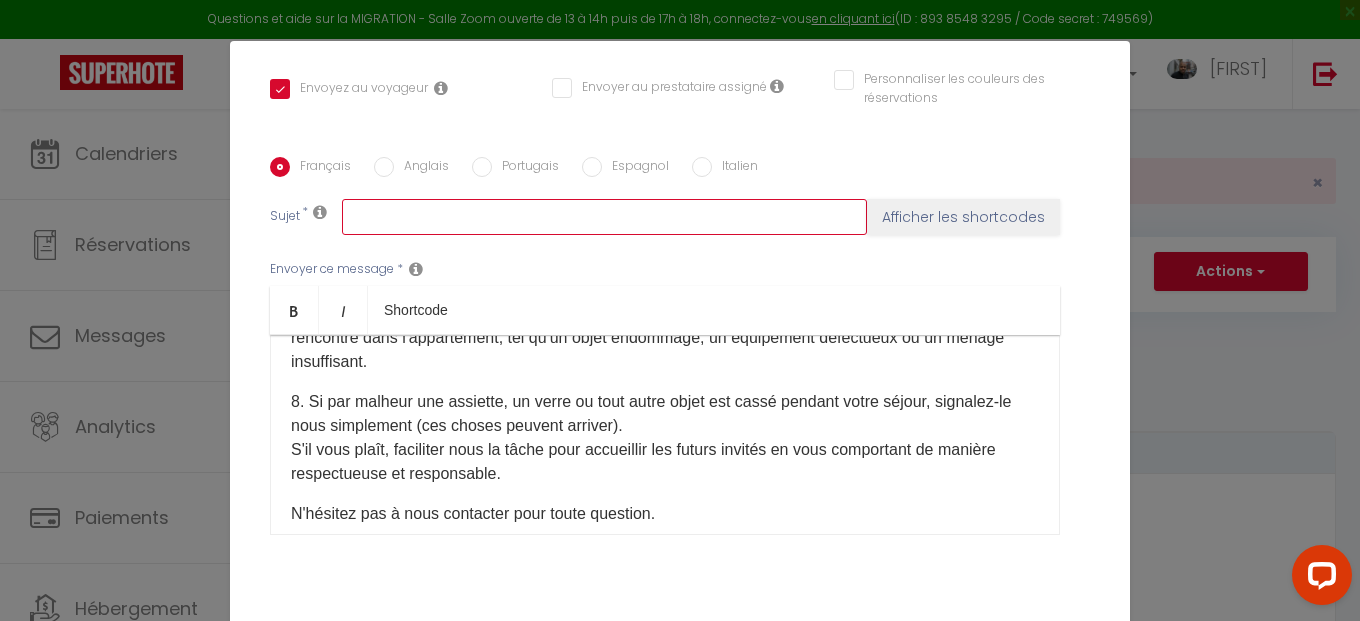 click at bounding box center [604, 217] 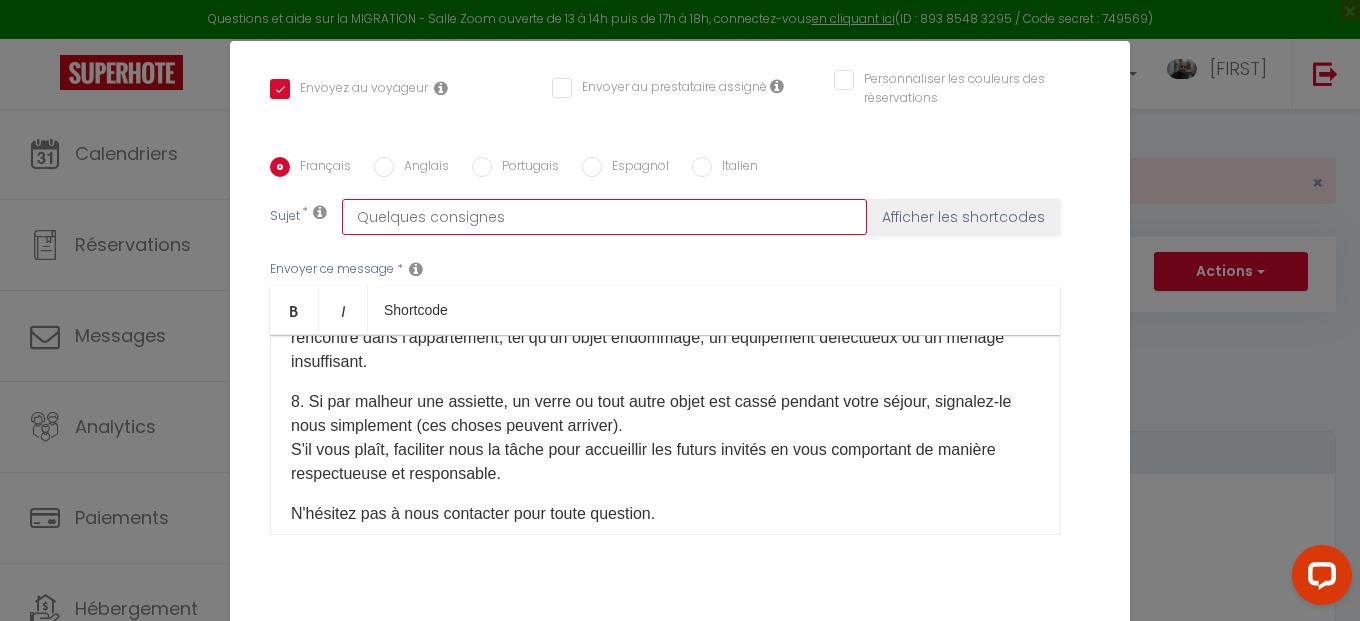 type on "Quelques consignes" 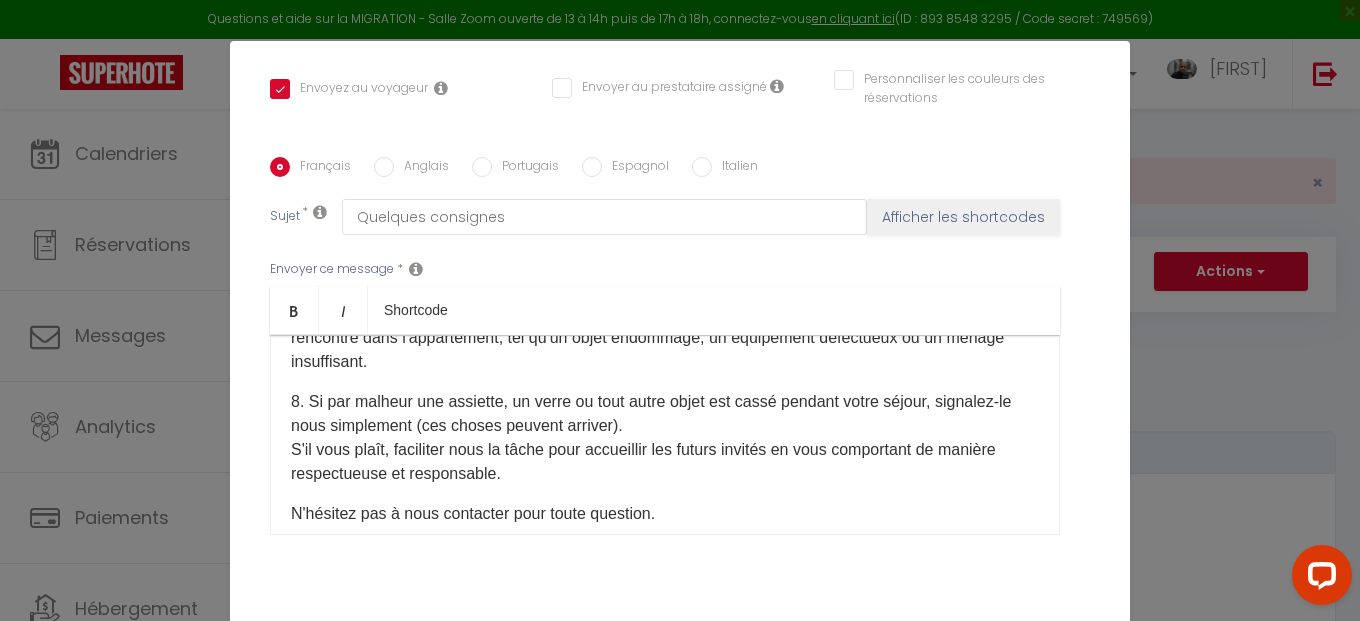 click on "Envoyer ce message   *     Bold Italic Shortcode Rich text editor Bonjour  [GUEST:FIRST_NAME] ​ ! Voici quelques consignes:
1. Je vous demanderai de bien vouloir être discret dans les parties communes.
2. Un local poubelle se trouve sous le porche, à droite en sortant du bâtiment. Code: [CODE] 3. Éteindre les radiateurs quand les fenêtres sont ouvertes ou quand vous quittez l'appartement.
4. Ne pas faire de bruit après 22h00, s'il vous plaît.  5. Les fêtes et les événements ne sont pas autorisés.
6. Fumer à l'intérieur de l'appartement est interdit (cigarette électronique incluse). 7. IMPORTANT : Merci de nous informer immédiatement de tout problème ou dysfonctionnement rencontré dans l'appartement, tel qu'un objet endommagé, un équipement défectueux ou un ménage insuffisant.
8. Si par malheur une assiette, un verre ou tout autre objet est cassé pendant votre séjour, signalez-le nous simplement (ces choses peuvent arriver).
Je vous souhaite un bon séjour.😉 ​" at bounding box center [680, 397] 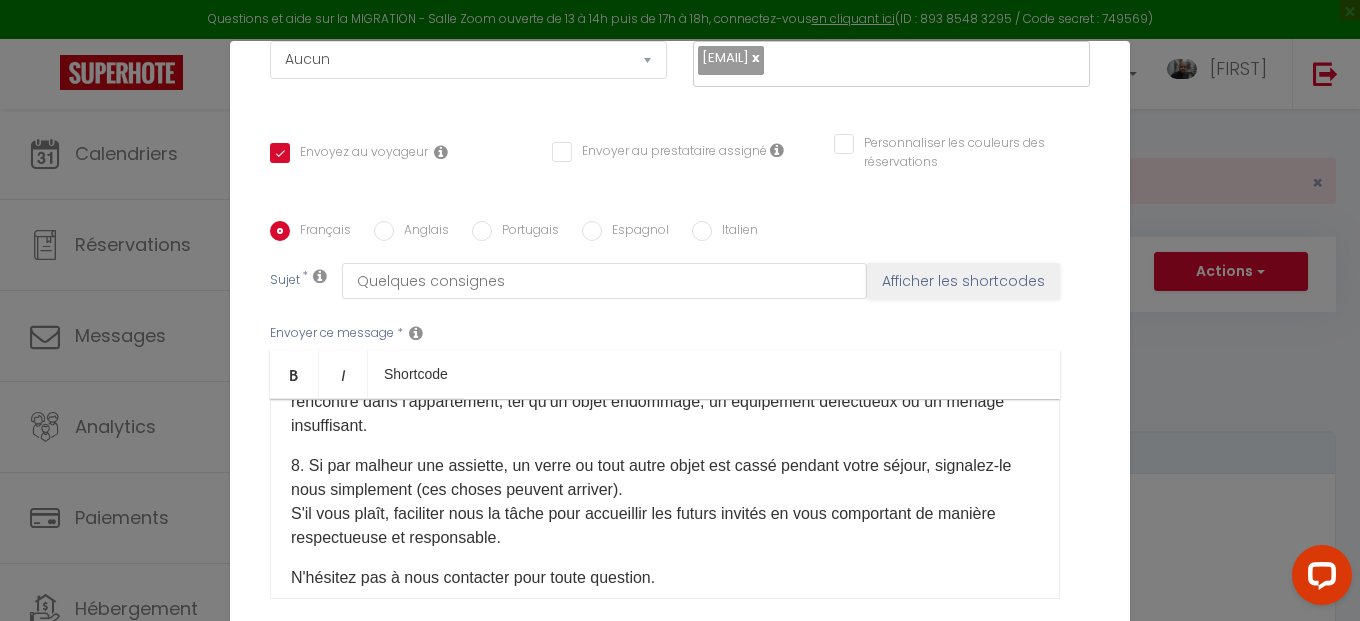 scroll, scrollTop: 306, scrollLeft: 0, axis: vertical 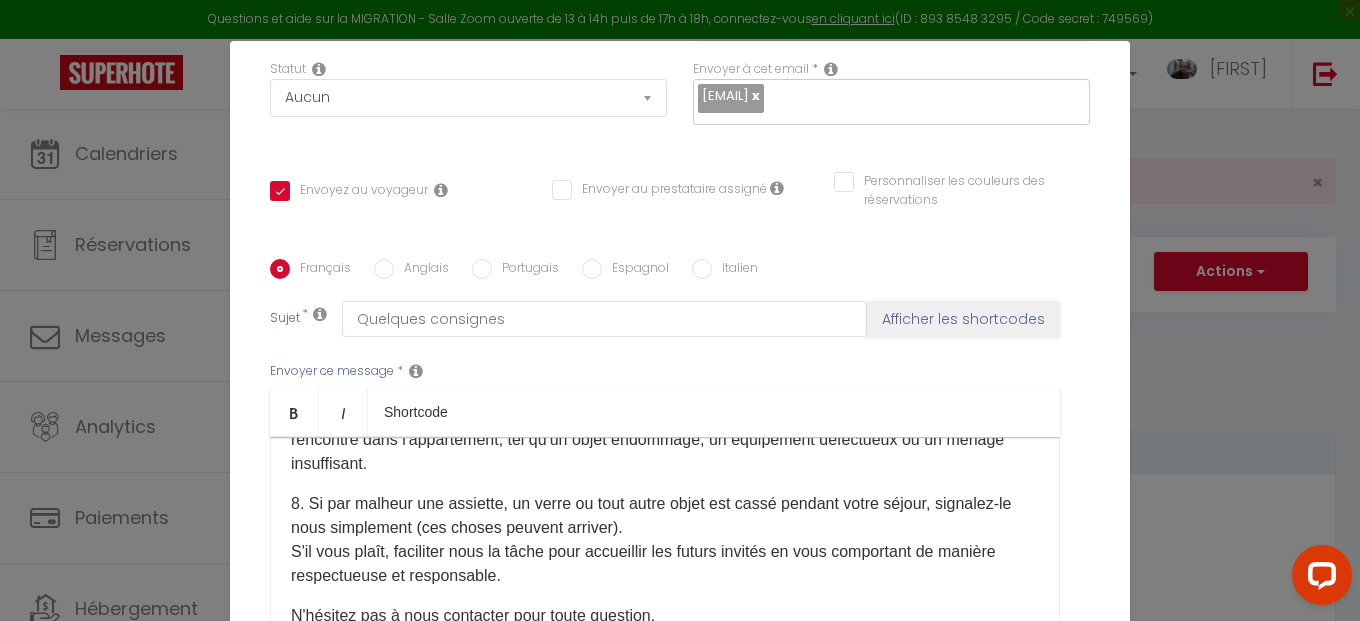 click on "Français" at bounding box center (280, 269) 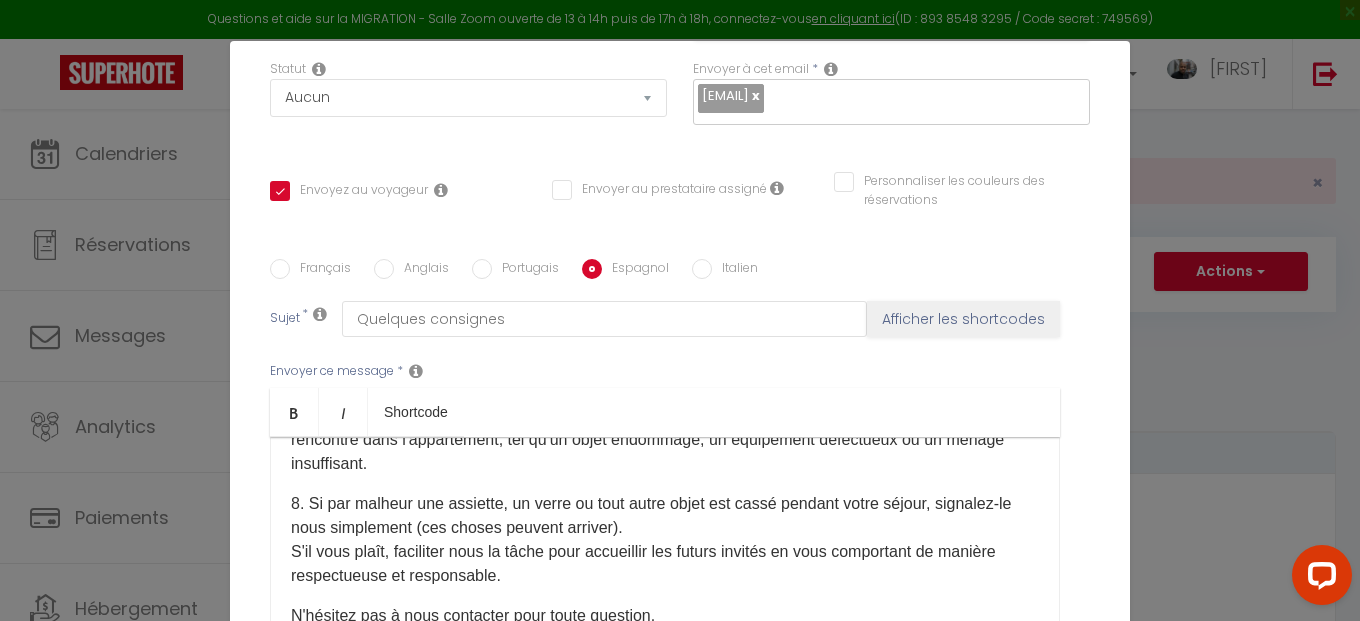 checkbox on "false" 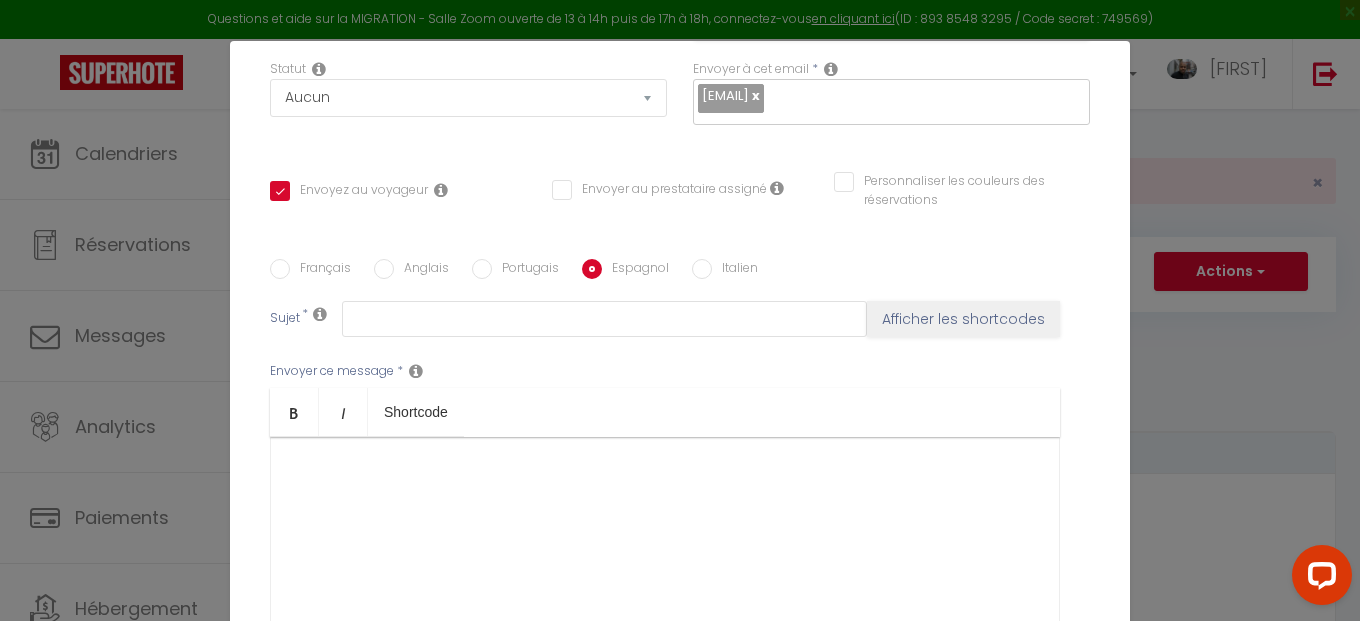 scroll, scrollTop: 0, scrollLeft: 0, axis: both 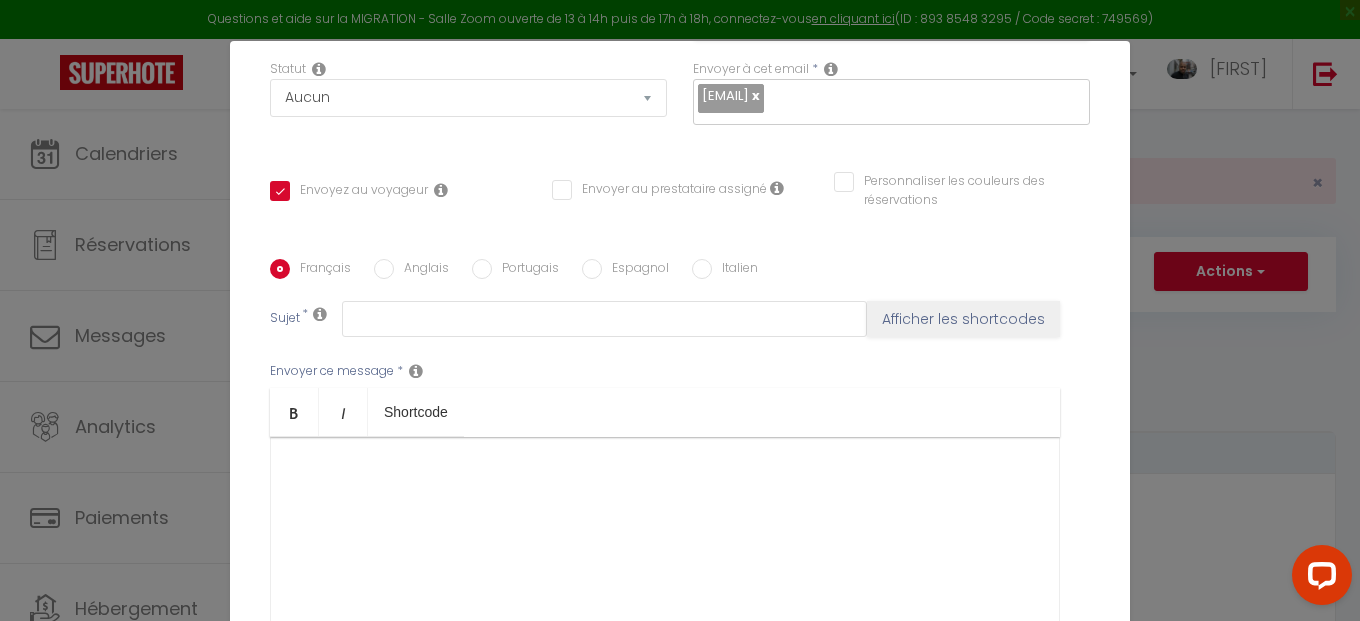 checkbox on "false" 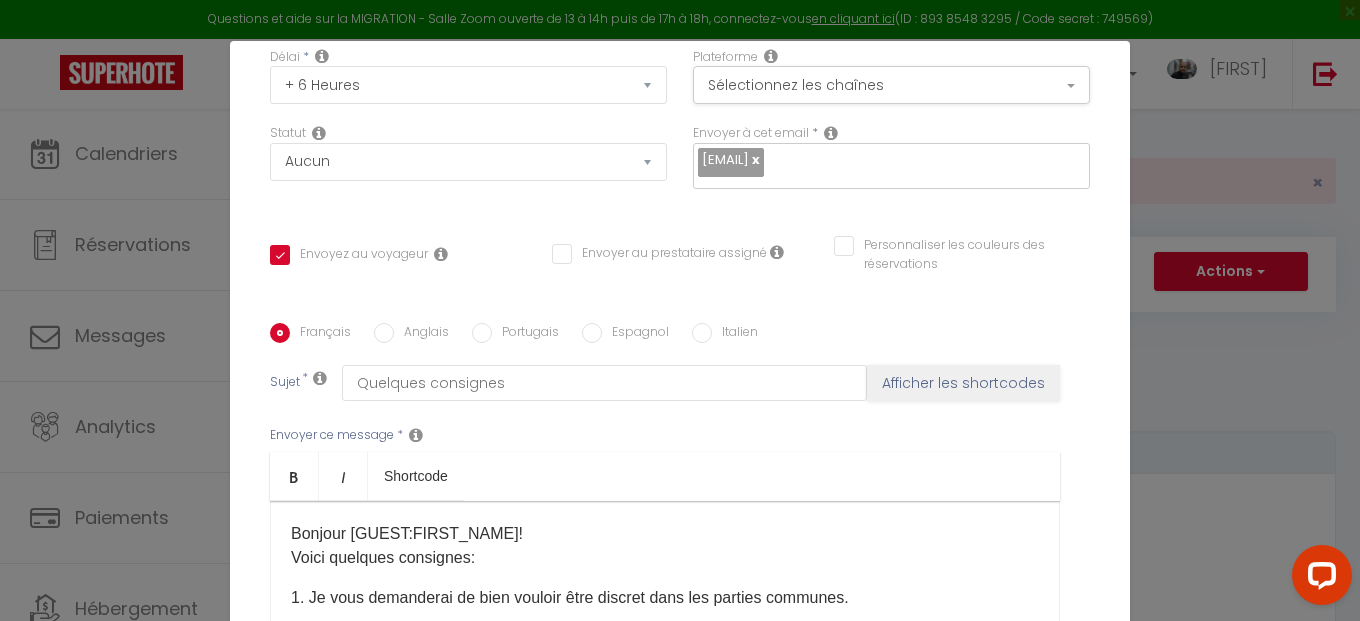 scroll, scrollTop: 204, scrollLeft: 0, axis: vertical 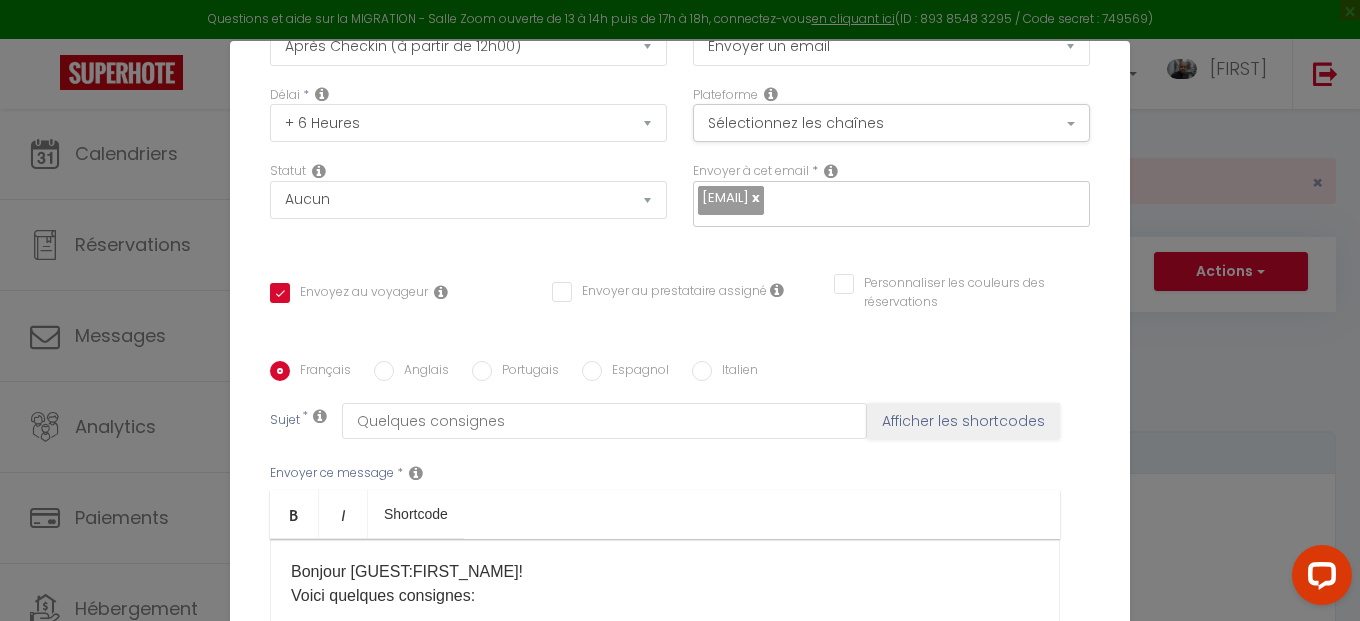 click at bounding box center (754, 197) 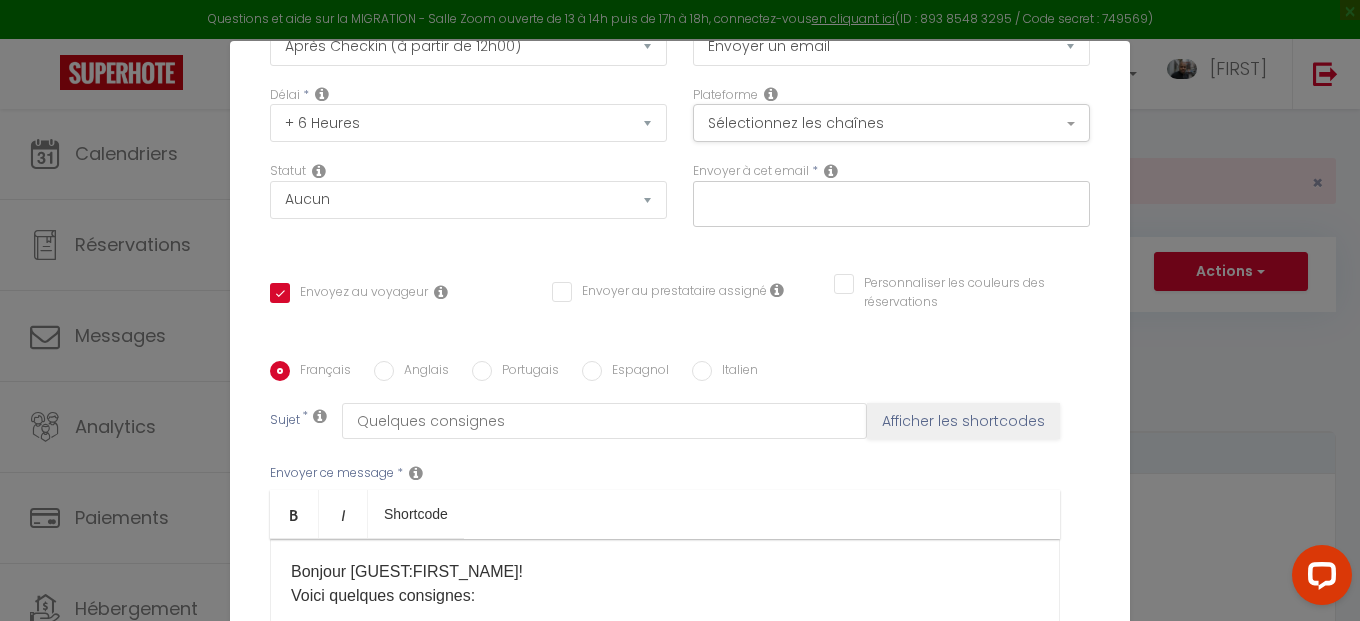 click at bounding box center (886, 200) 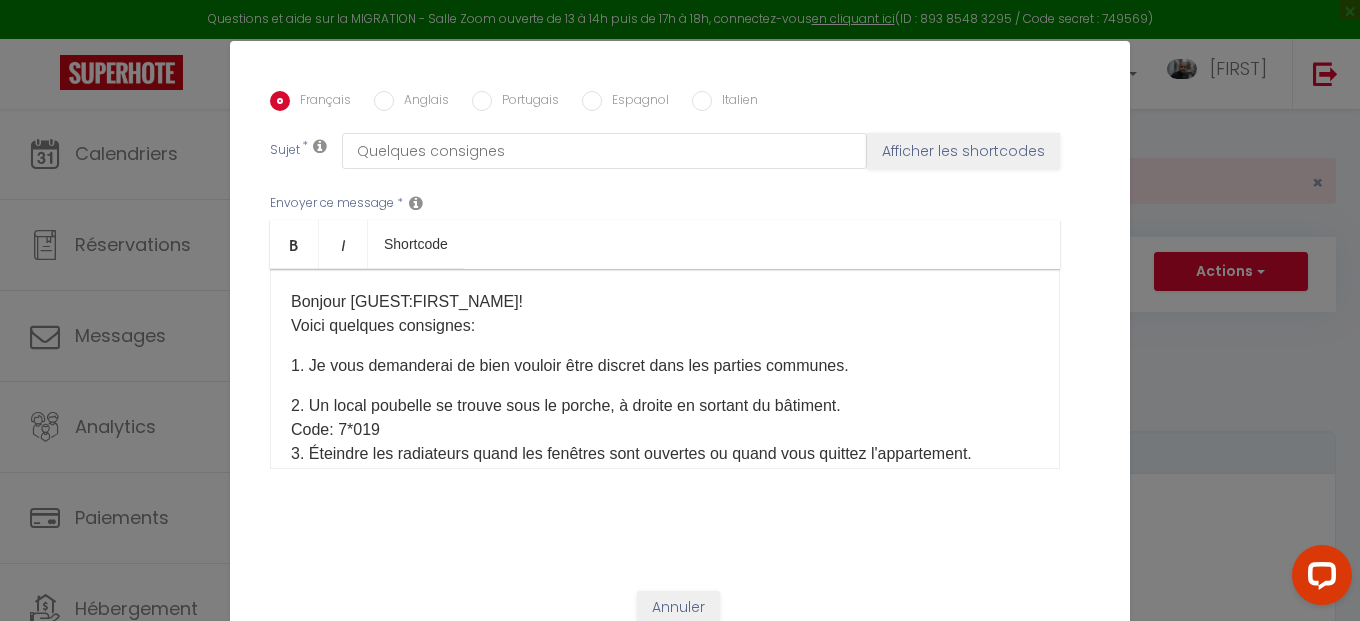 scroll, scrollTop: 500, scrollLeft: 0, axis: vertical 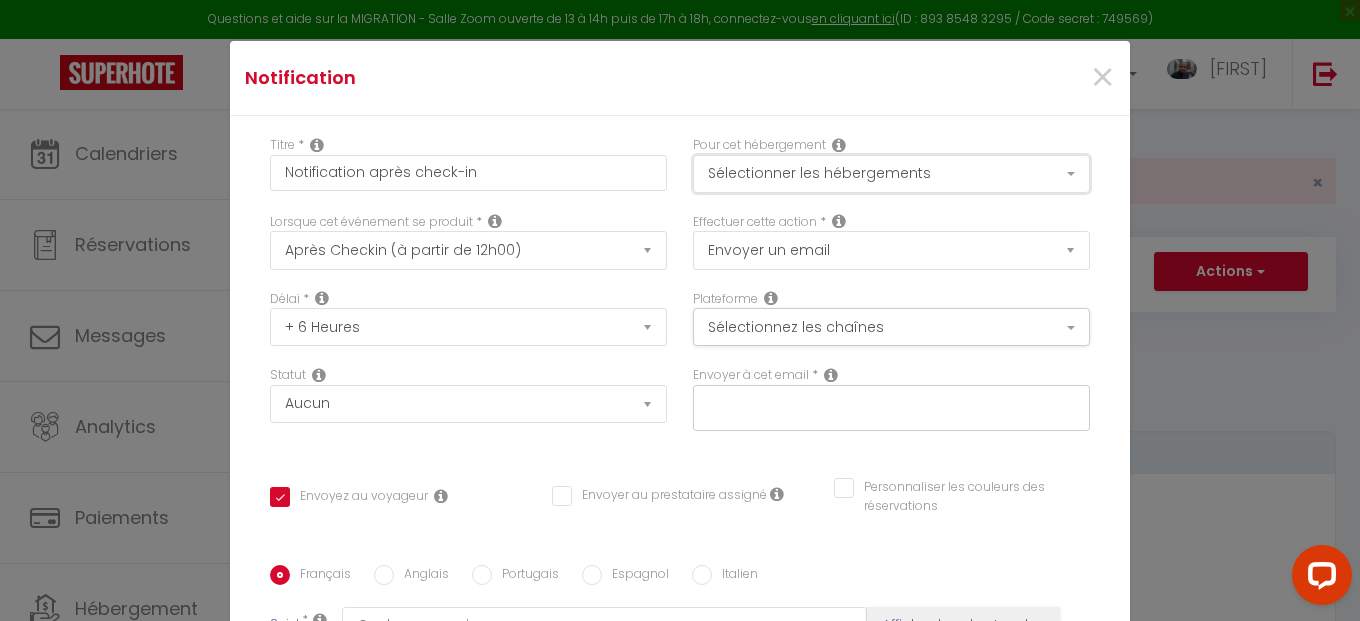 click on "Sélectionner les hébergements" at bounding box center (891, 174) 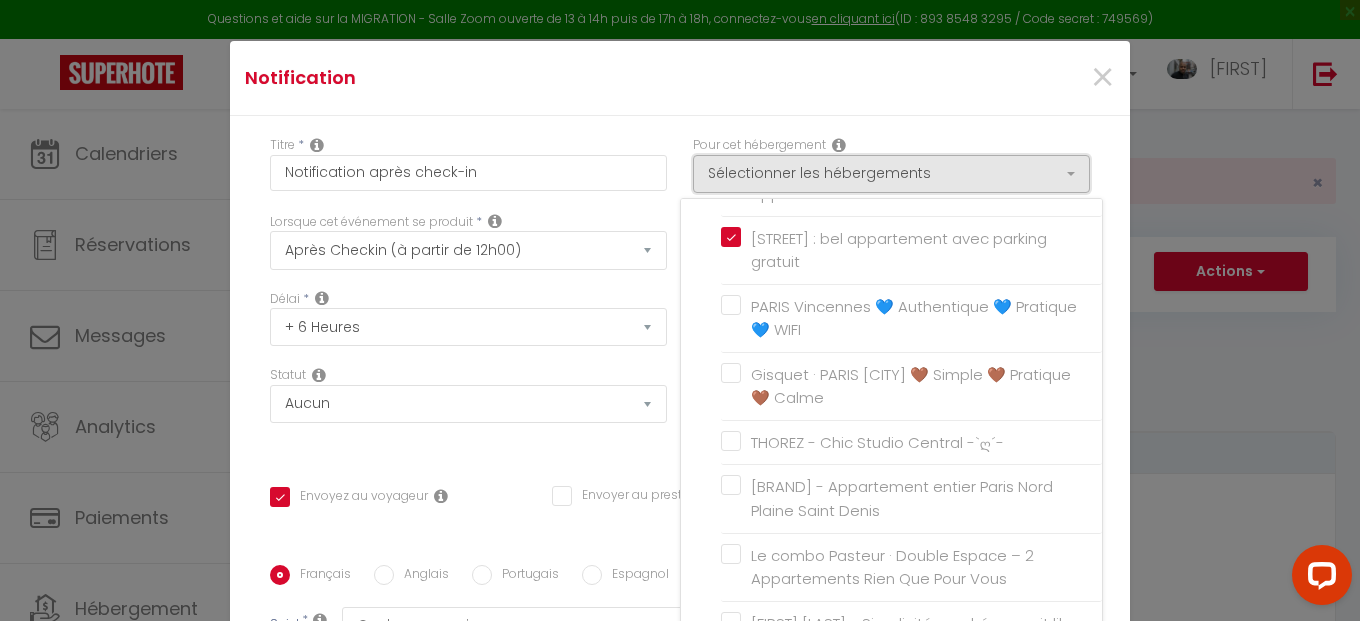 scroll, scrollTop: 240, scrollLeft: 0, axis: vertical 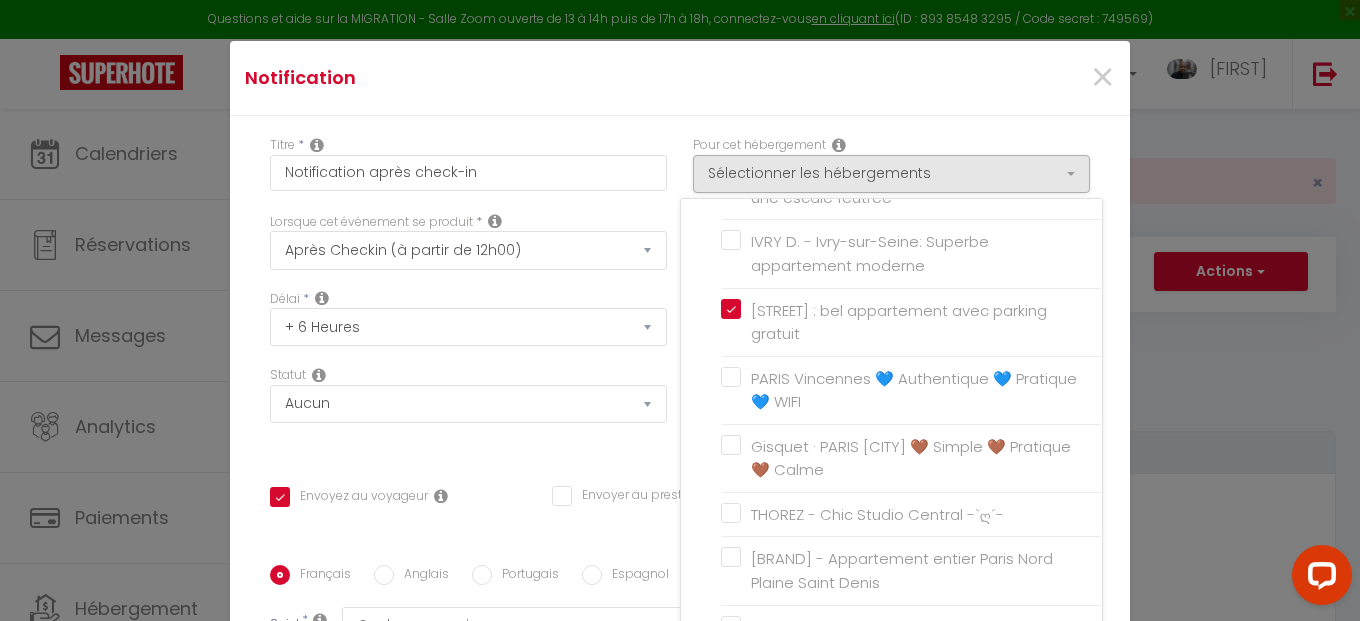 click on "Notification   ×" at bounding box center (680, 78) 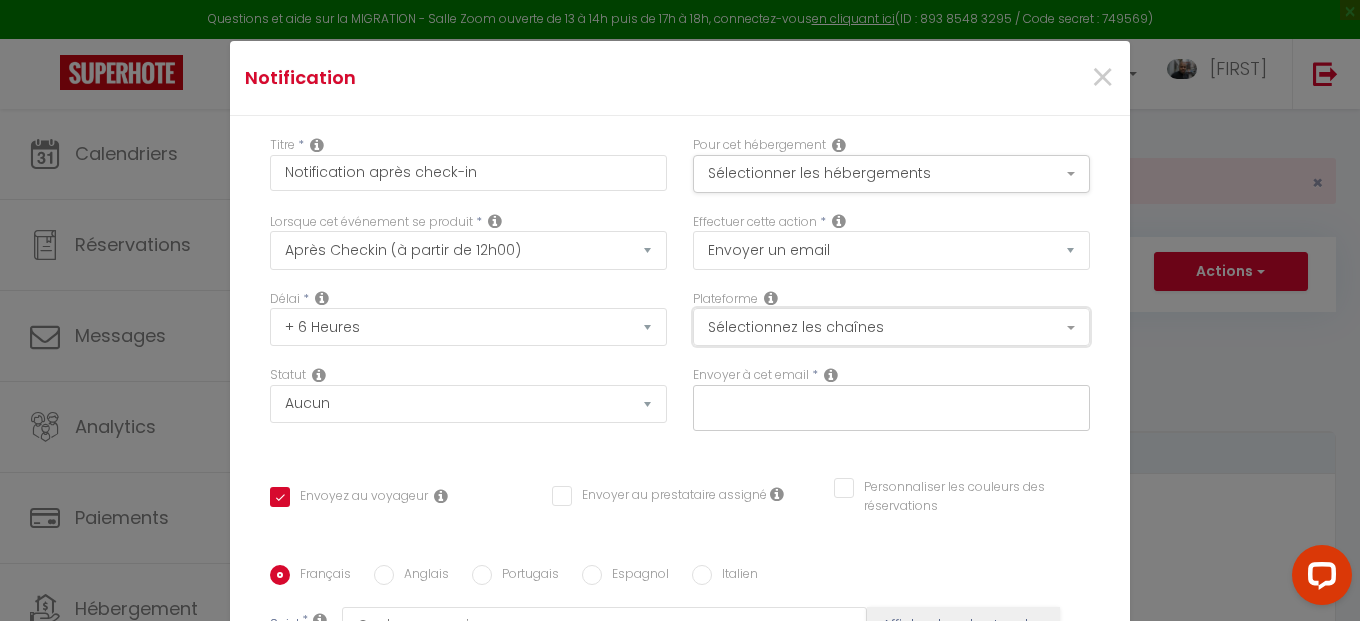 click on "Sélectionnez les chaînes" at bounding box center [891, 327] 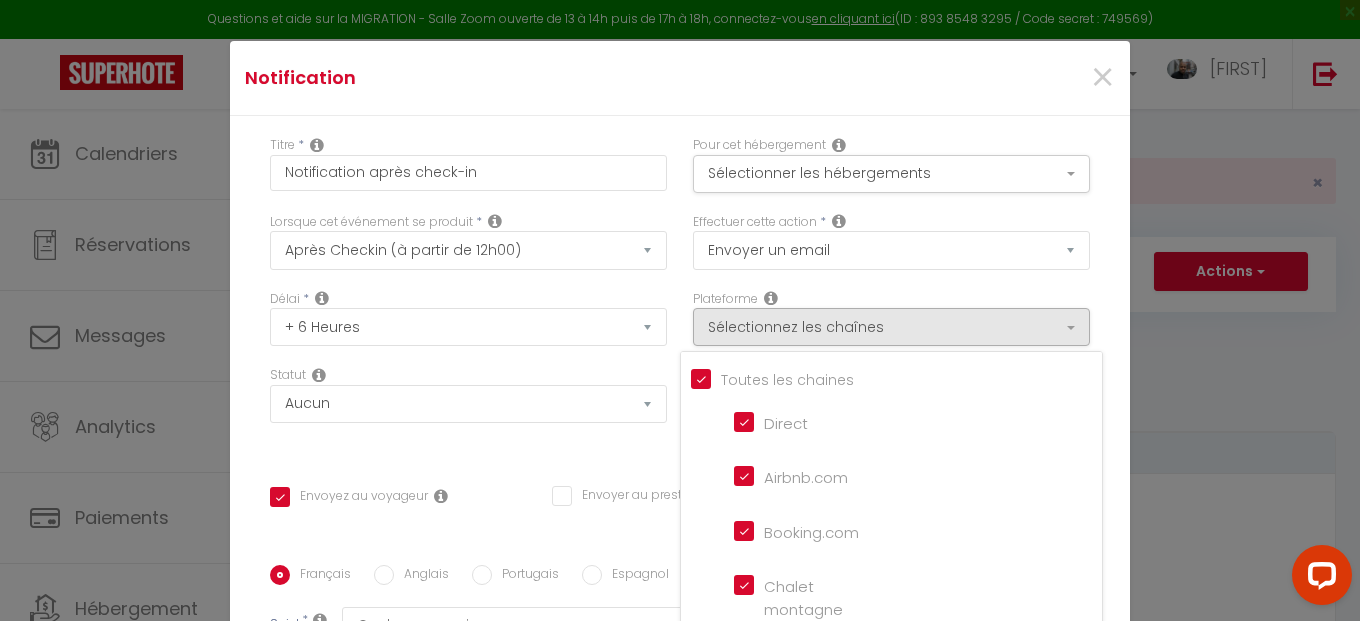 click on "Notification   ×" at bounding box center (680, 78) 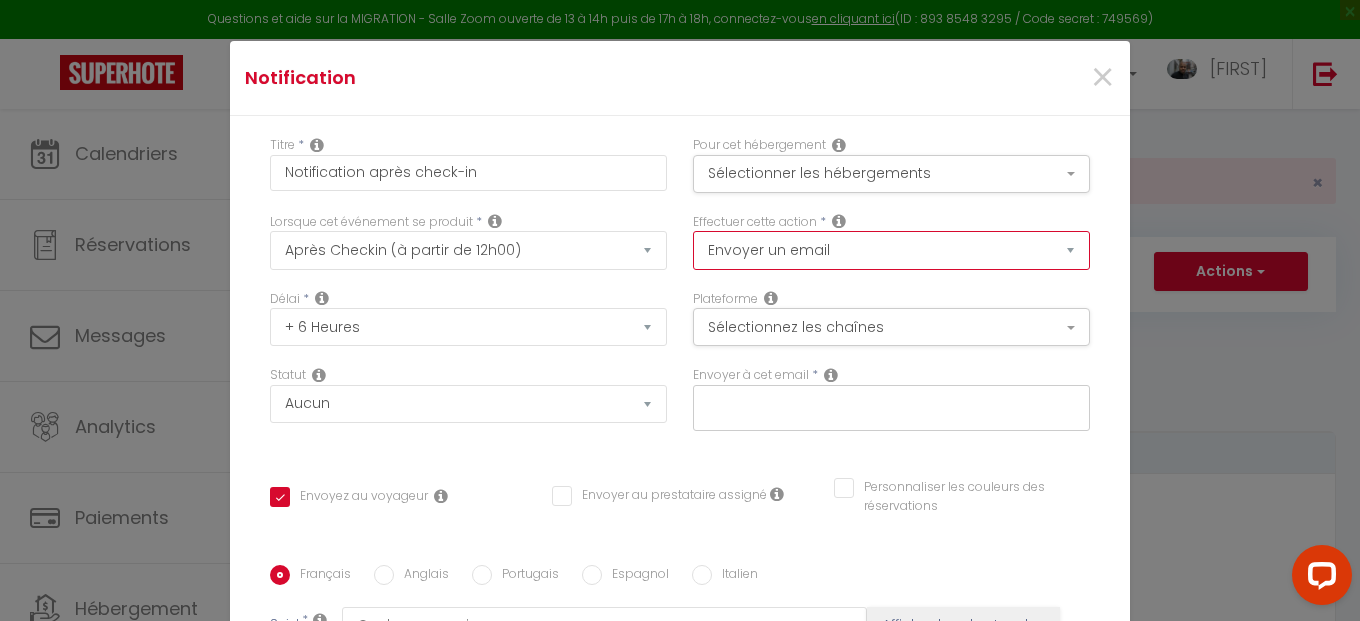click on "Envoyer un email   Envoyer un SMS   Envoyer une notification push" at bounding box center [891, 250] 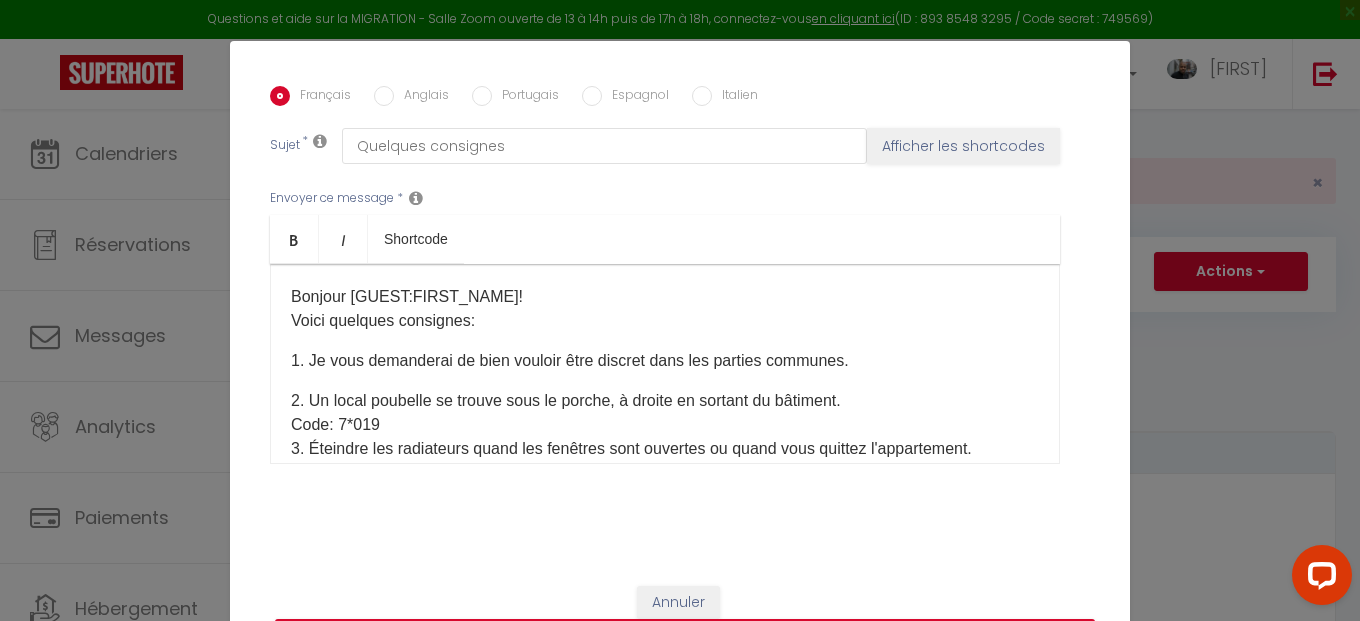scroll, scrollTop: 500, scrollLeft: 0, axis: vertical 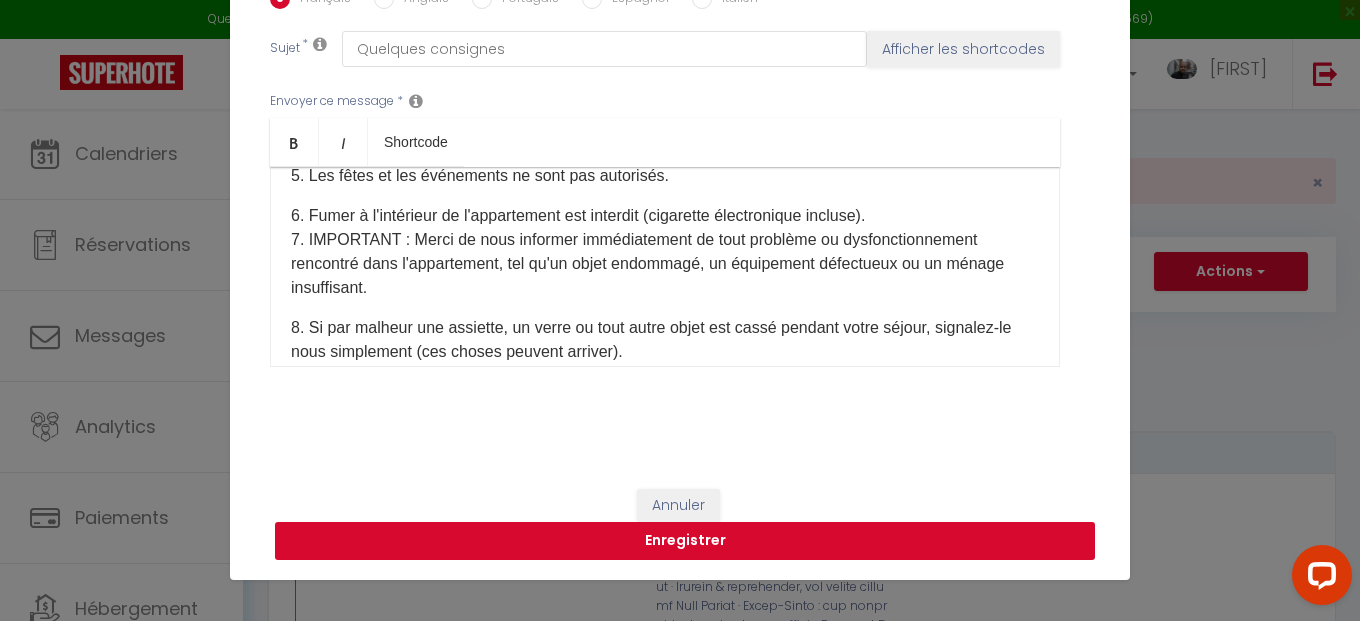 click on "Enregistrer" at bounding box center (685, 541) 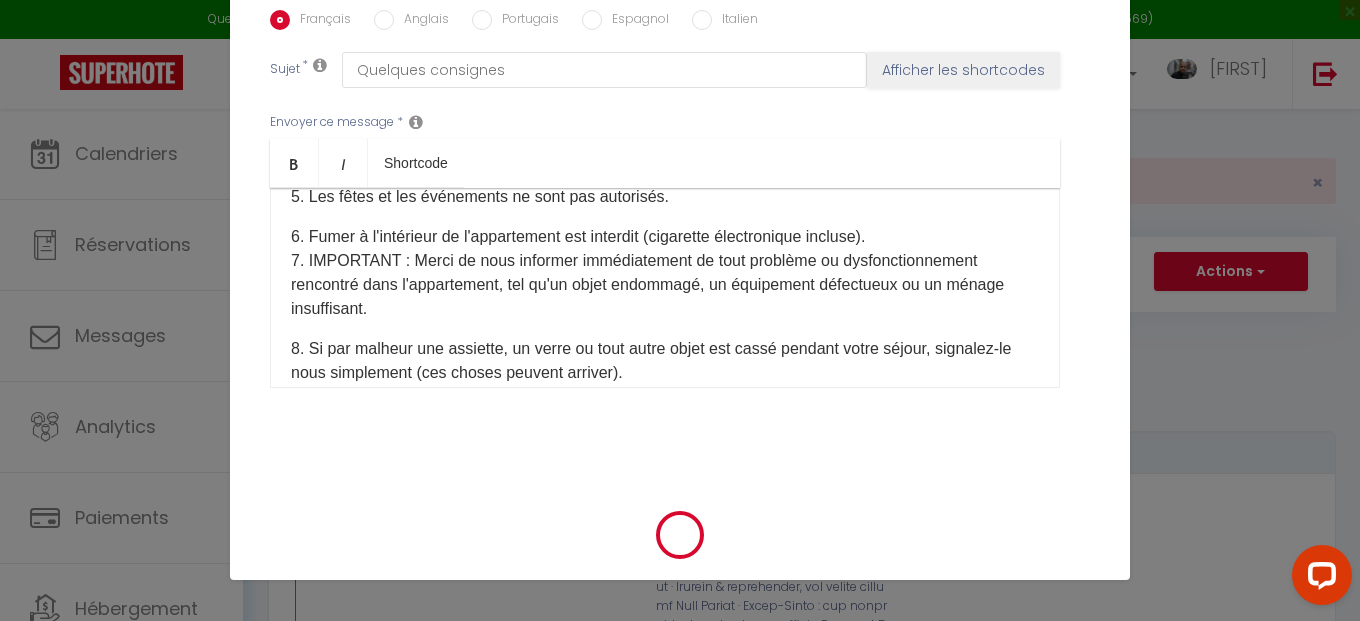 checkbox on "false" 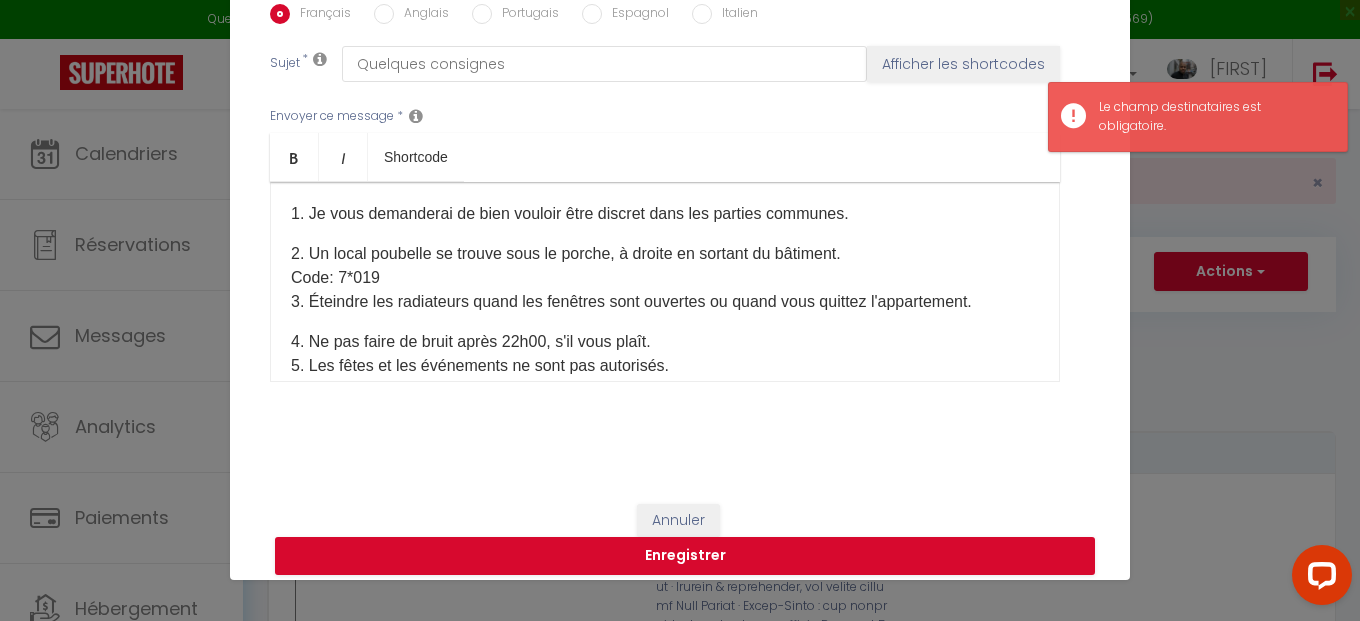 scroll, scrollTop: 0, scrollLeft: 0, axis: both 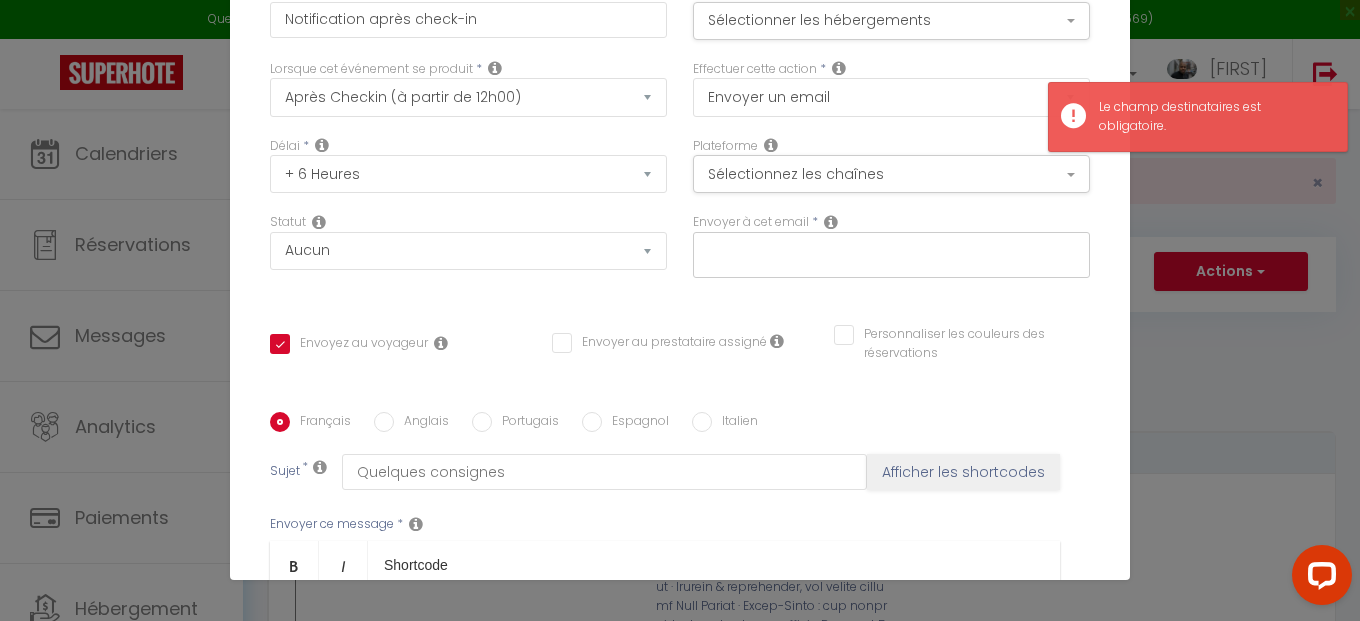 click at bounding box center [891, 255] 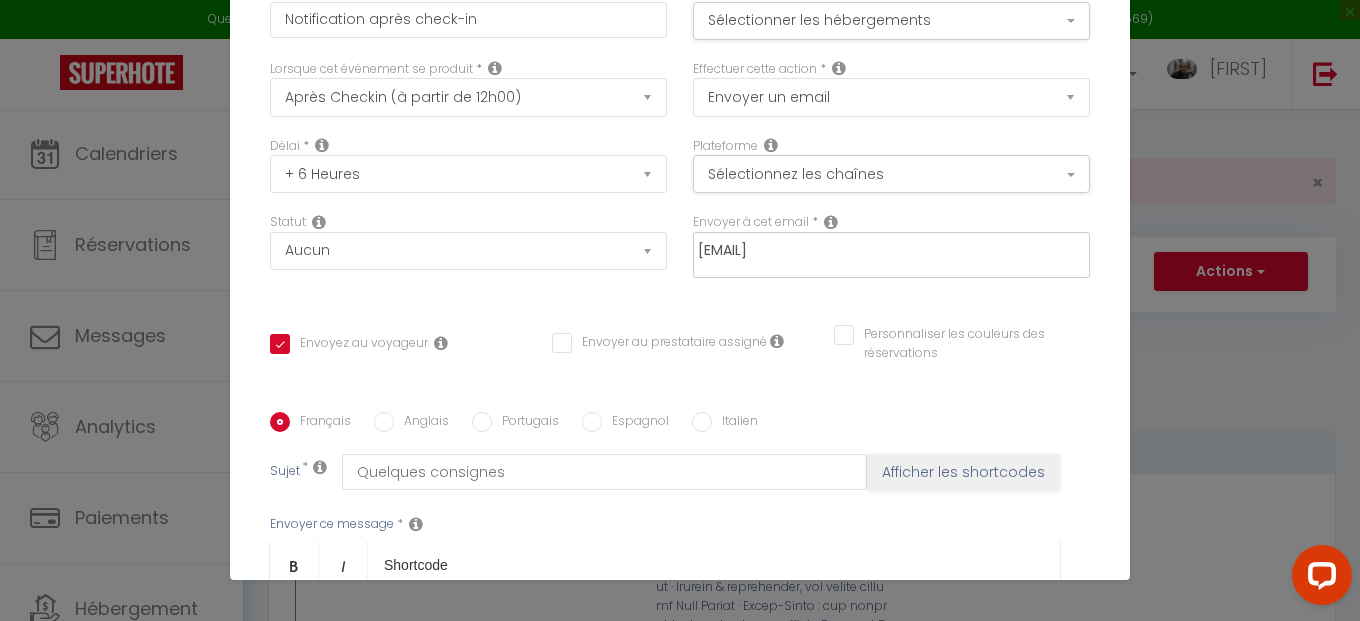 type on "[EMAIL]" 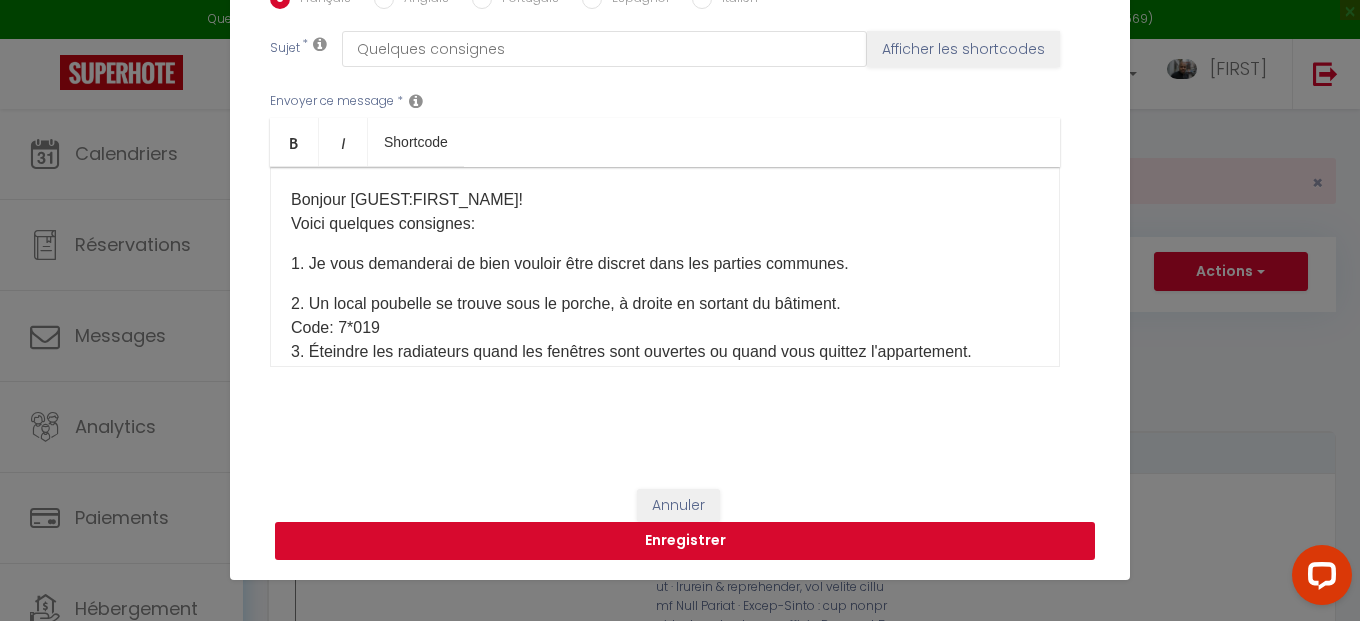 click on "Enregistrer" at bounding box center (685, 541) 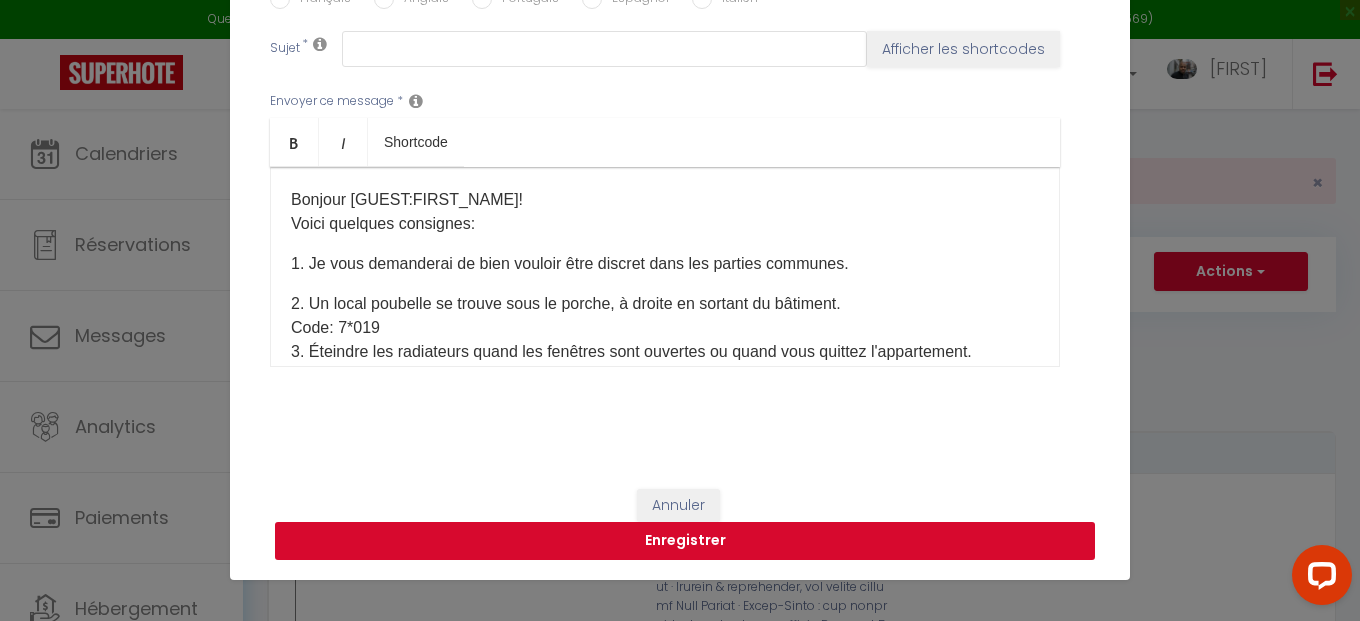 scroll, scrollTop: 0, scrollLeft: 0, axis: both 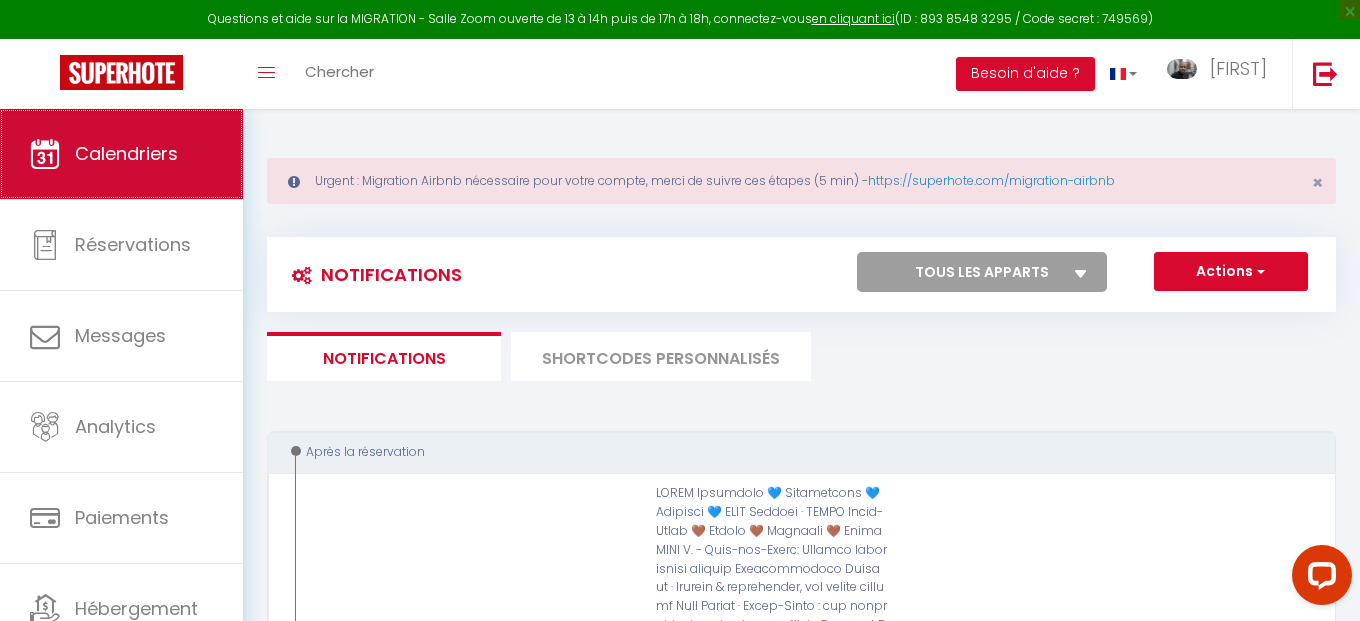 click on "Calendriers" at bounding box center [126, 153] 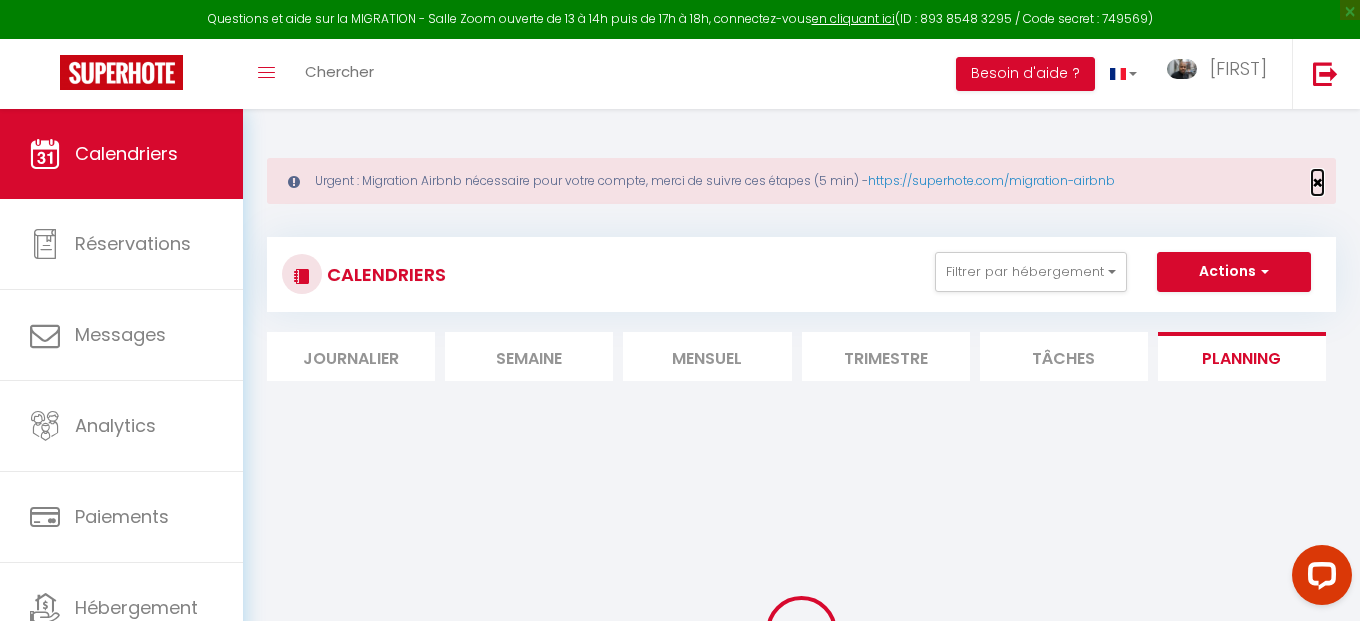 click on "×" at bounding box center (1317, 182) 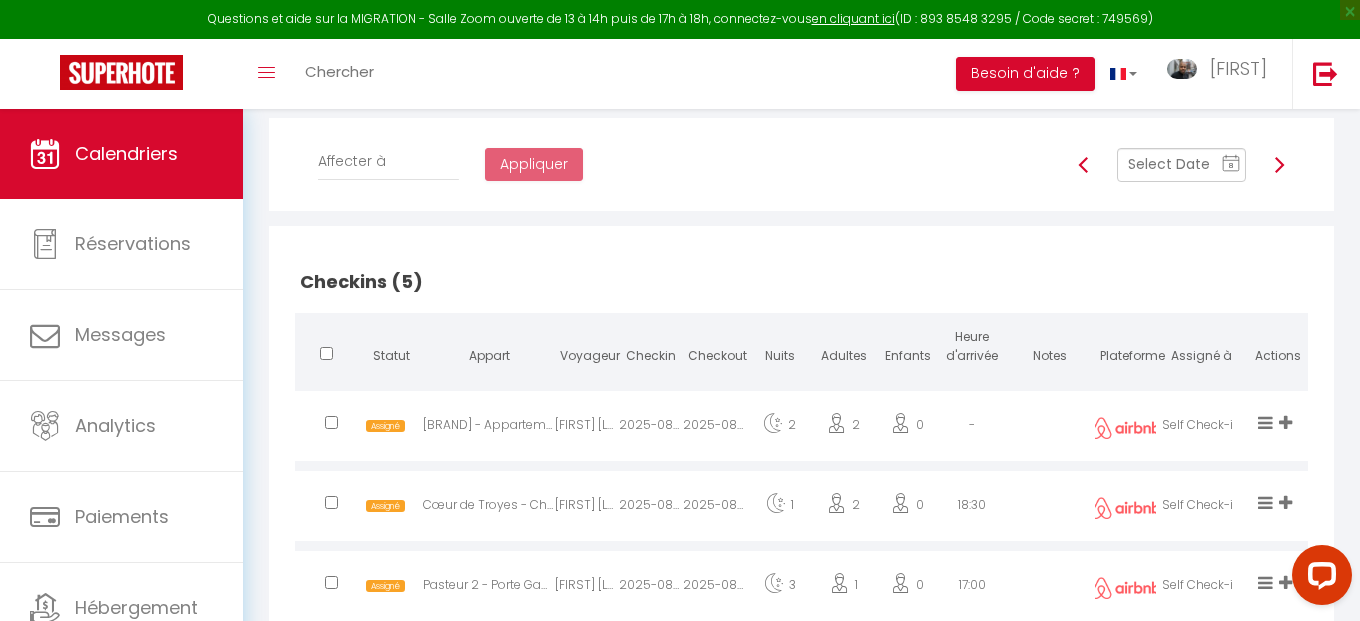 scroll, scrollTop: 0, scrollLeft: 0, axis: both 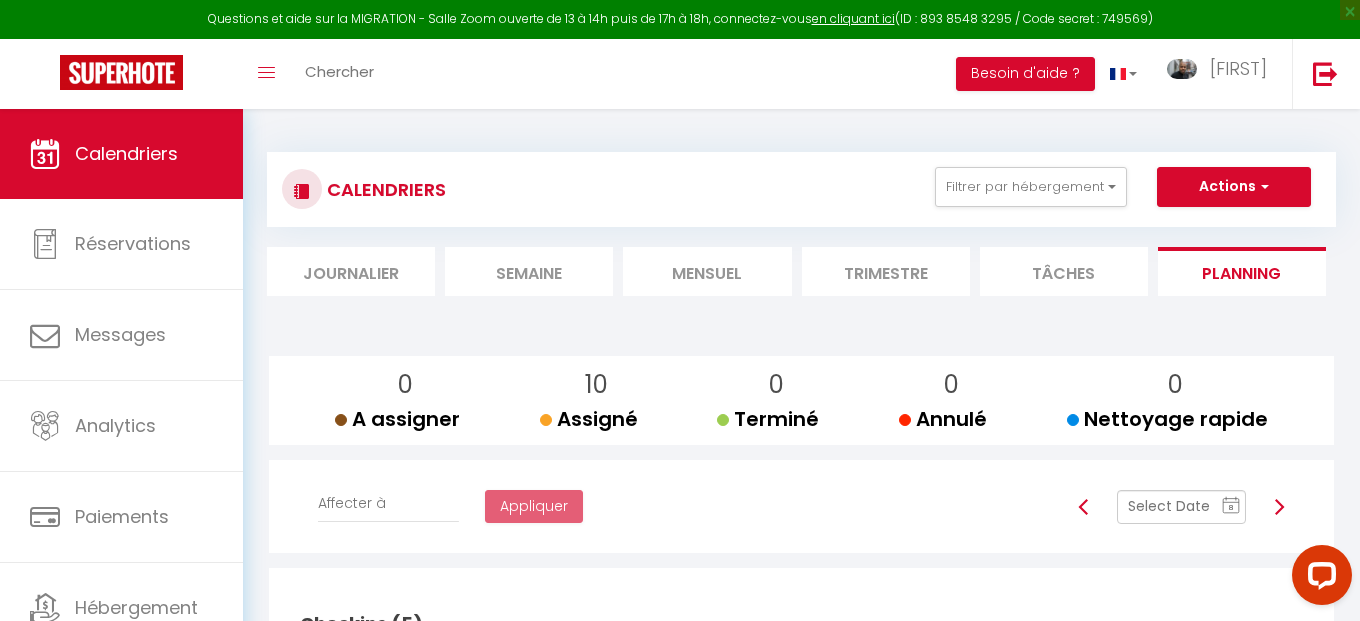 click at bounding box center (1181, 507) 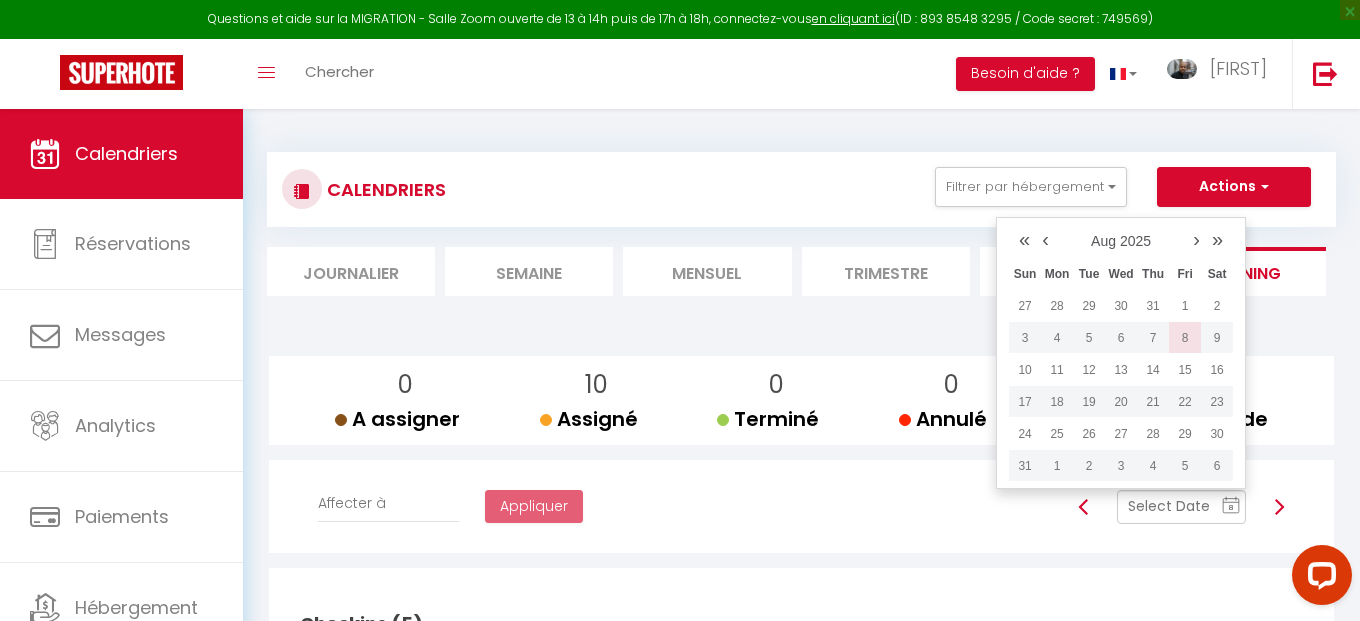 click on "8" at bounding box center (1185, 338) 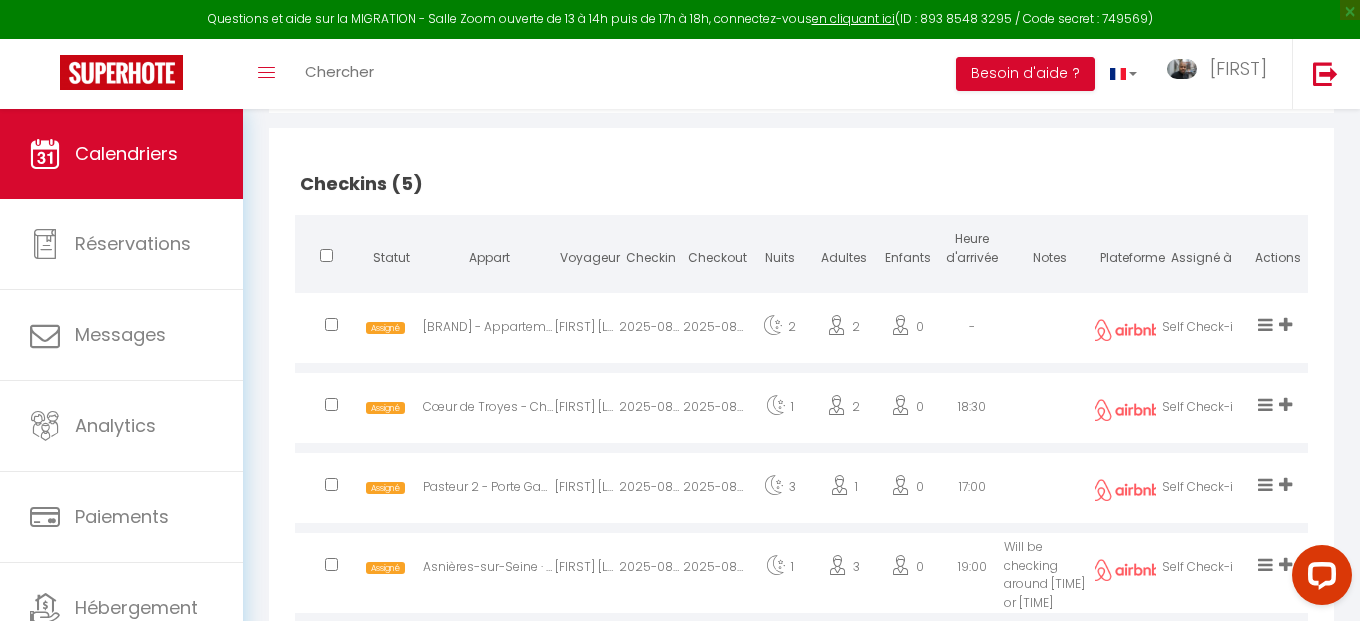 scroll, scrollTop: 0, scrollLeft: 0, axis: both 